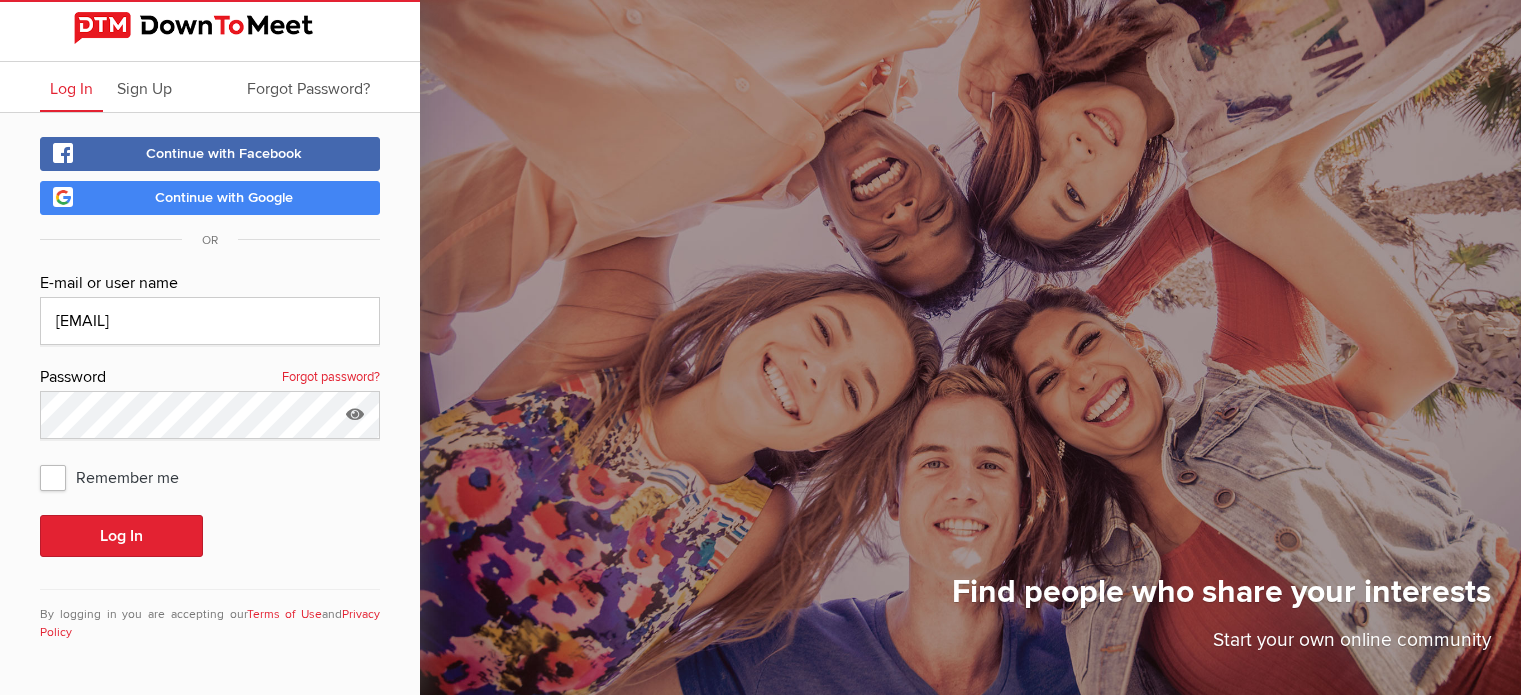 scroll, scrollTop: 0, scrollLeft: 0, axis: both 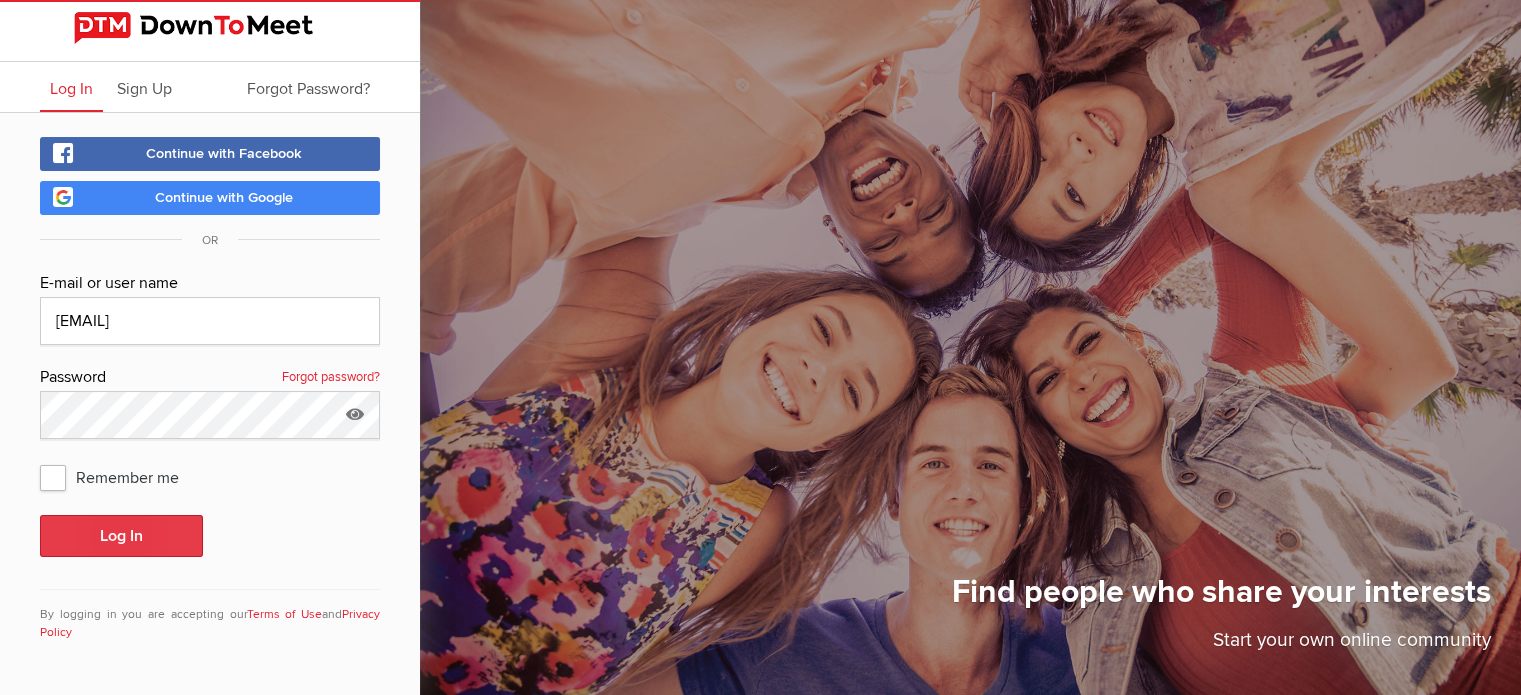 click on "Log In" 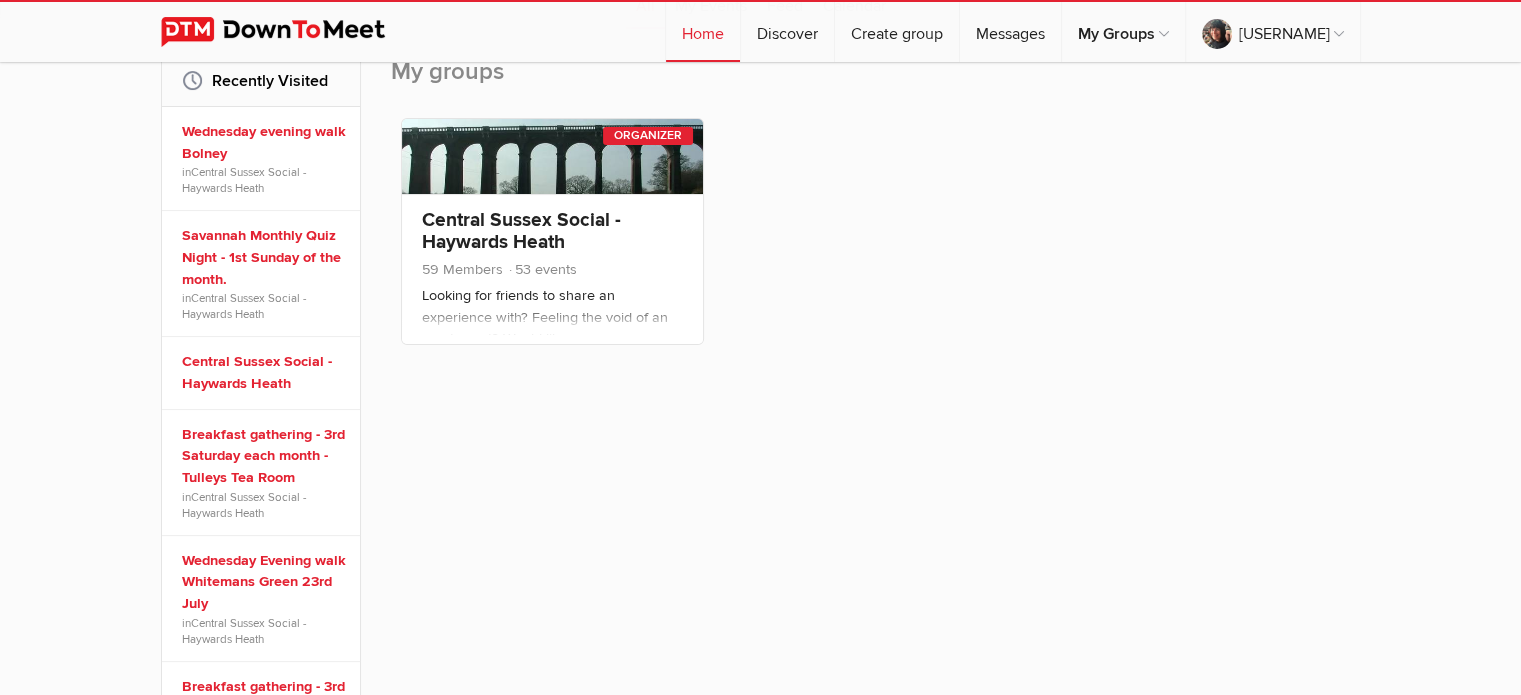 scroll, scrollTop: 332, scrollLeft: 0, axis: vertical 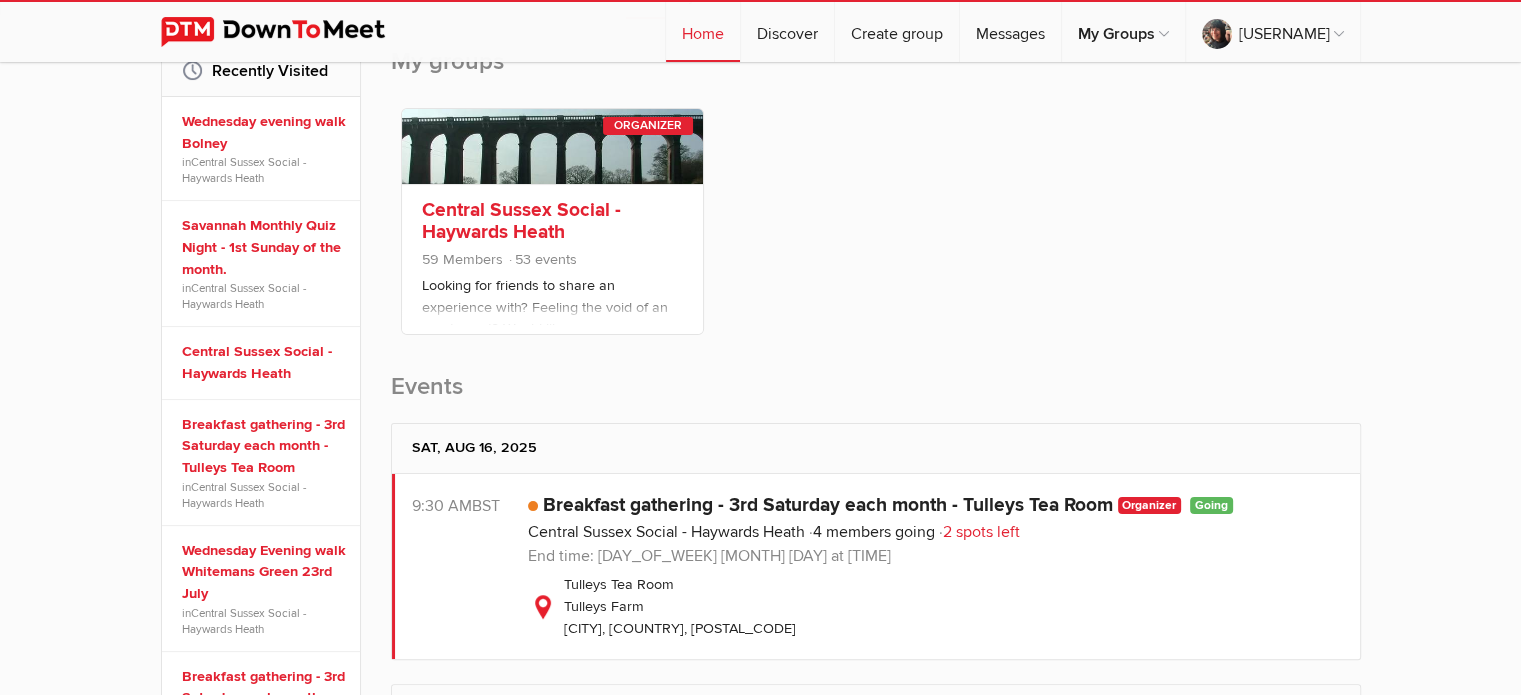 click on "Central Sussex Social - Haywards Heath" 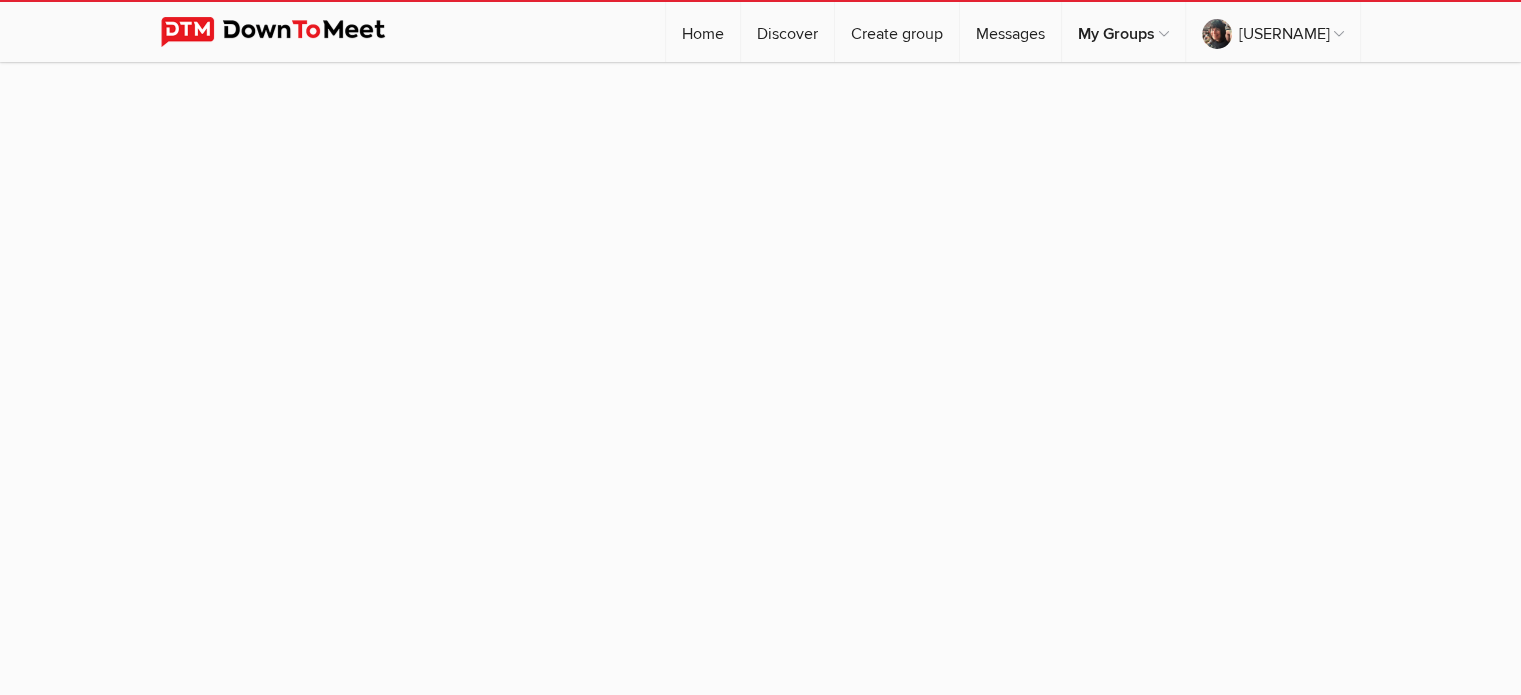 click 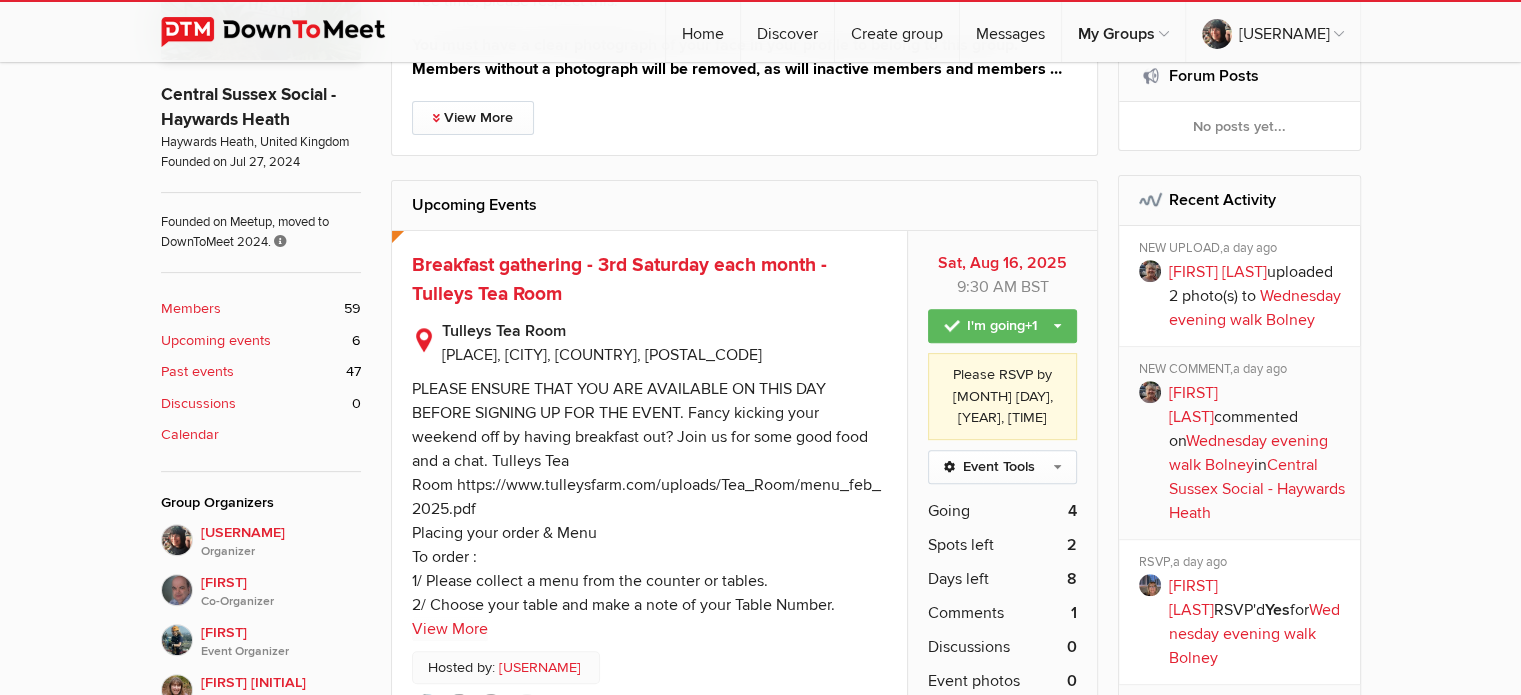 scroll, scrollTop: 706, scrollLeft: 0, axis: vertical 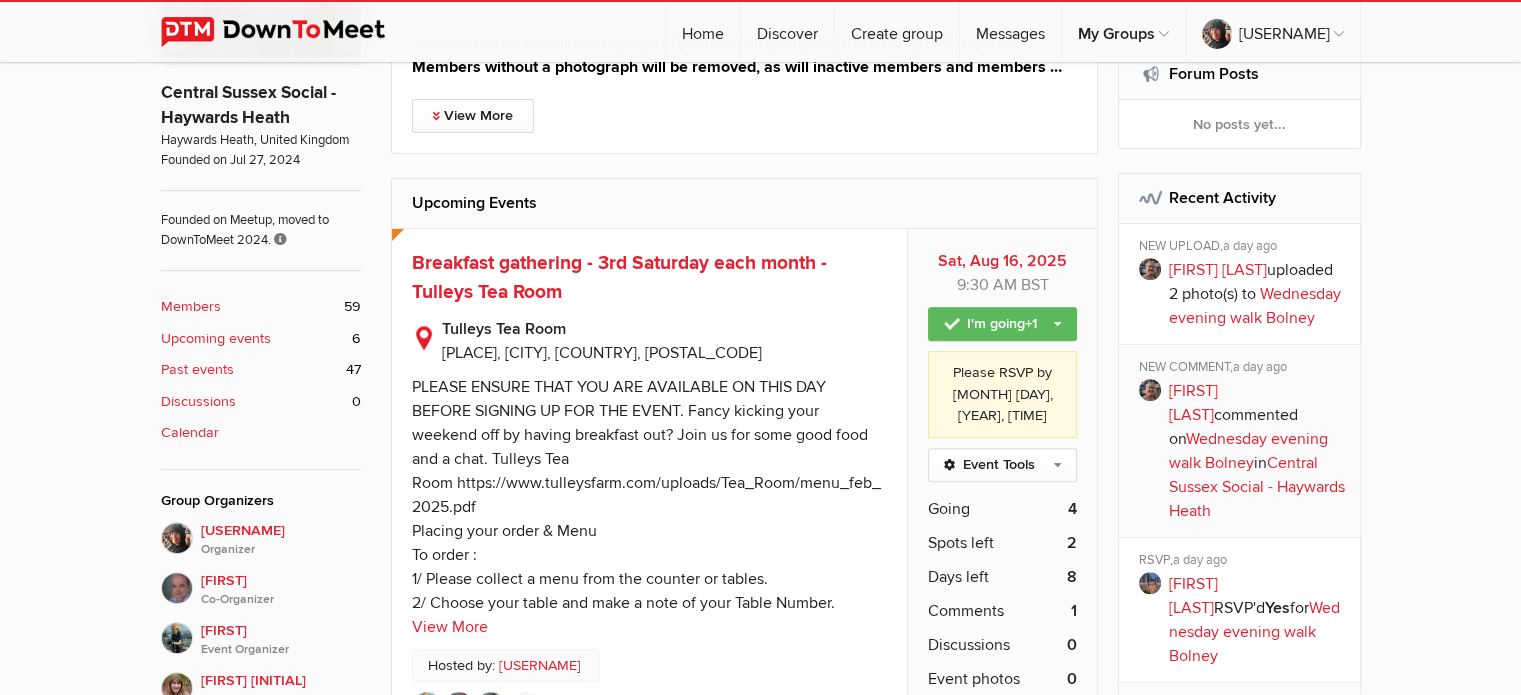 click on "Past events" 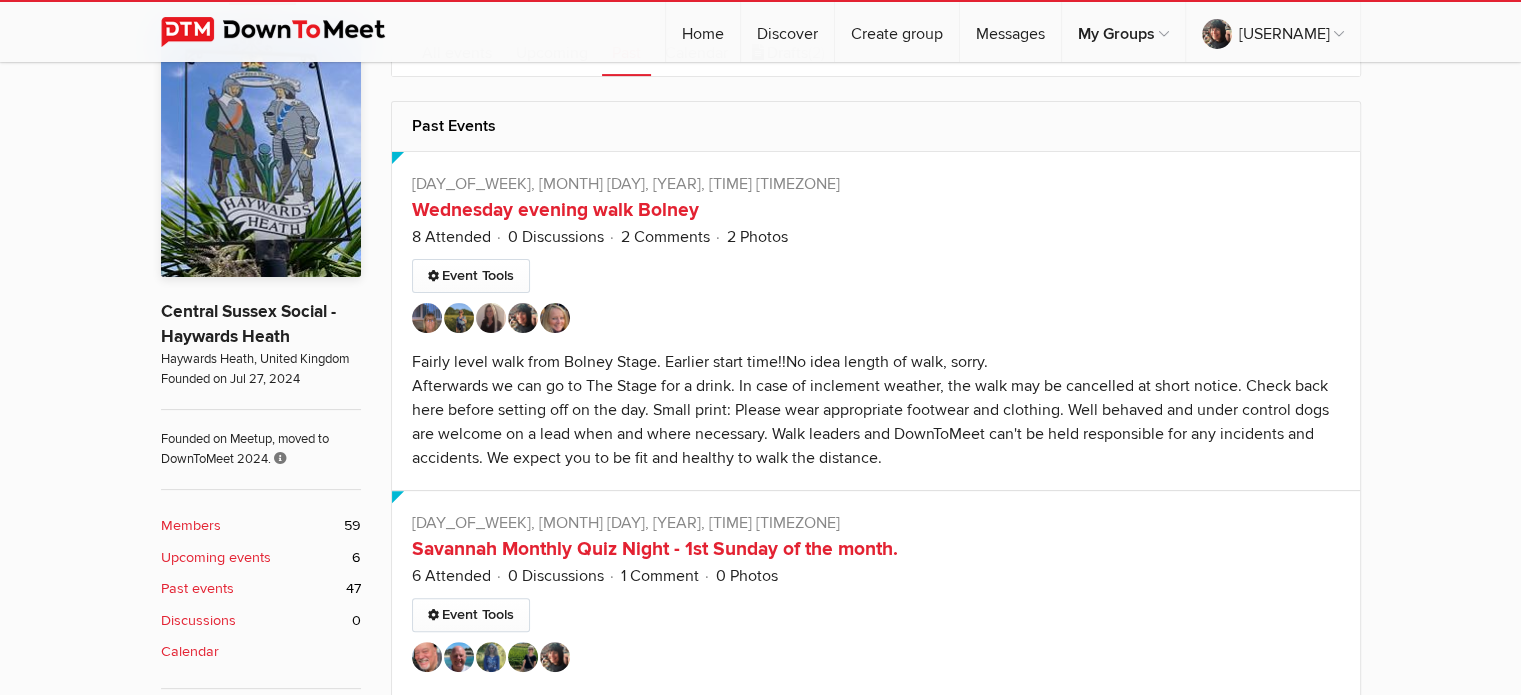 scroll, scrollTop: 491, scrollLeft: 0, axis: vertical 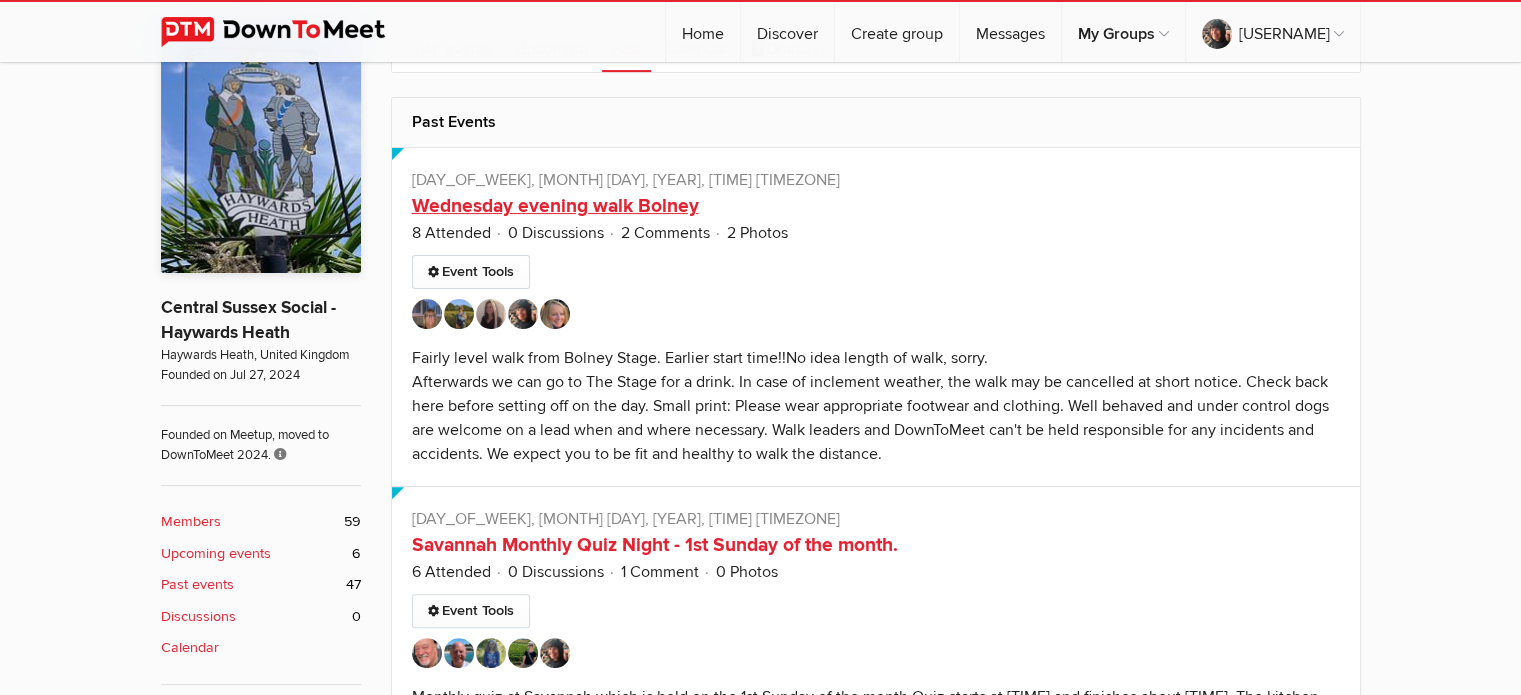 click on "Wednesday evening walk Bolney" 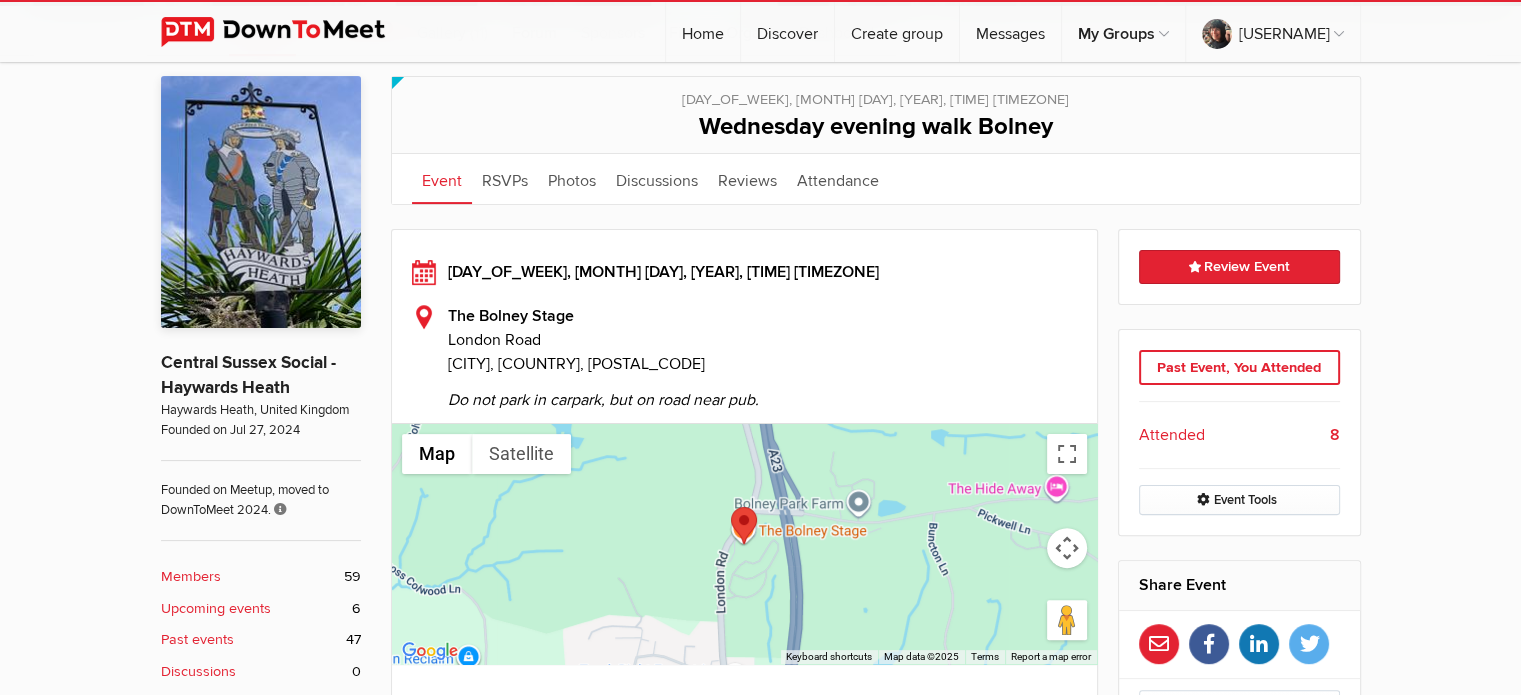 scroll, scrollTop: 436, scrollLeft: 0, axis: vertical 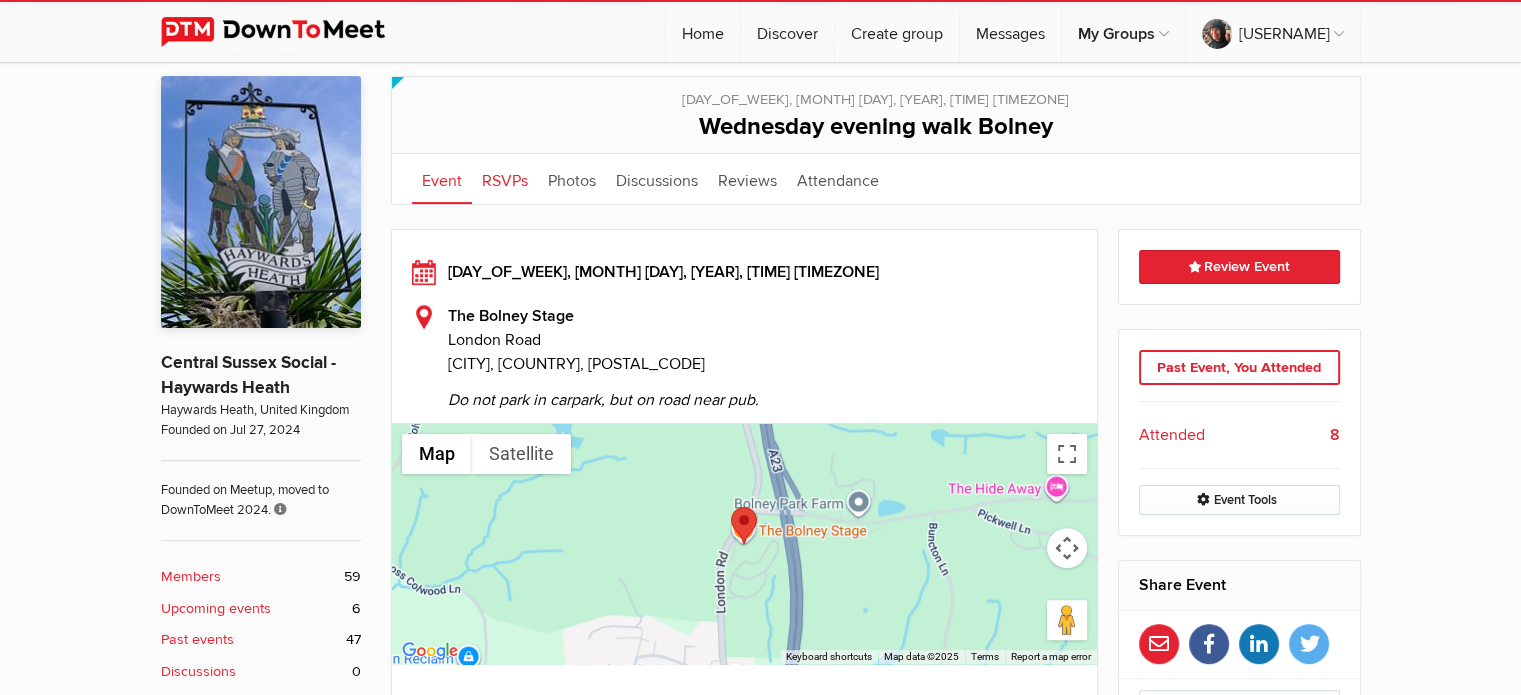 click on "RSVPs" 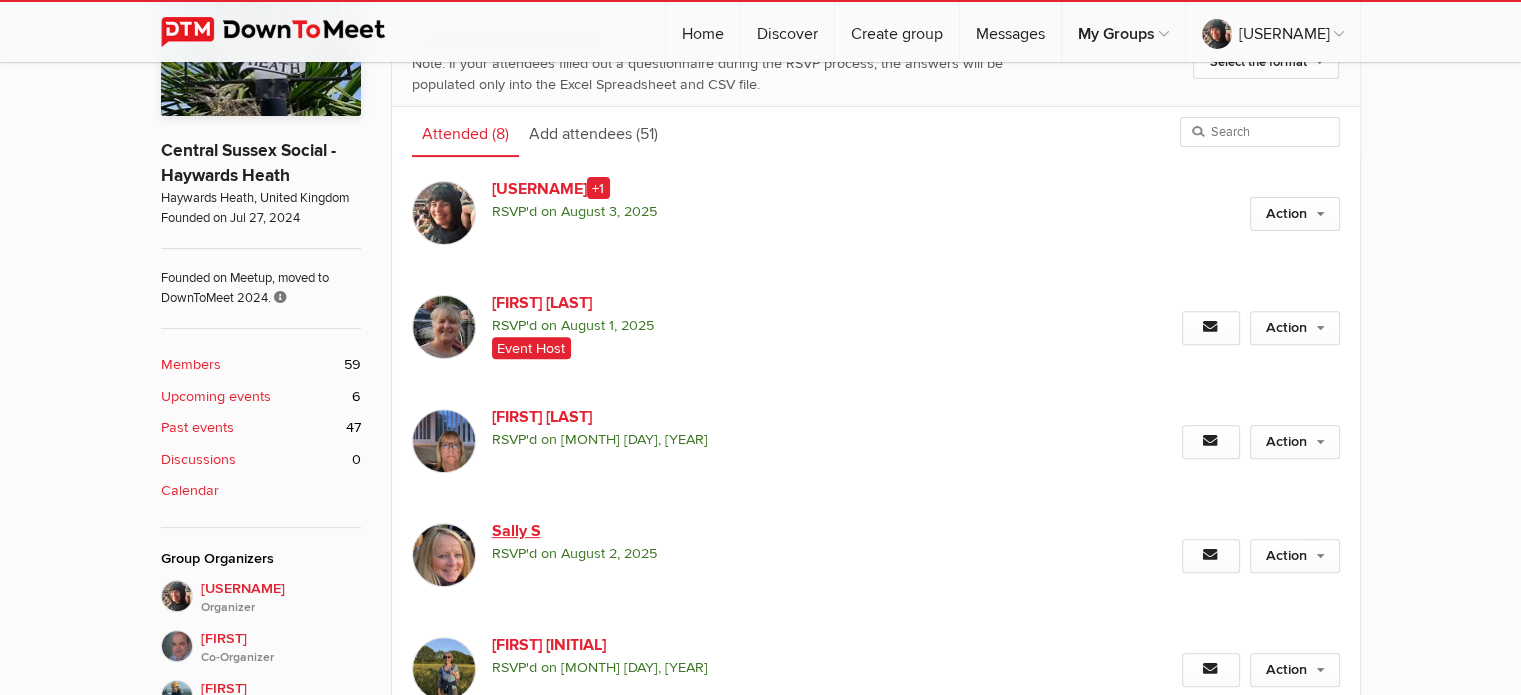 scroll, scrollTop: 644, scrollLeft: 0, axis: vertical 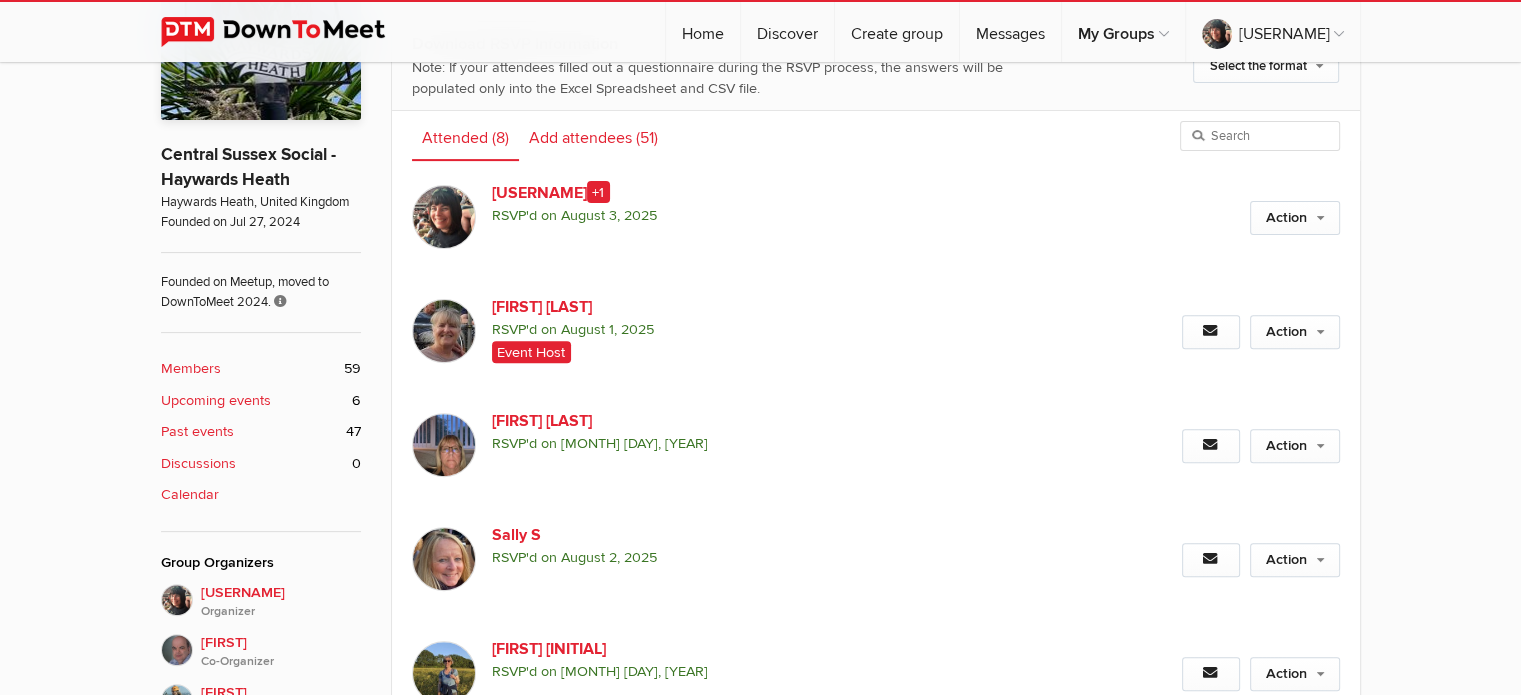 click on "Add attendees
(51)" 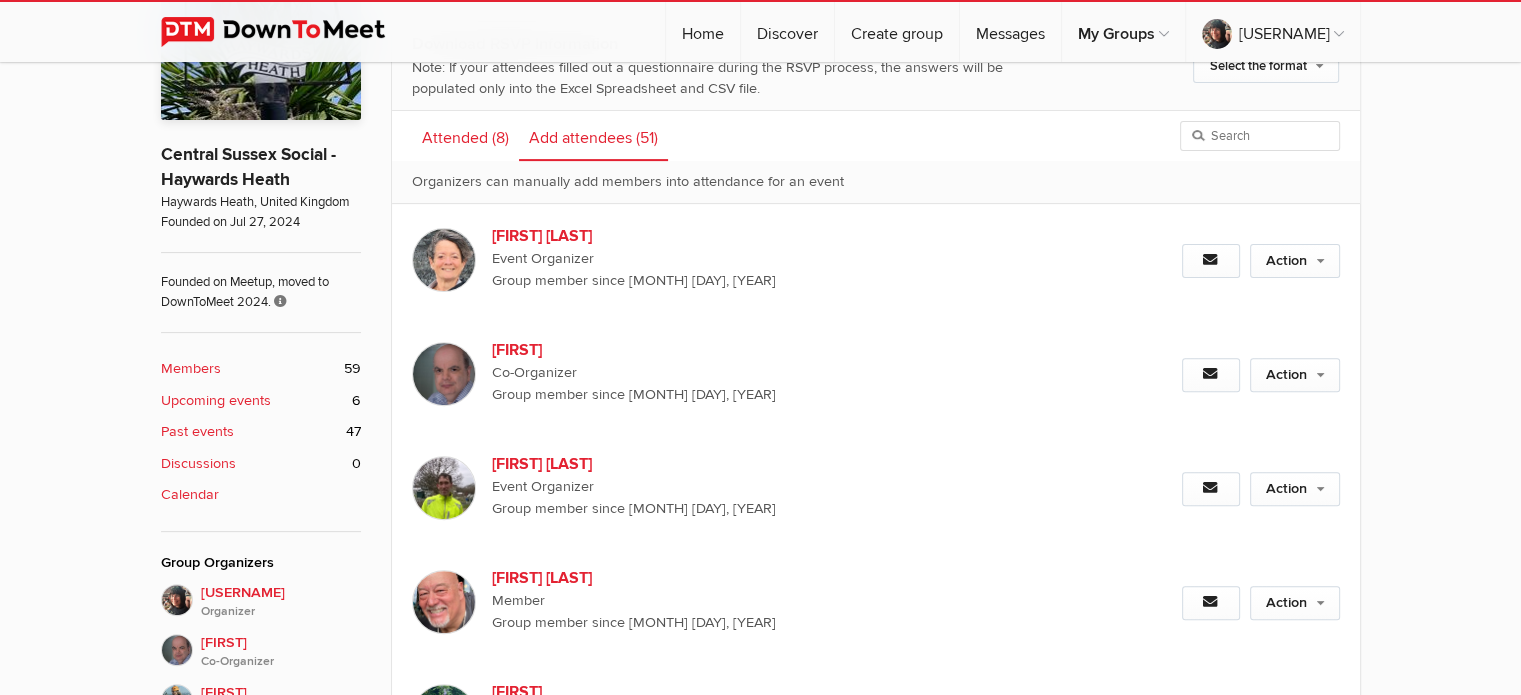 click on "Attended
(8)" 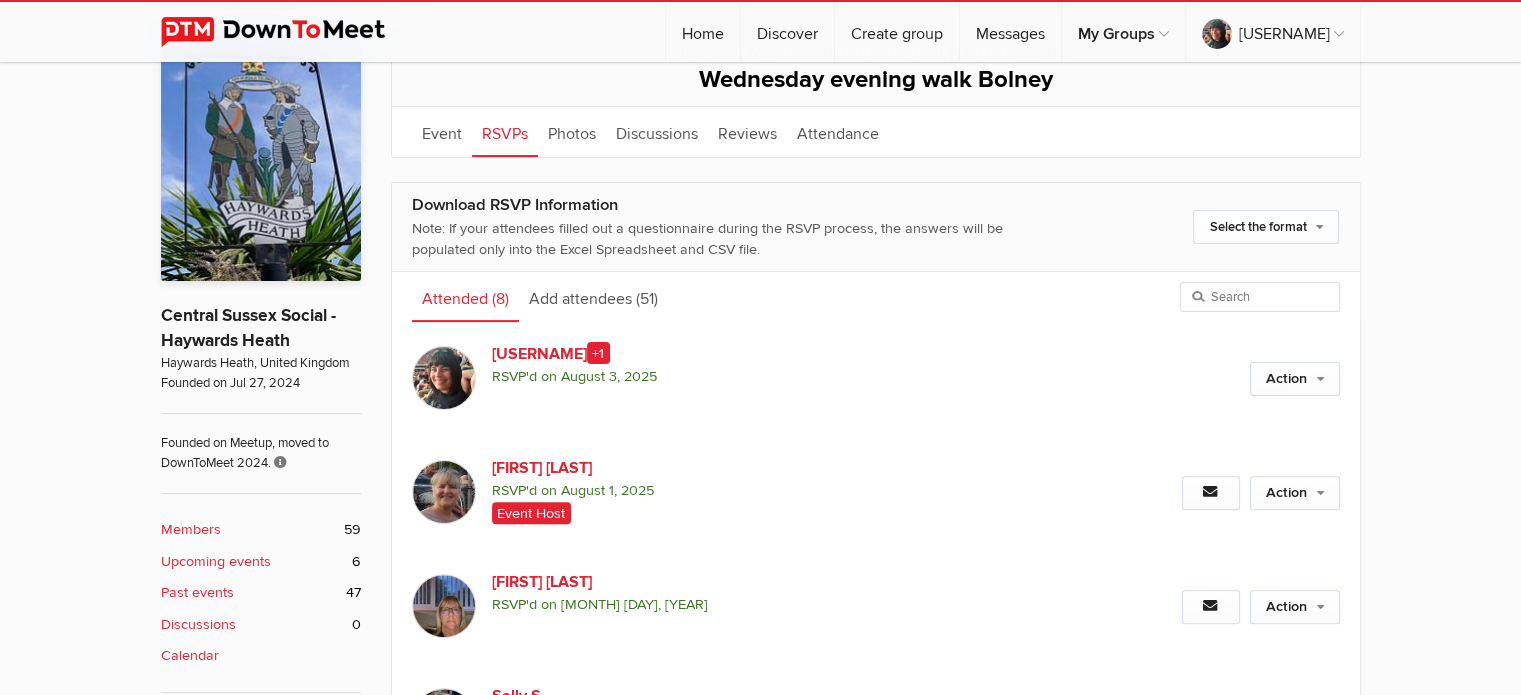 scroll, scrollTop: 490, scrollLeft: 0, axis: vertical 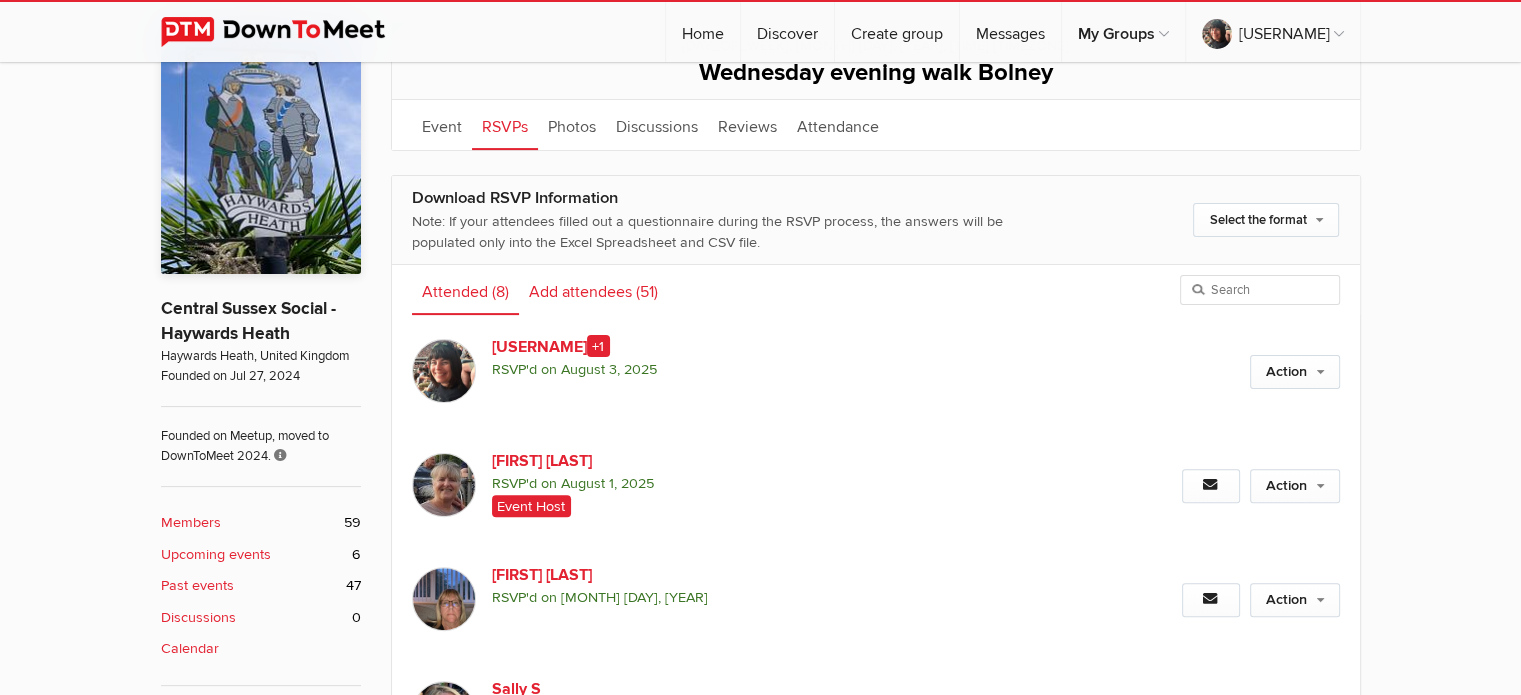 click on "Add attendees
(51)" 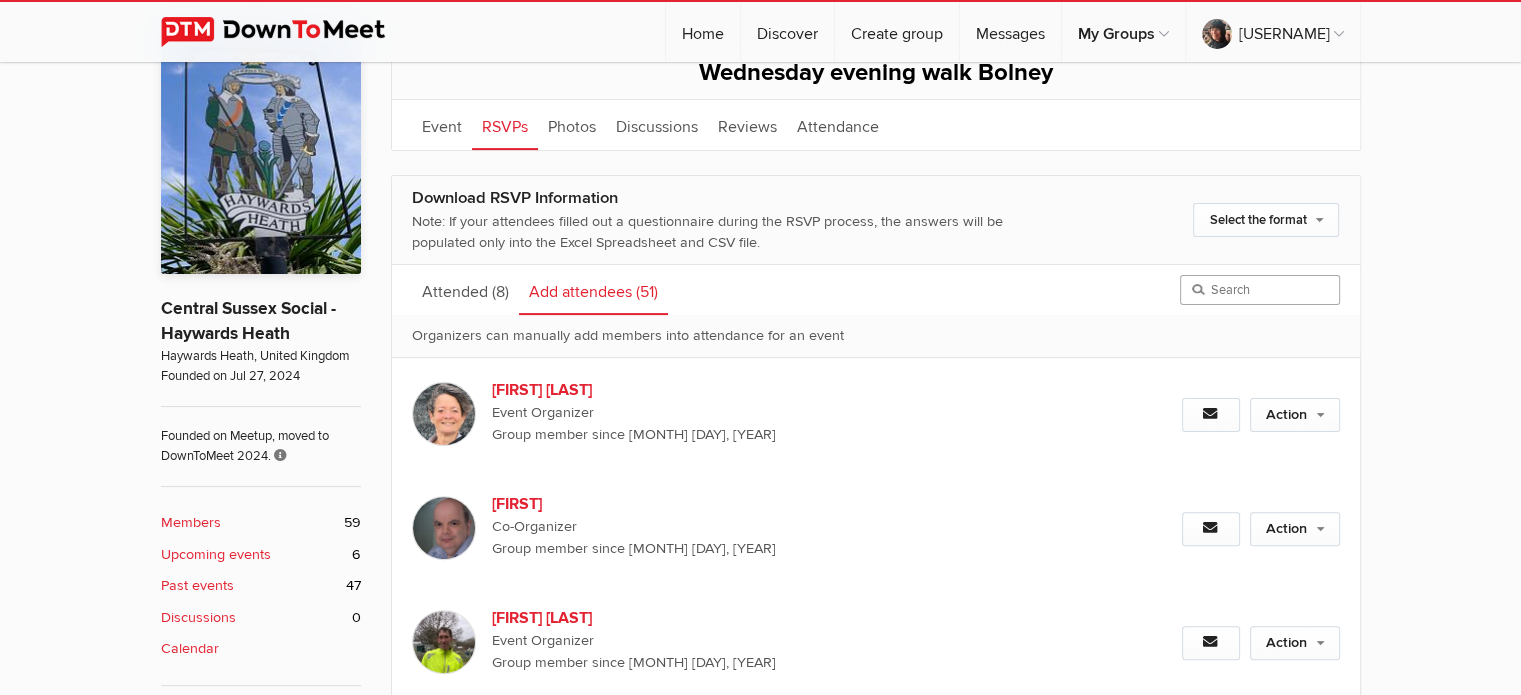 click 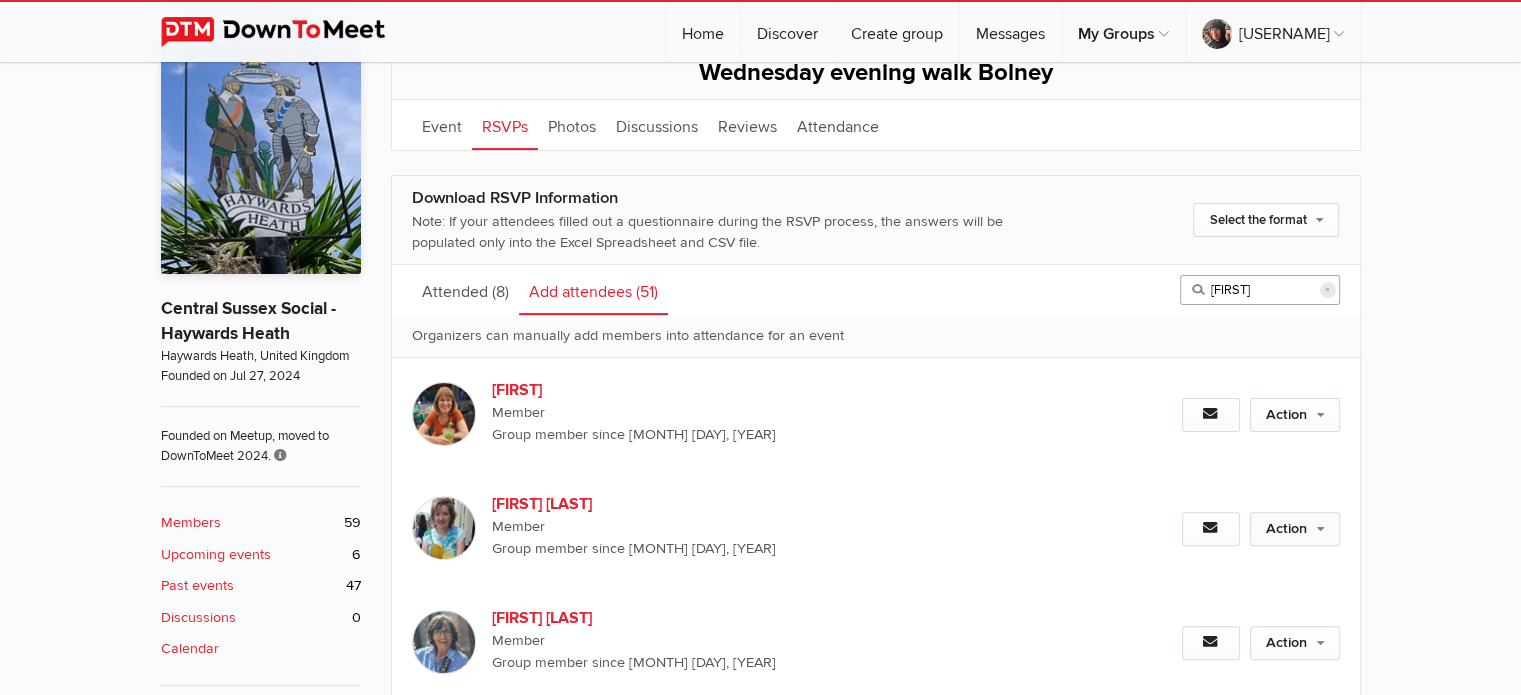 type on "[FIRST]" 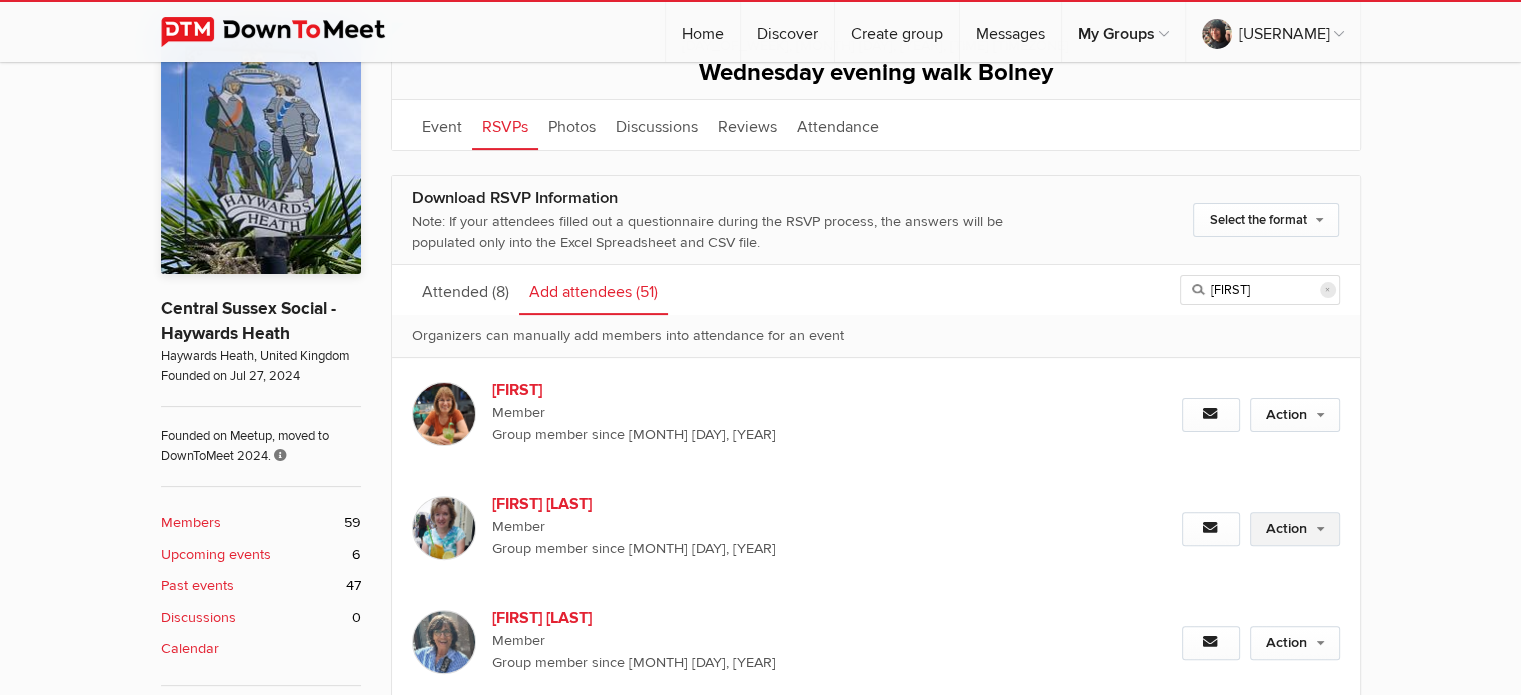 click on "Action" 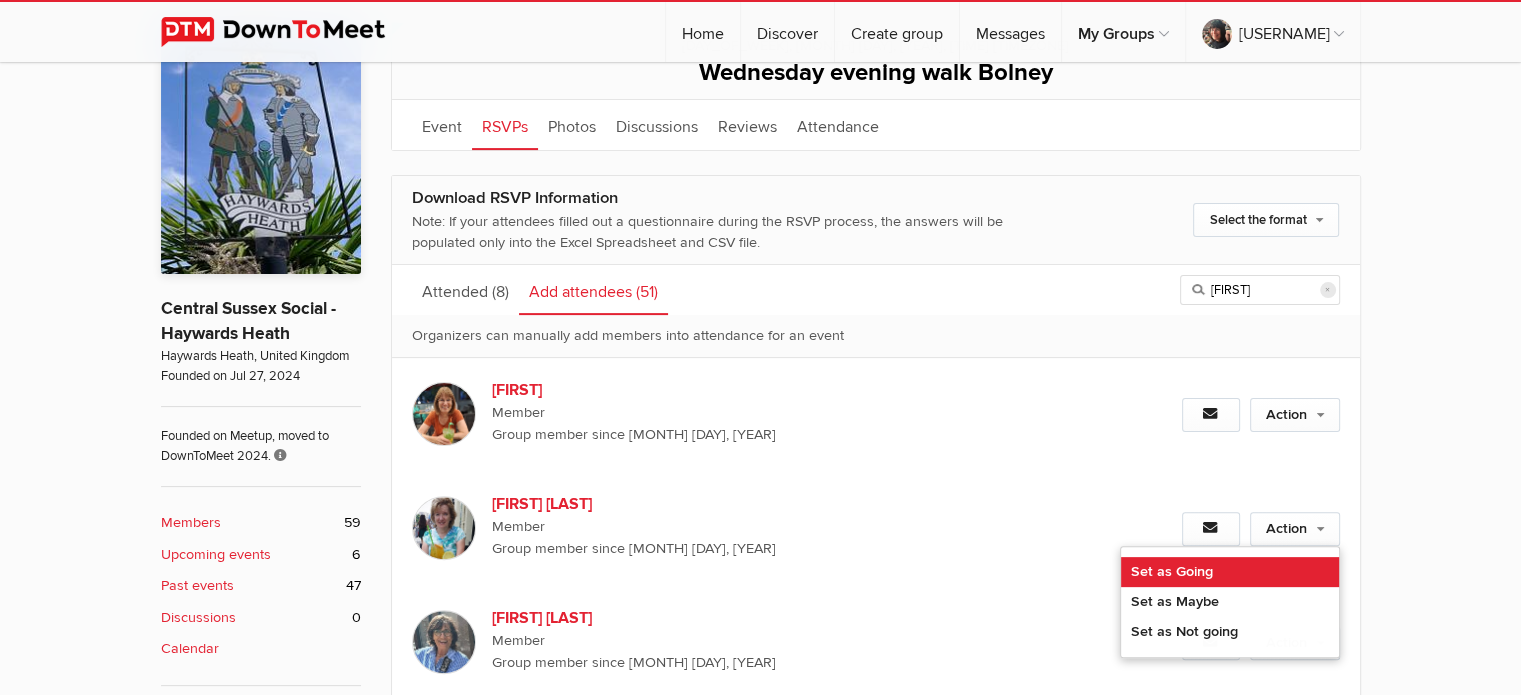 click on "Set as Going" 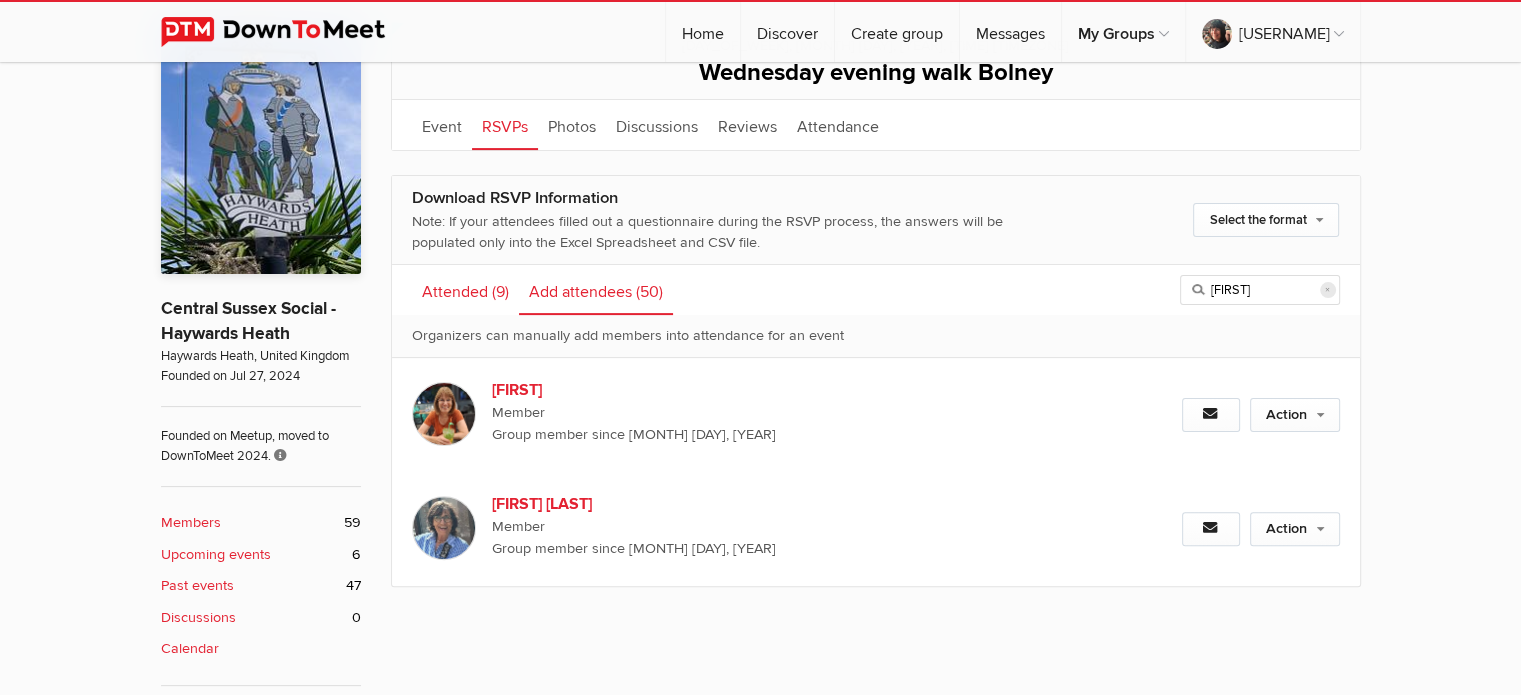 click on "Attended" 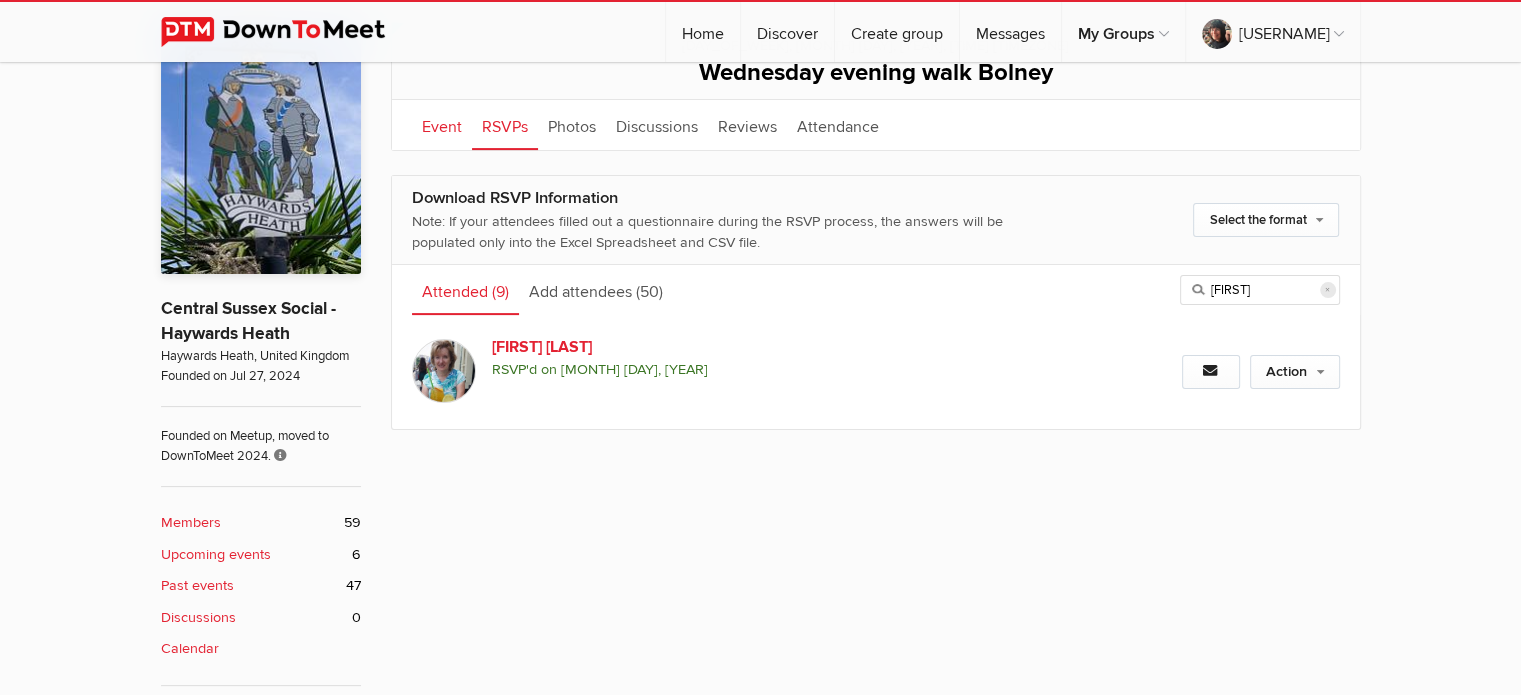 click on "Event" 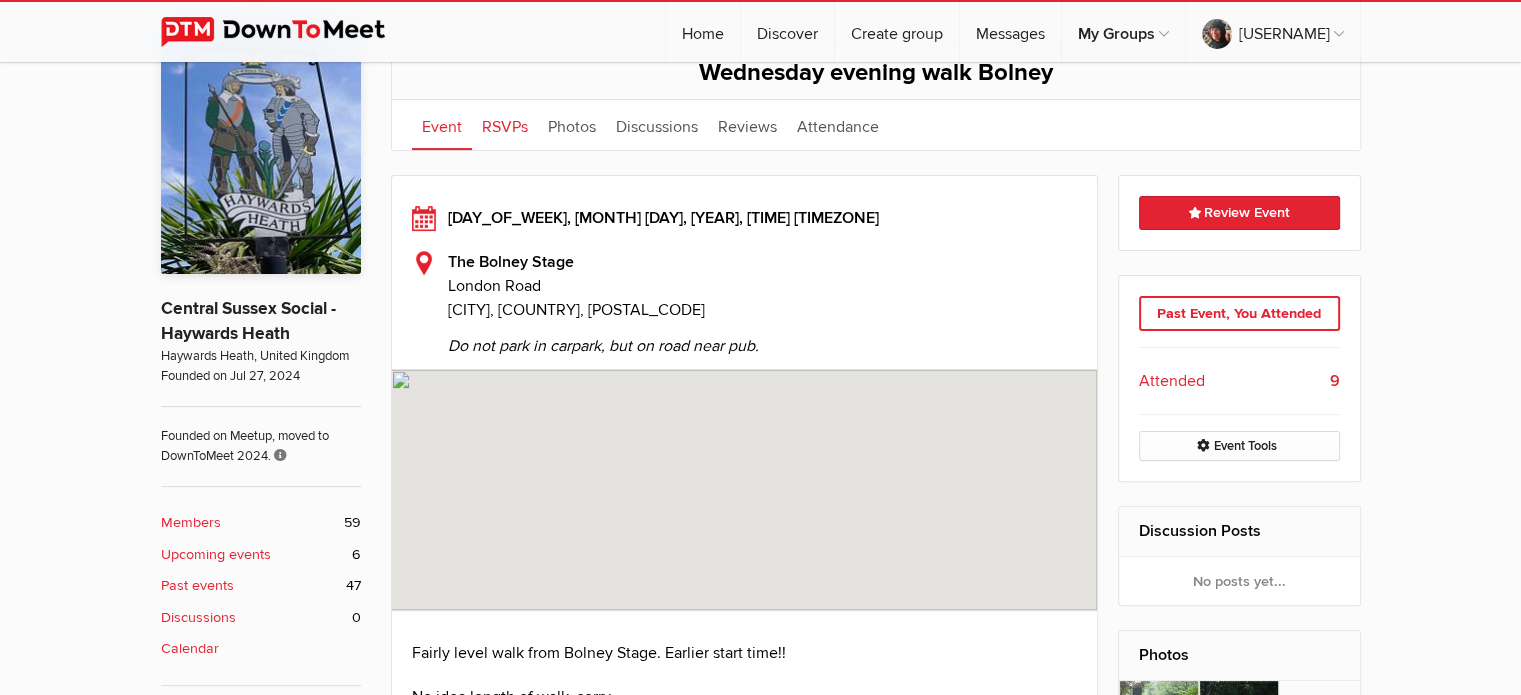 click on "RSVPs" 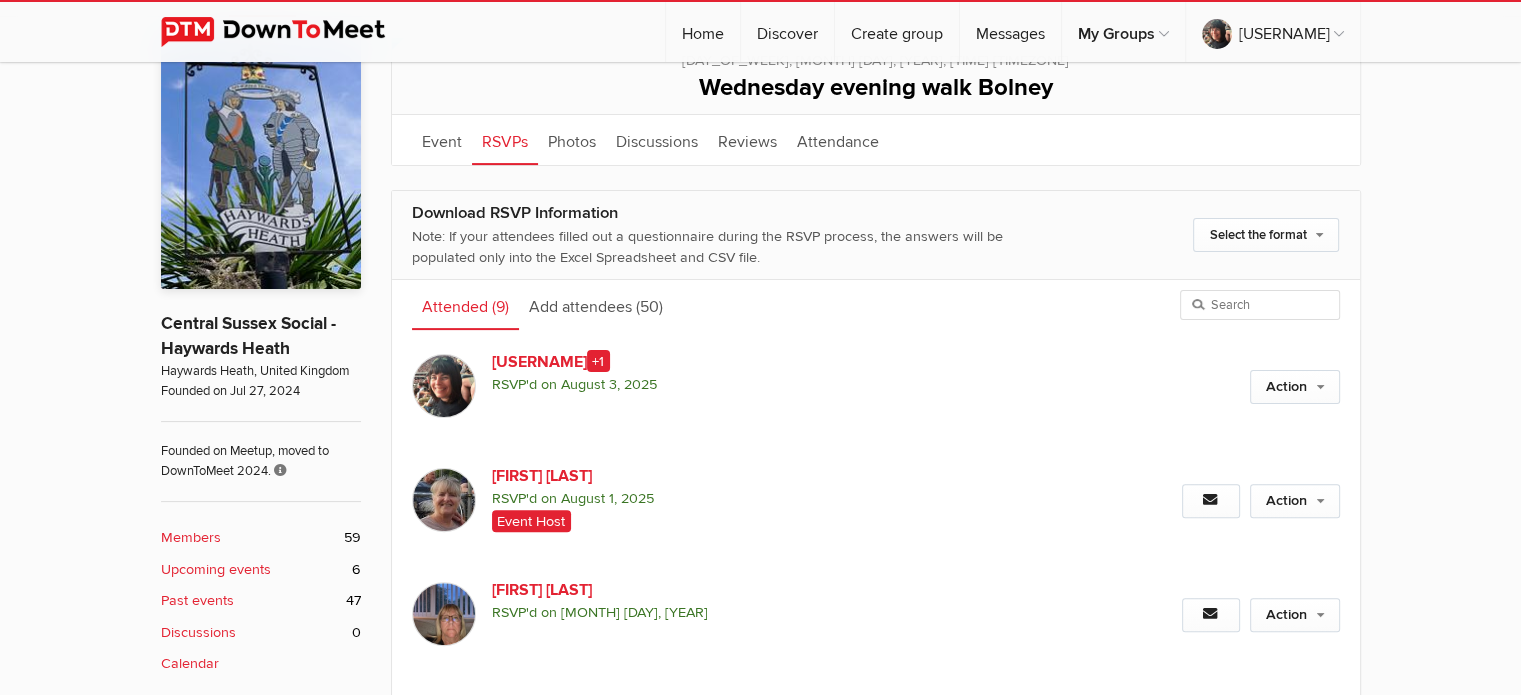 scroll, scrollTop: 474, scrollLeft: 0, axis: vertical 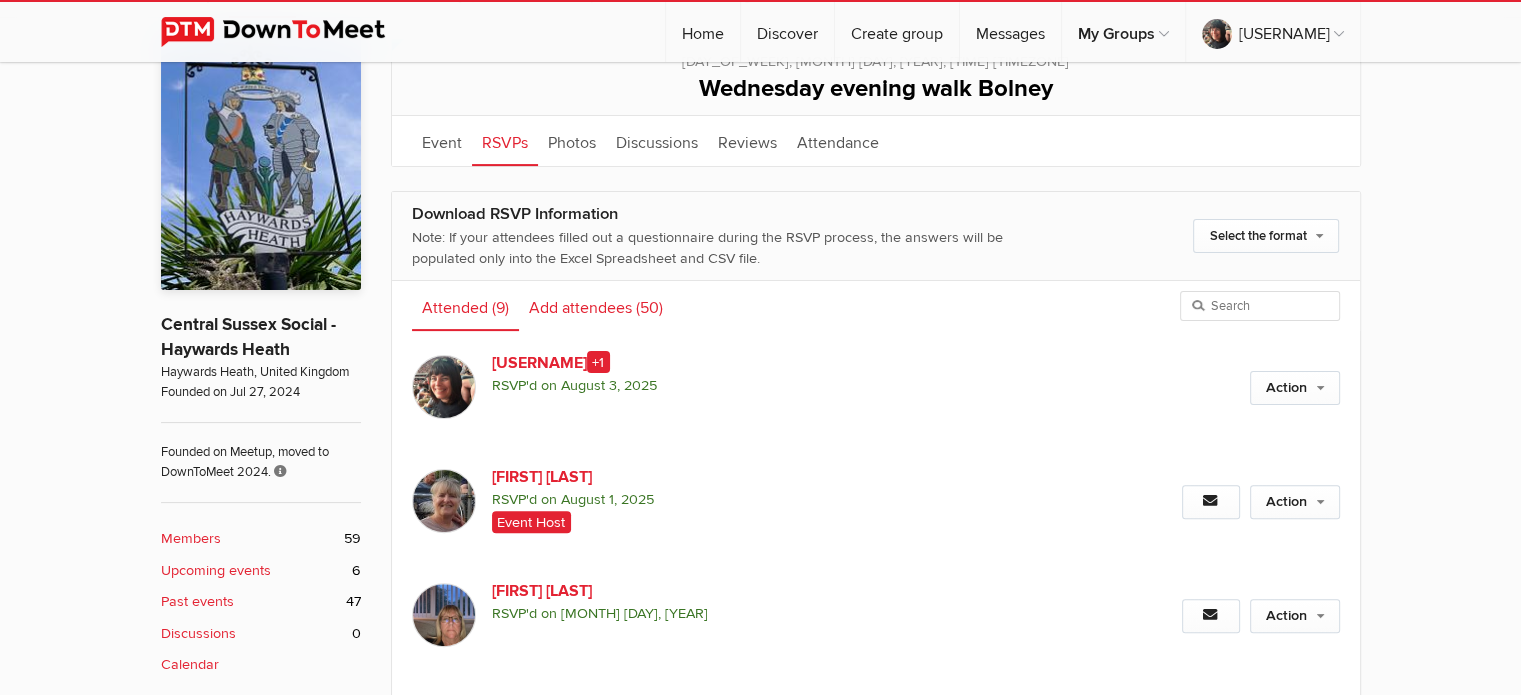click on "Add attendees
(50)" 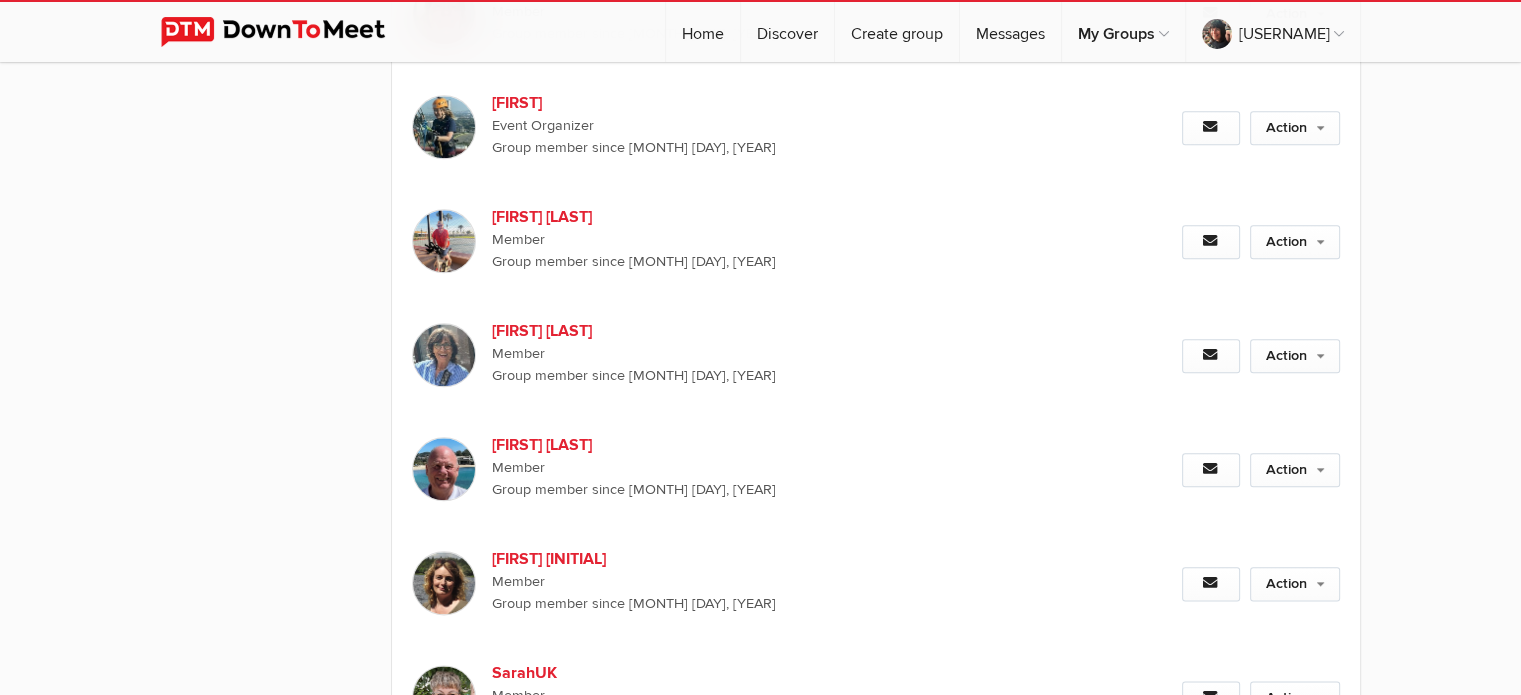 scroll, scrollTop: 2264, scrollLeft: 0, axis: vertical 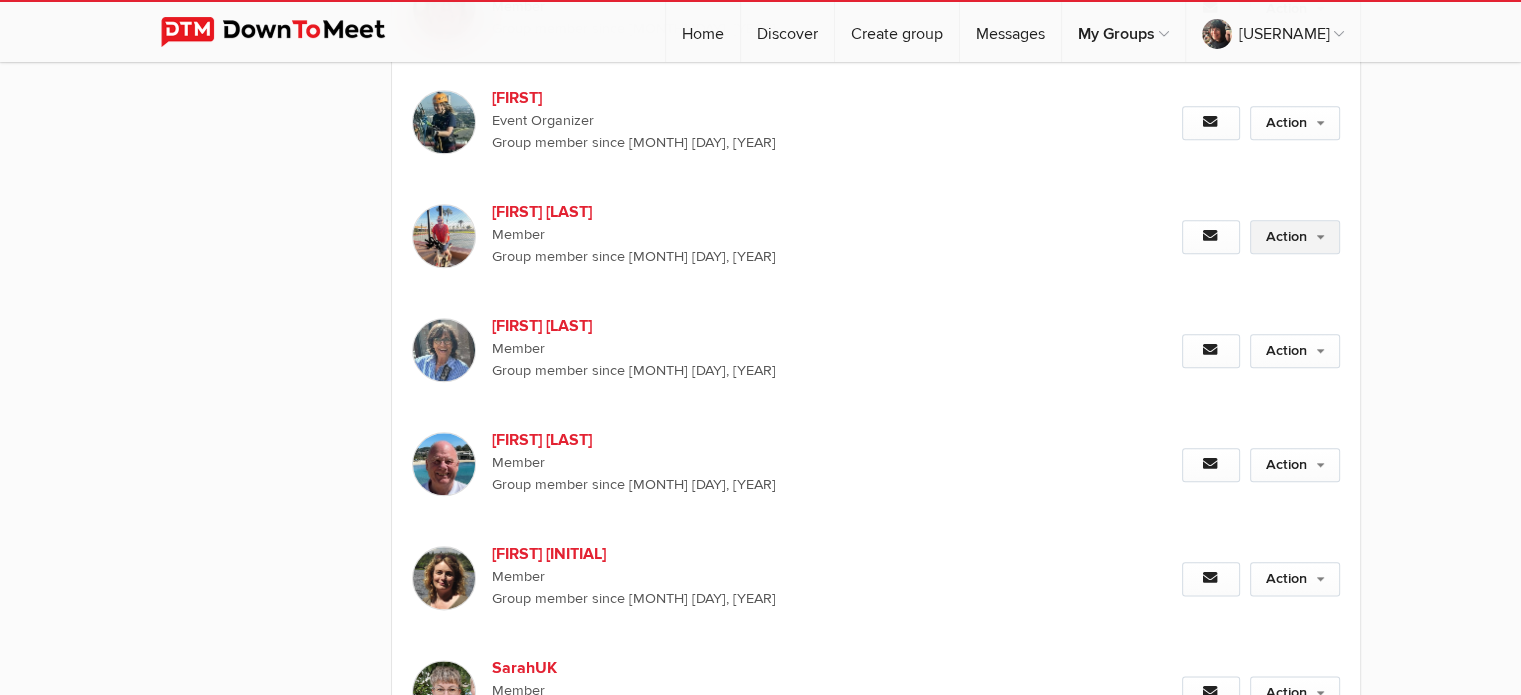 click on "Action" 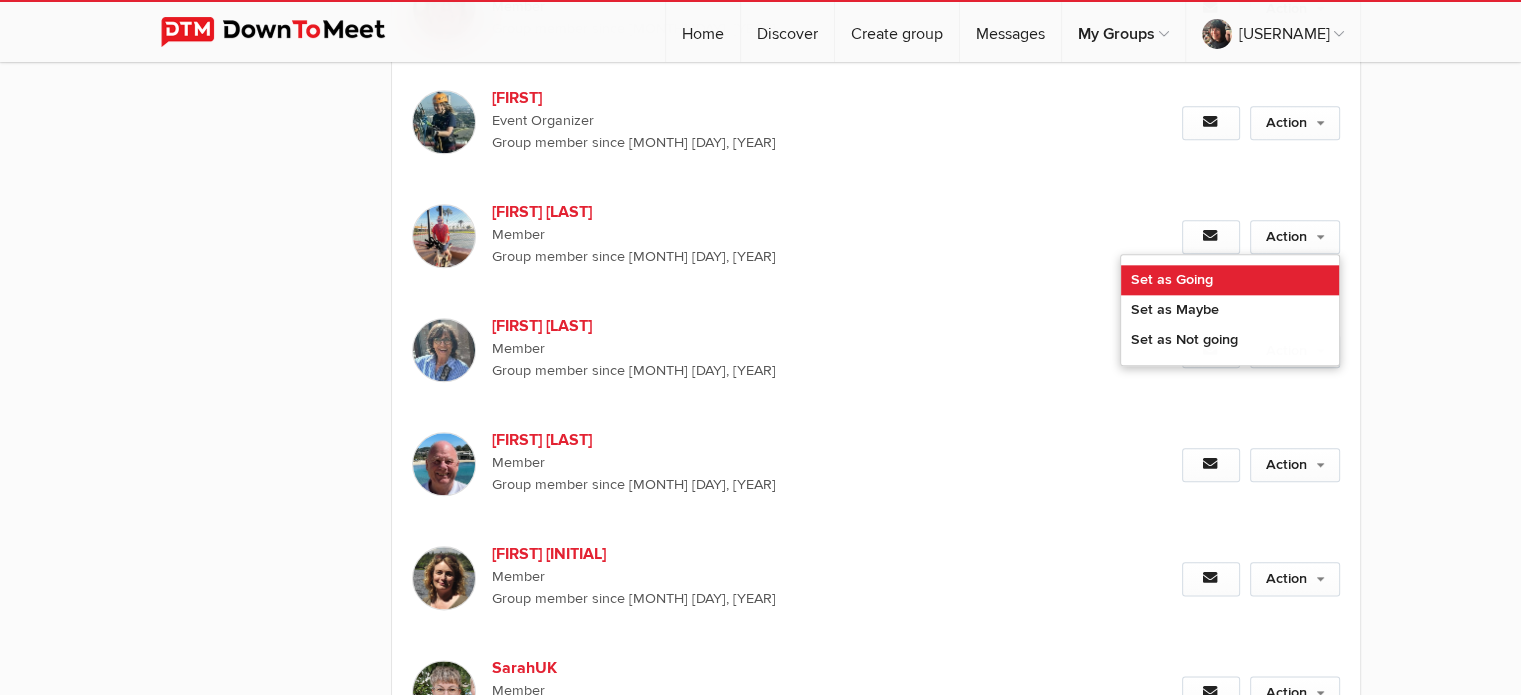 click on "Set as Going" 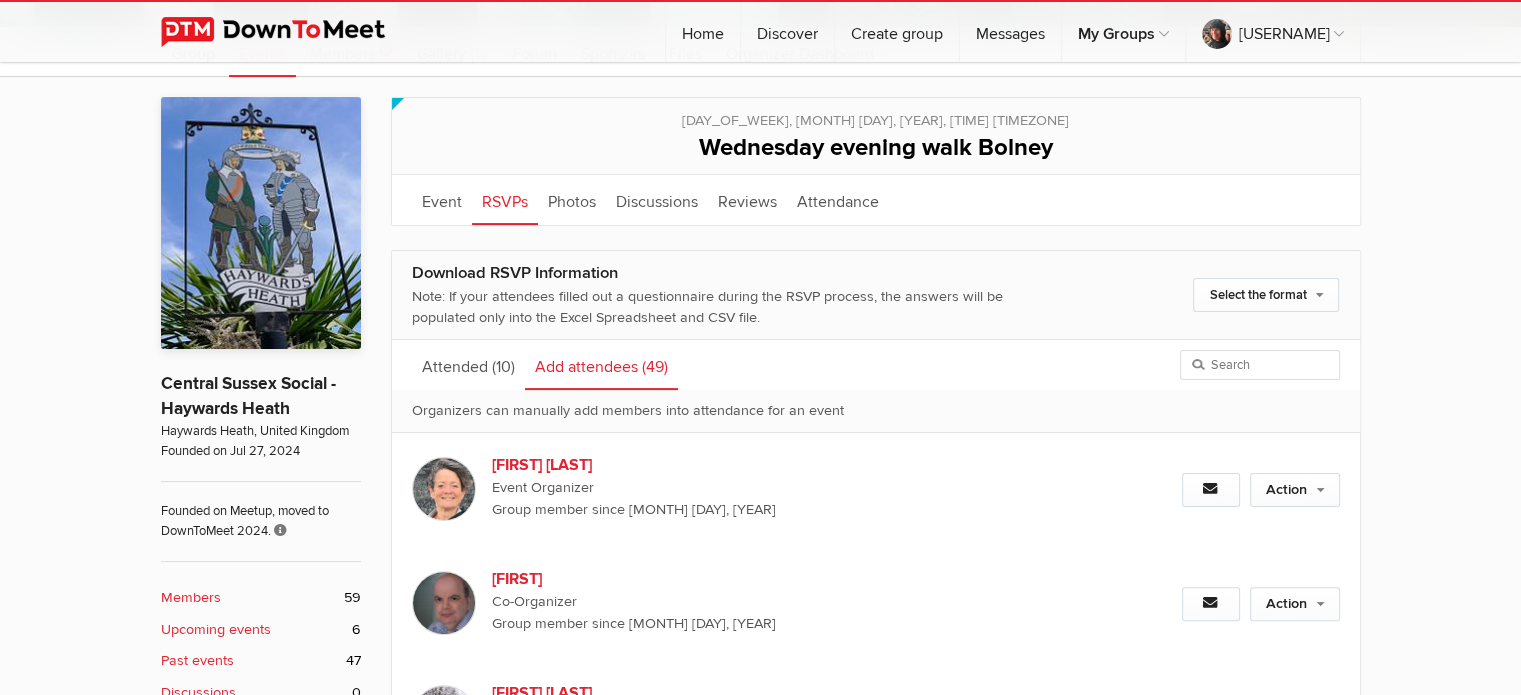 scroll, scrollTop: 416, scrollLeft: 0, axis: vertical 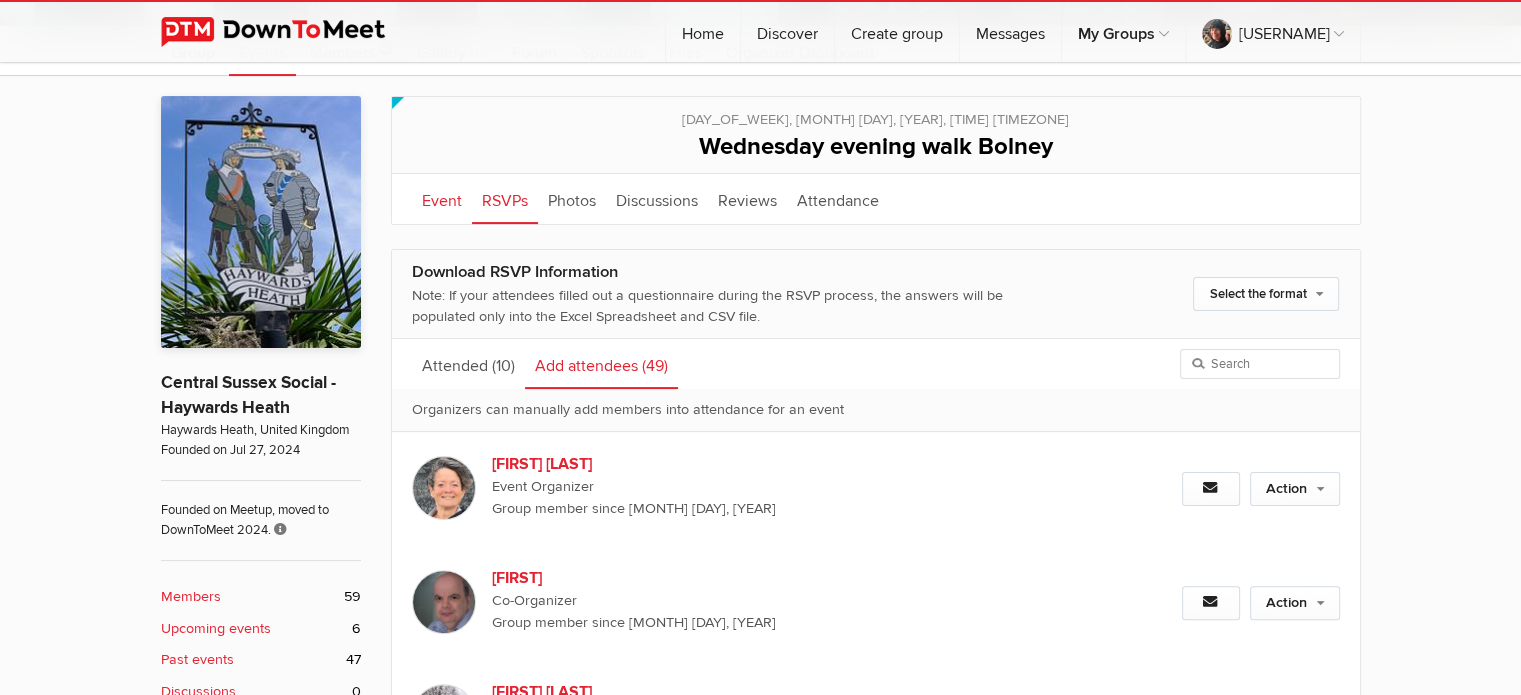 click on "Event" 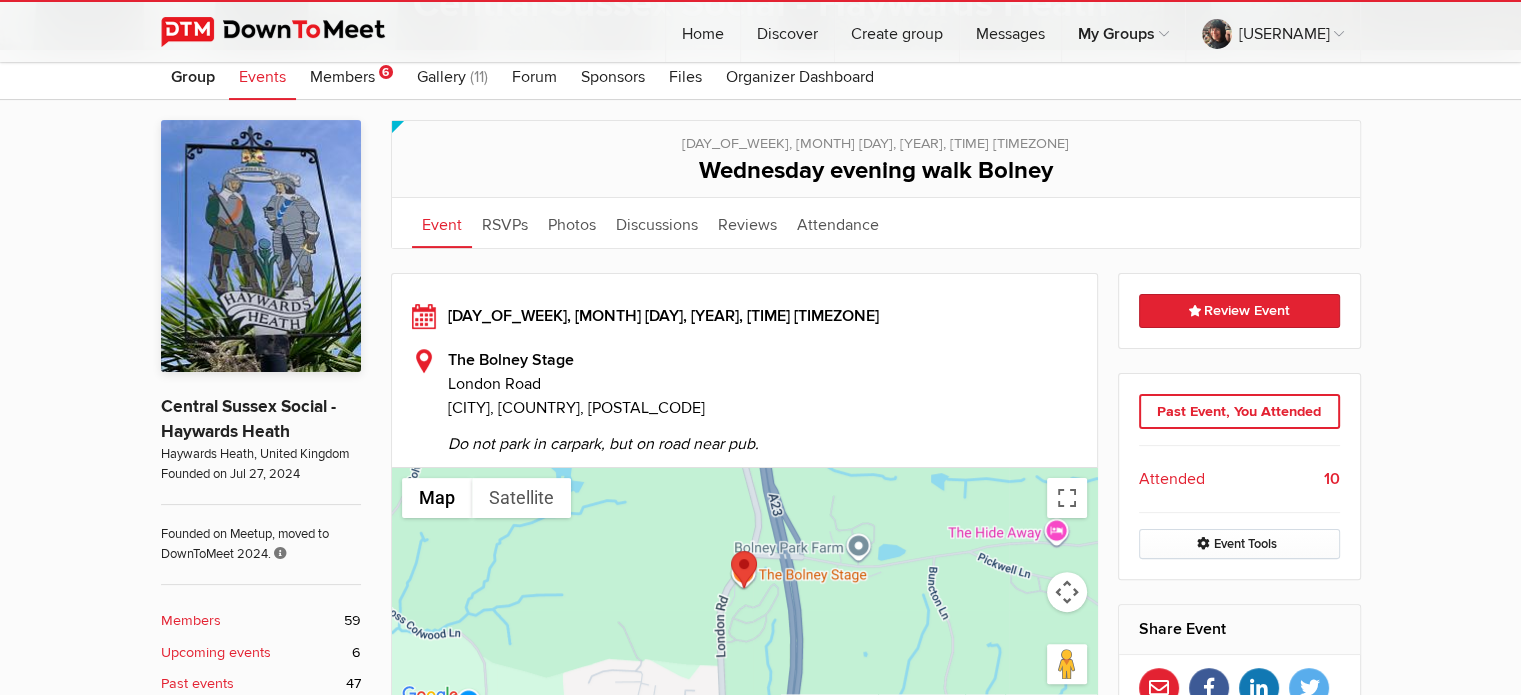 scroll, scrollTop: 390, scrollLeft: 0, axis: vertical 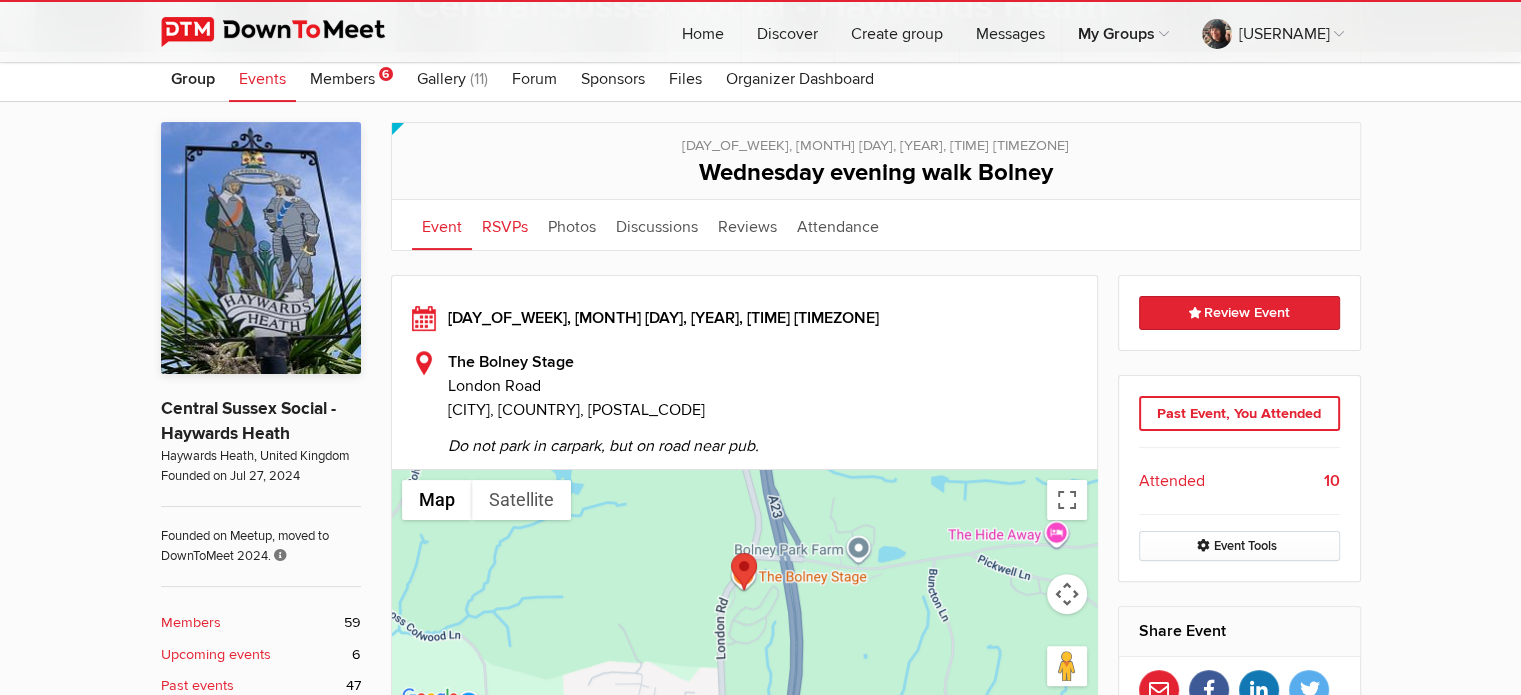 click on "RSVPs" 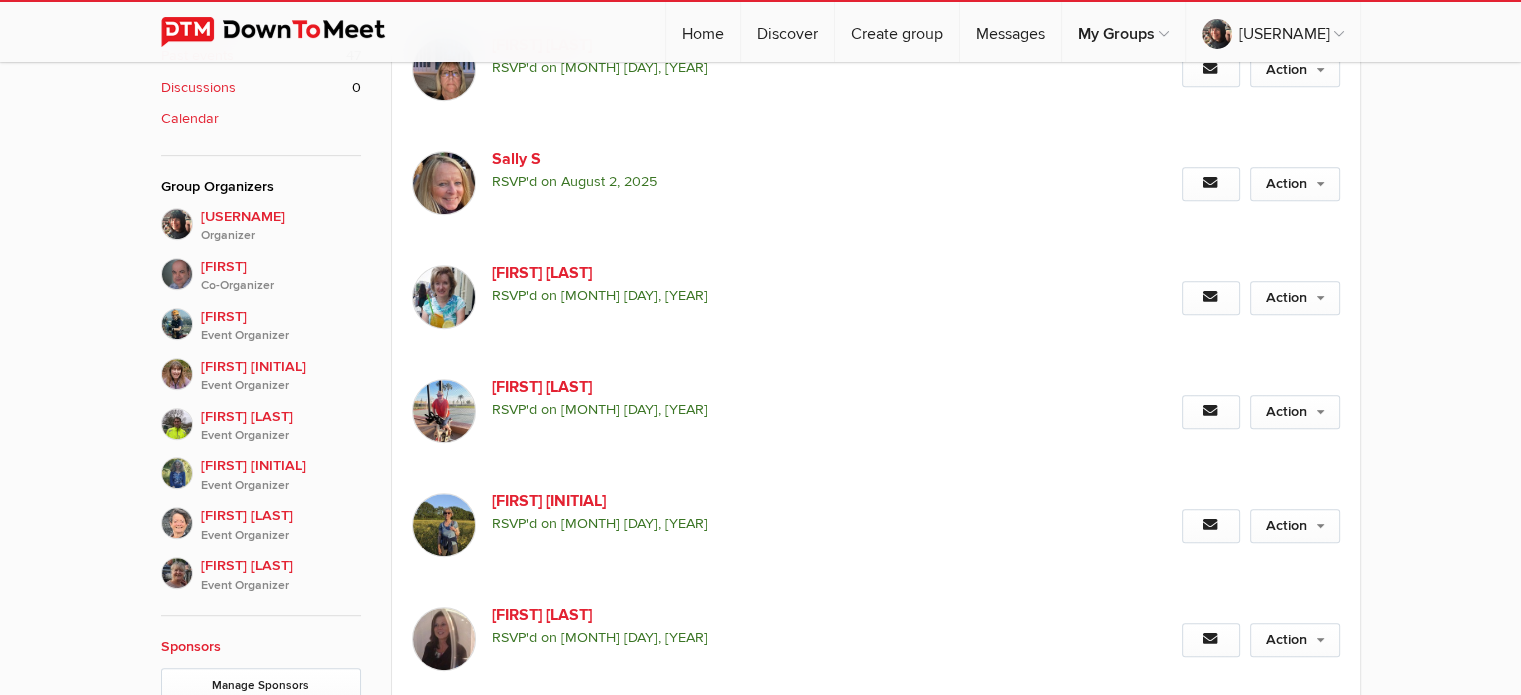 scroll, scrollTop: 1022, scrollLeft: 0, axis: vertical 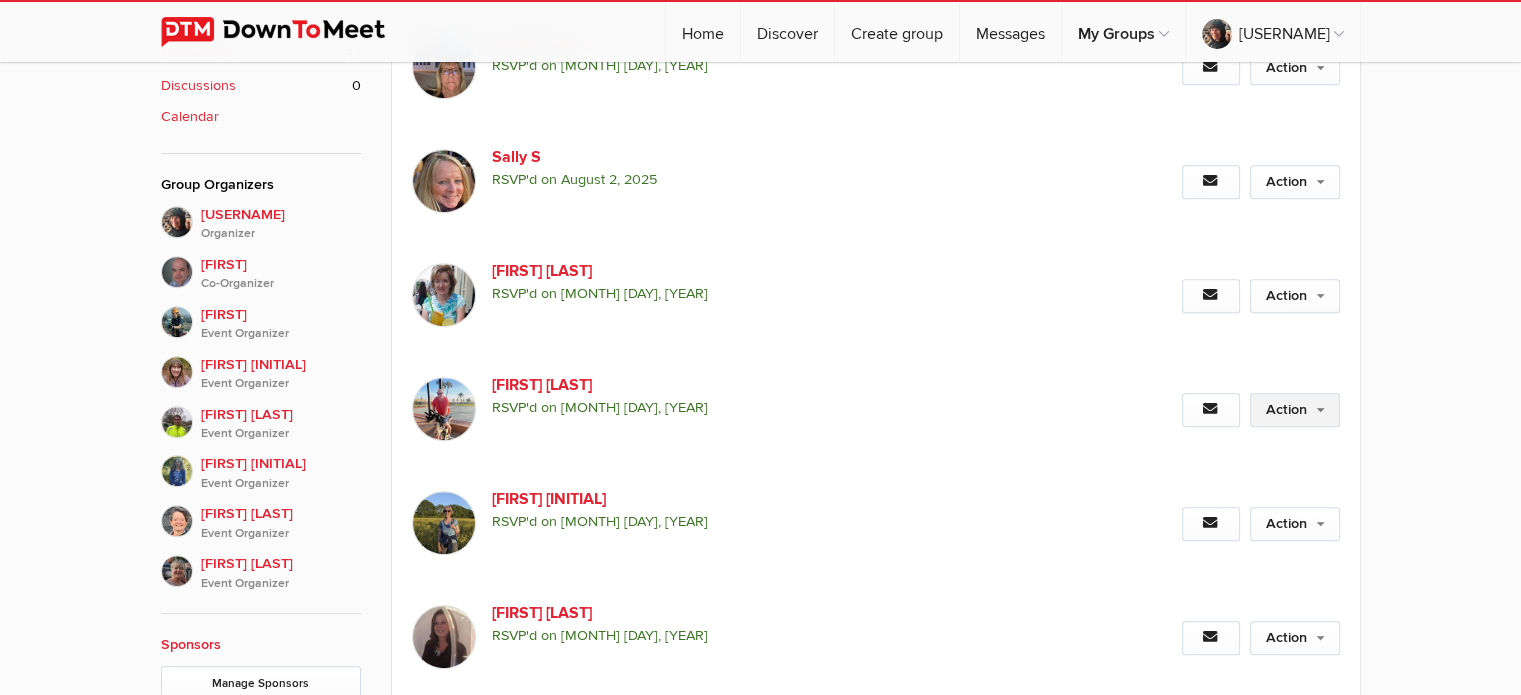 click on "Action" 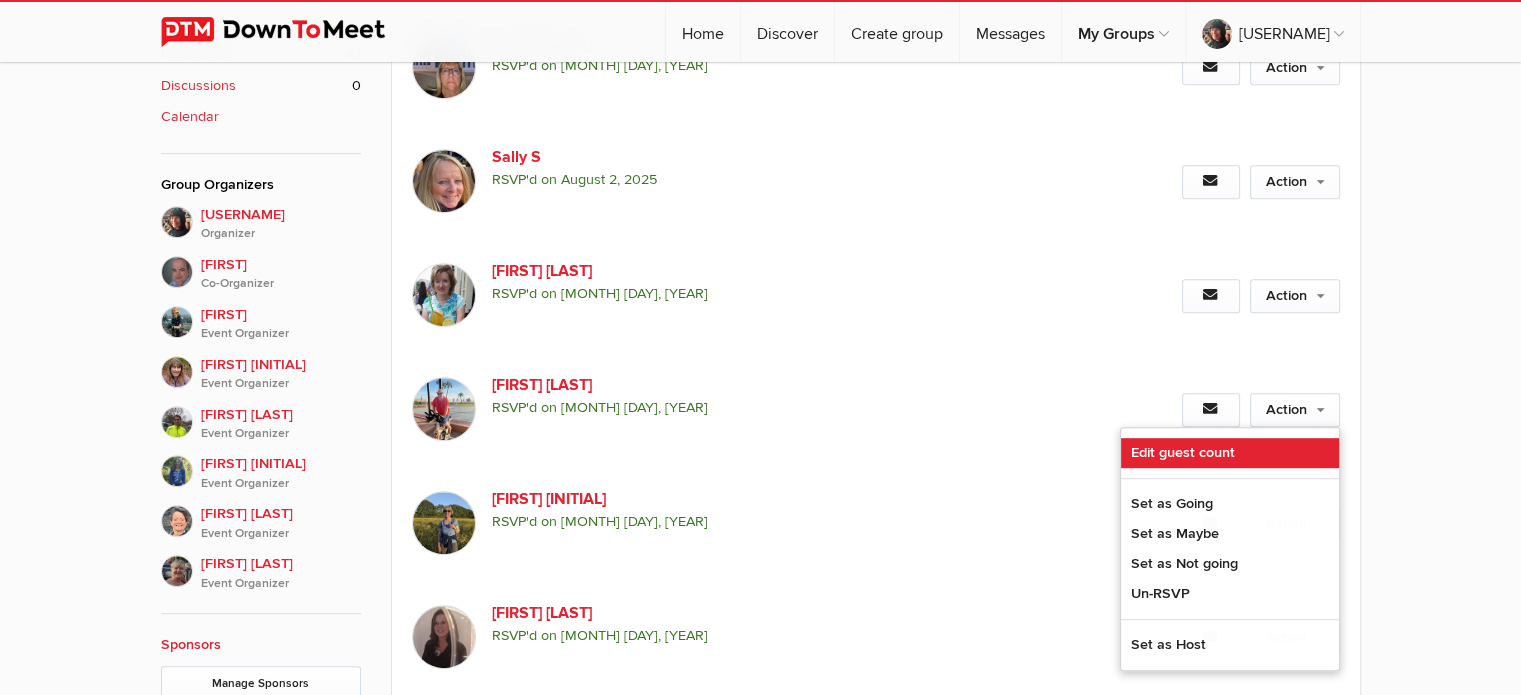 click on "Edit guest count" 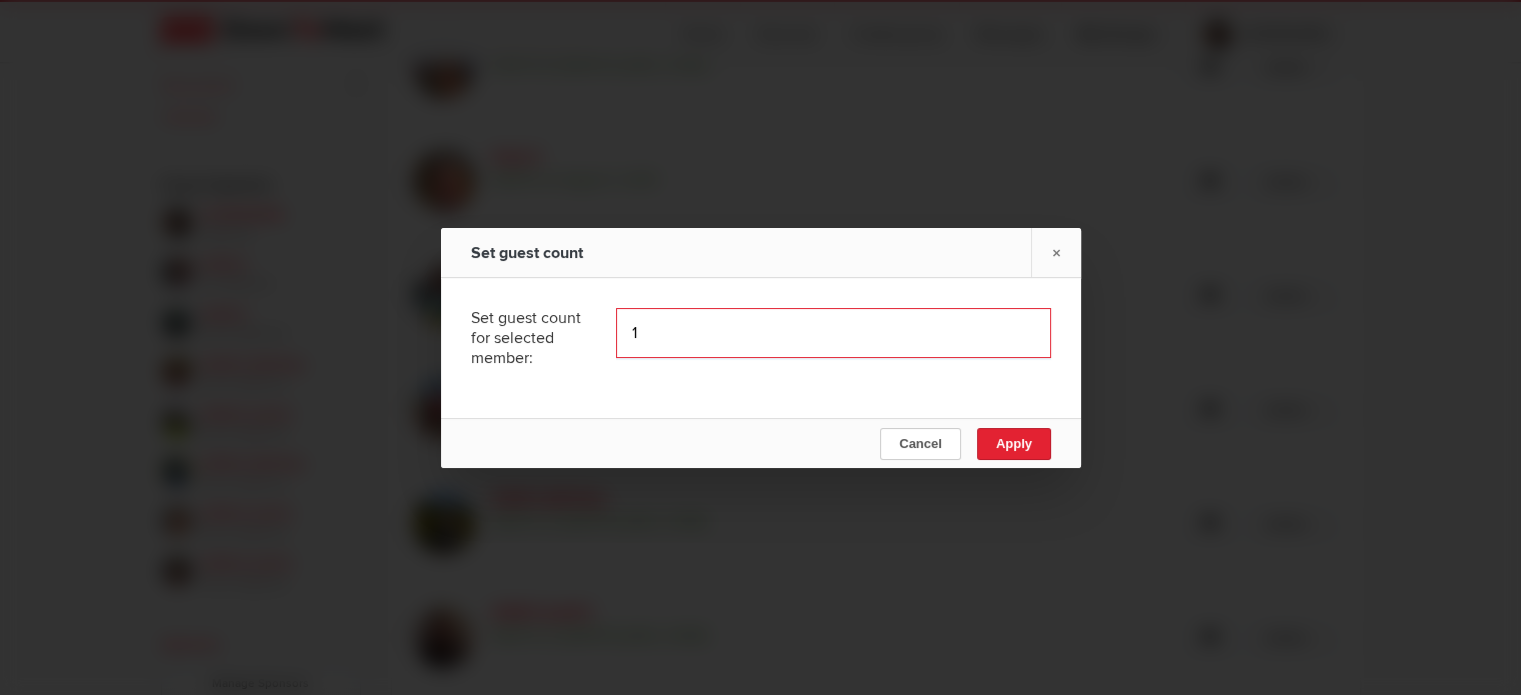 type on "1" 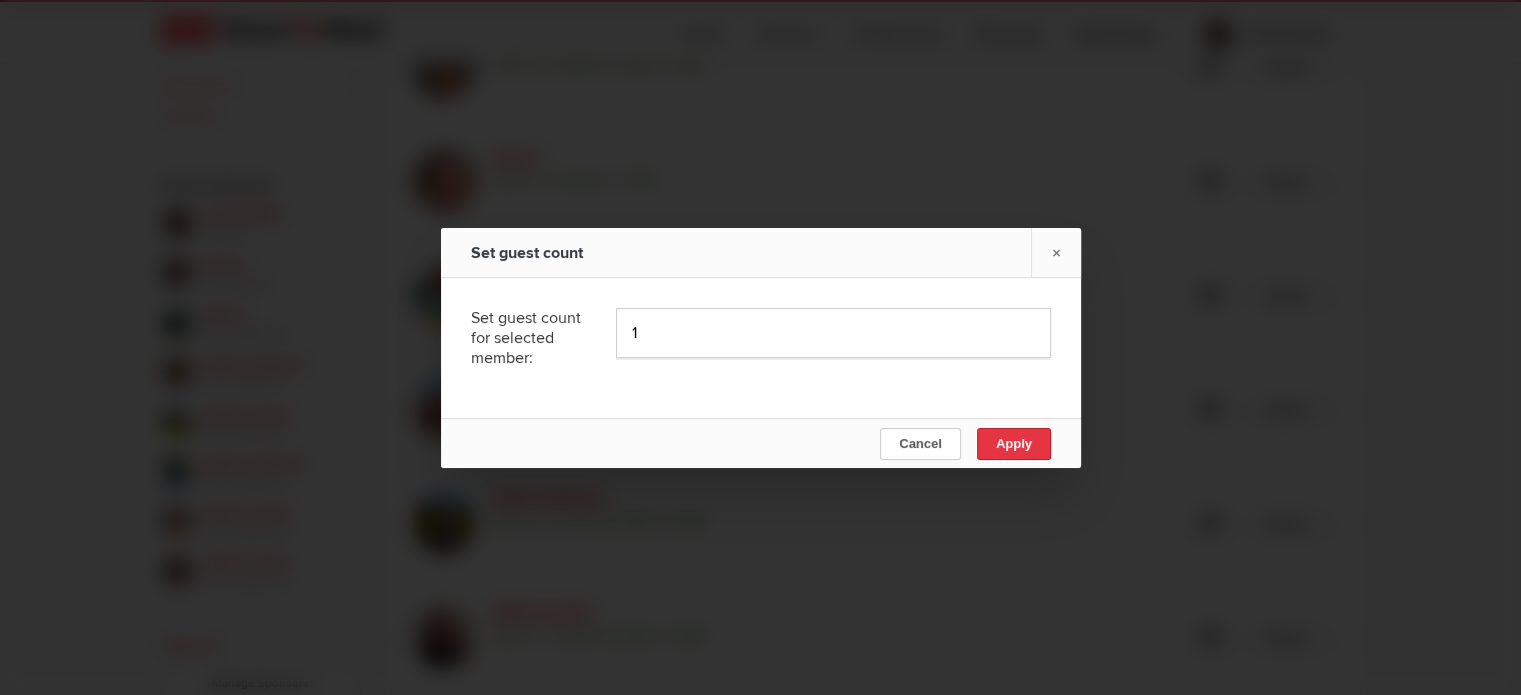 click on "Apply" 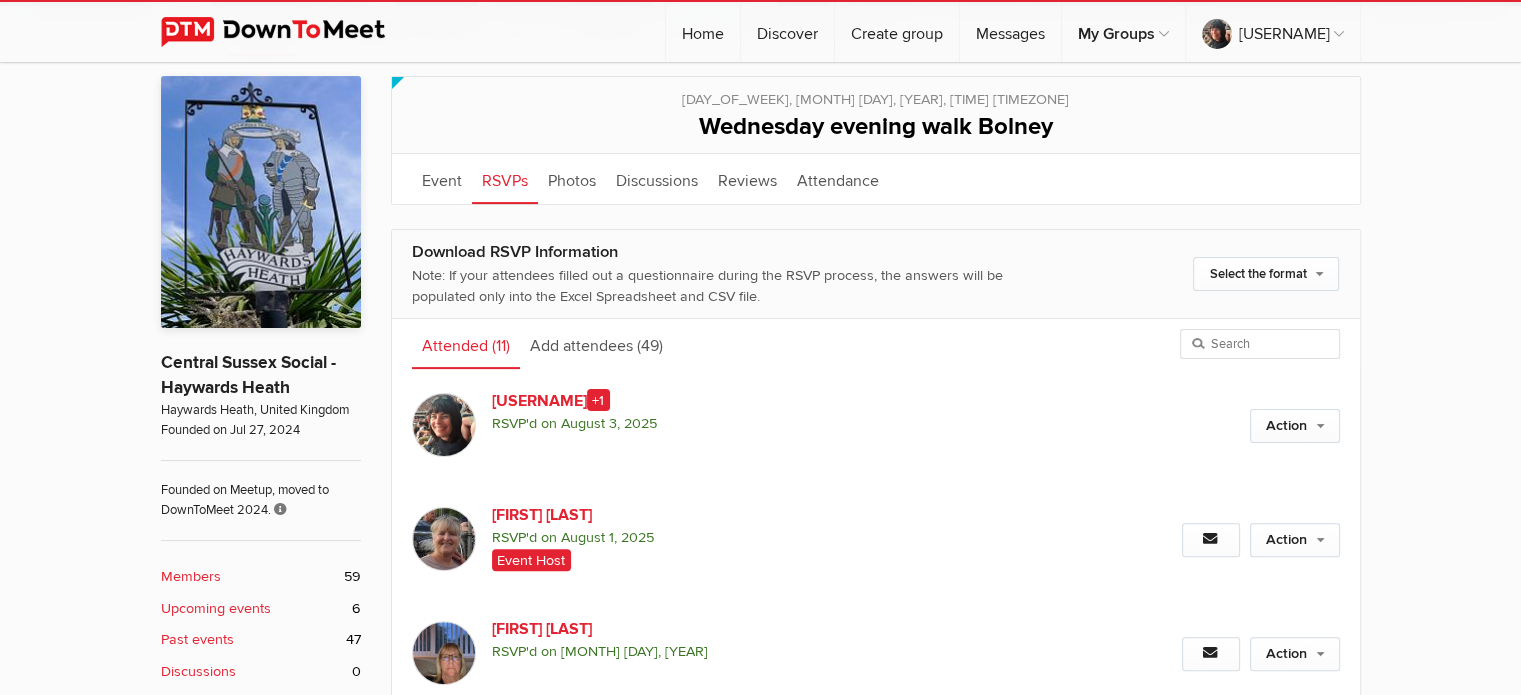 scroll, scrollTop: 512, scrollLeft: 0, axis: vertical 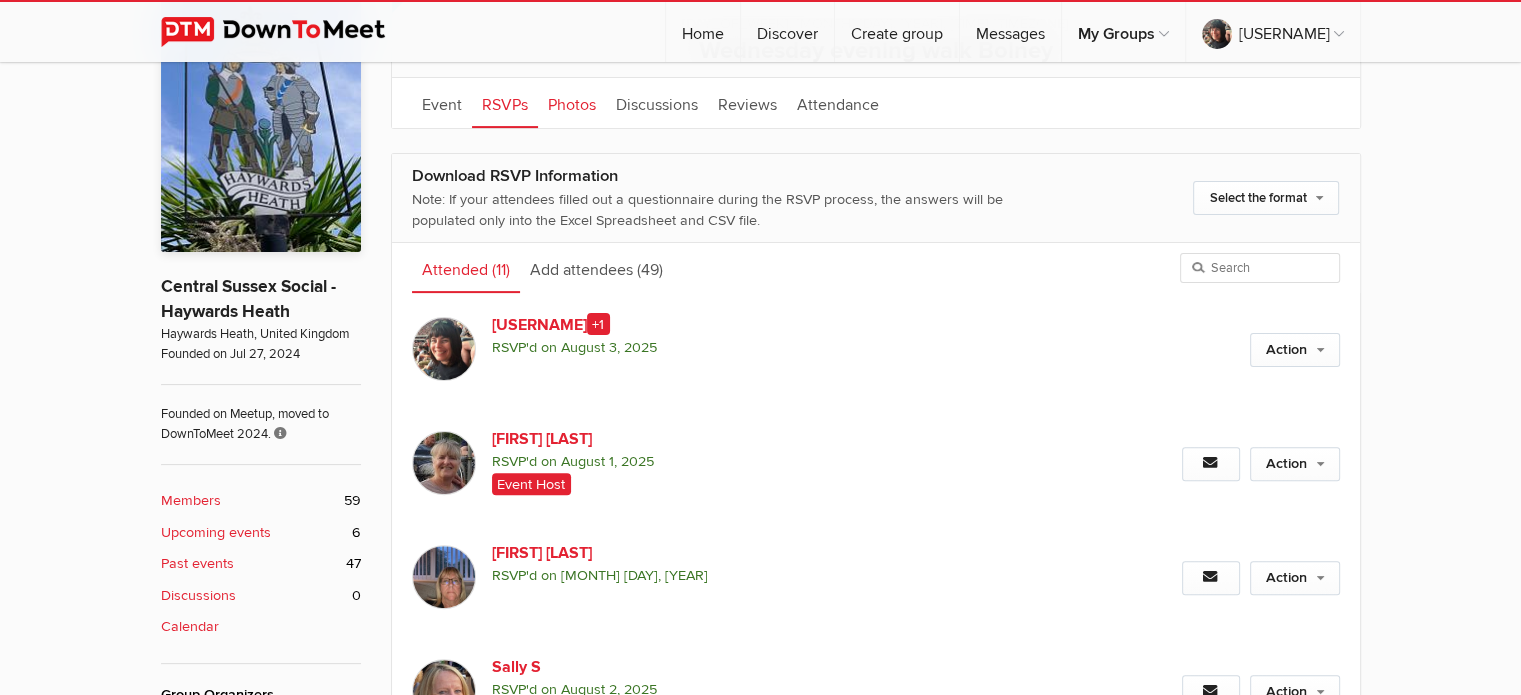 click on "Photos" 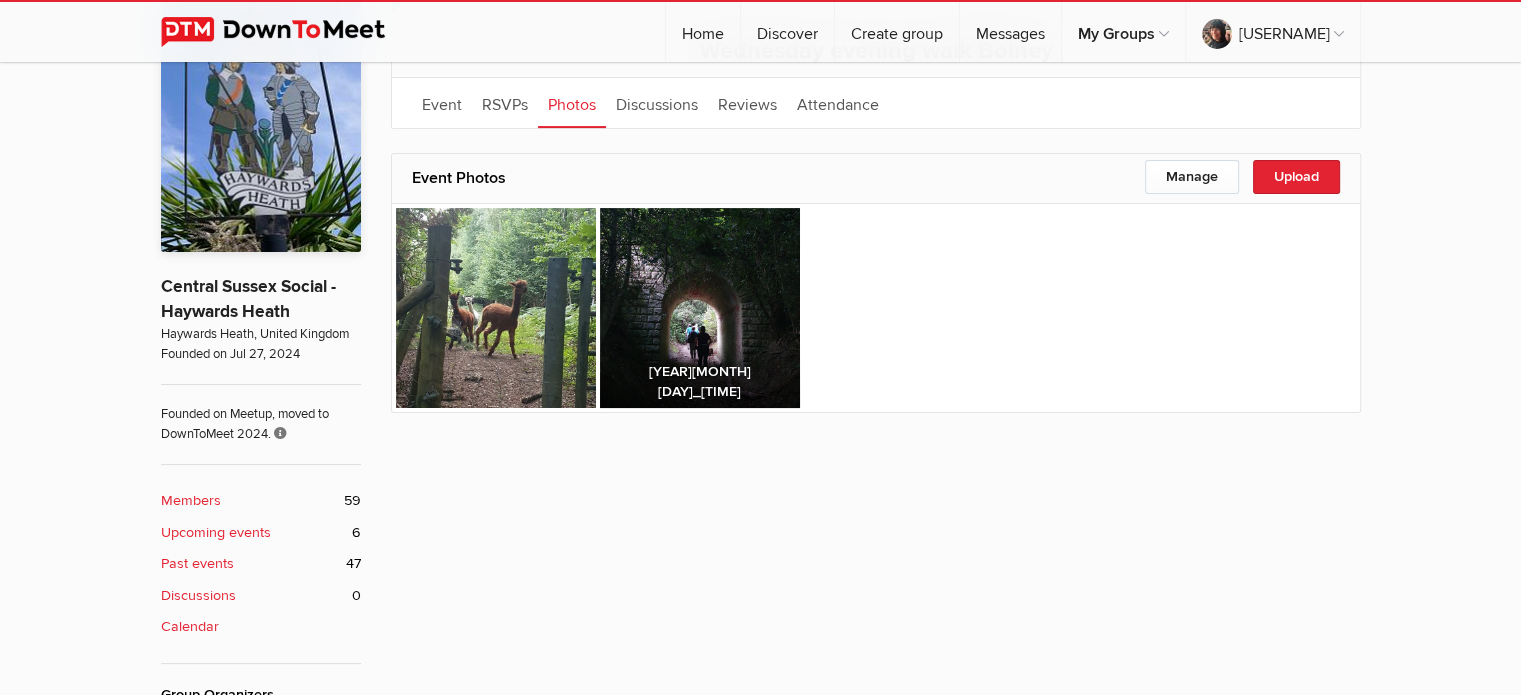 click at bounding box center [700, 308] 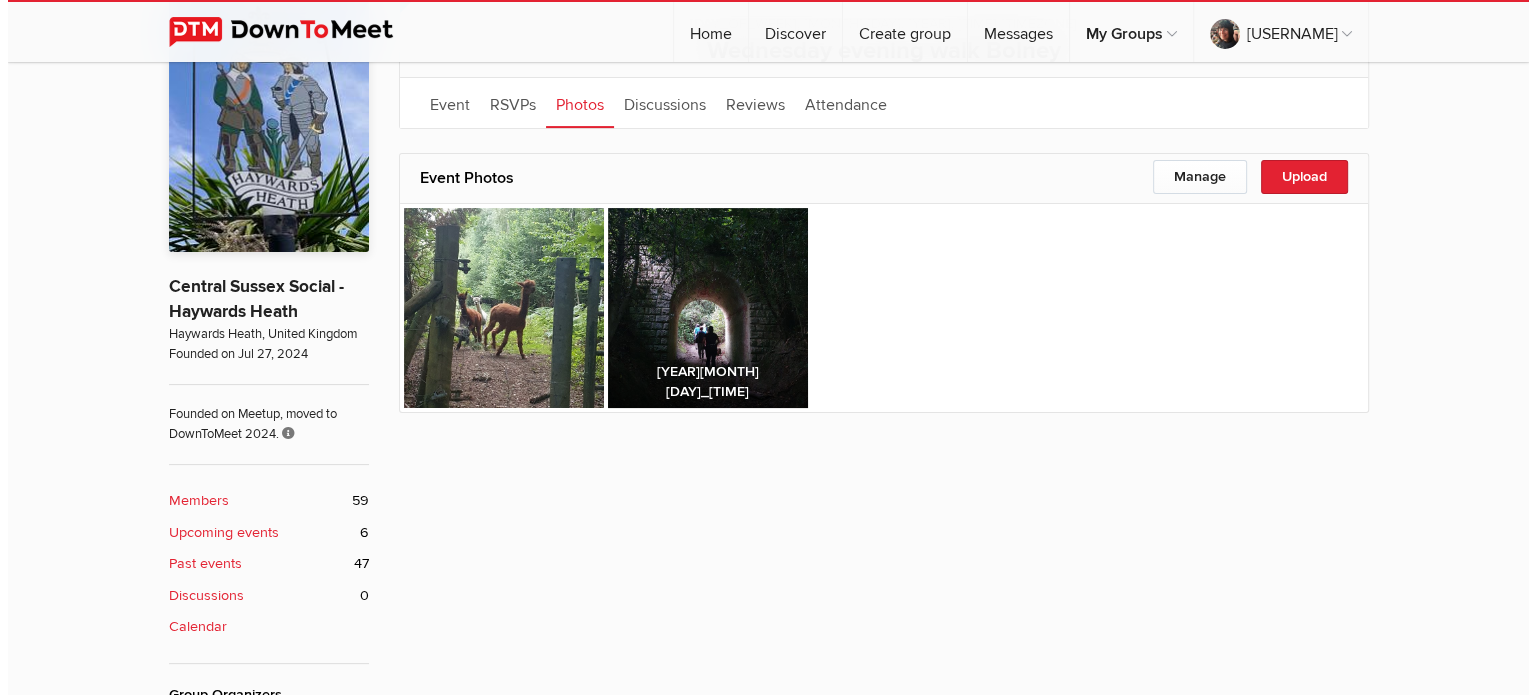 scroll, scrollTop: 516, scrollLeft: 0, axis: vertical 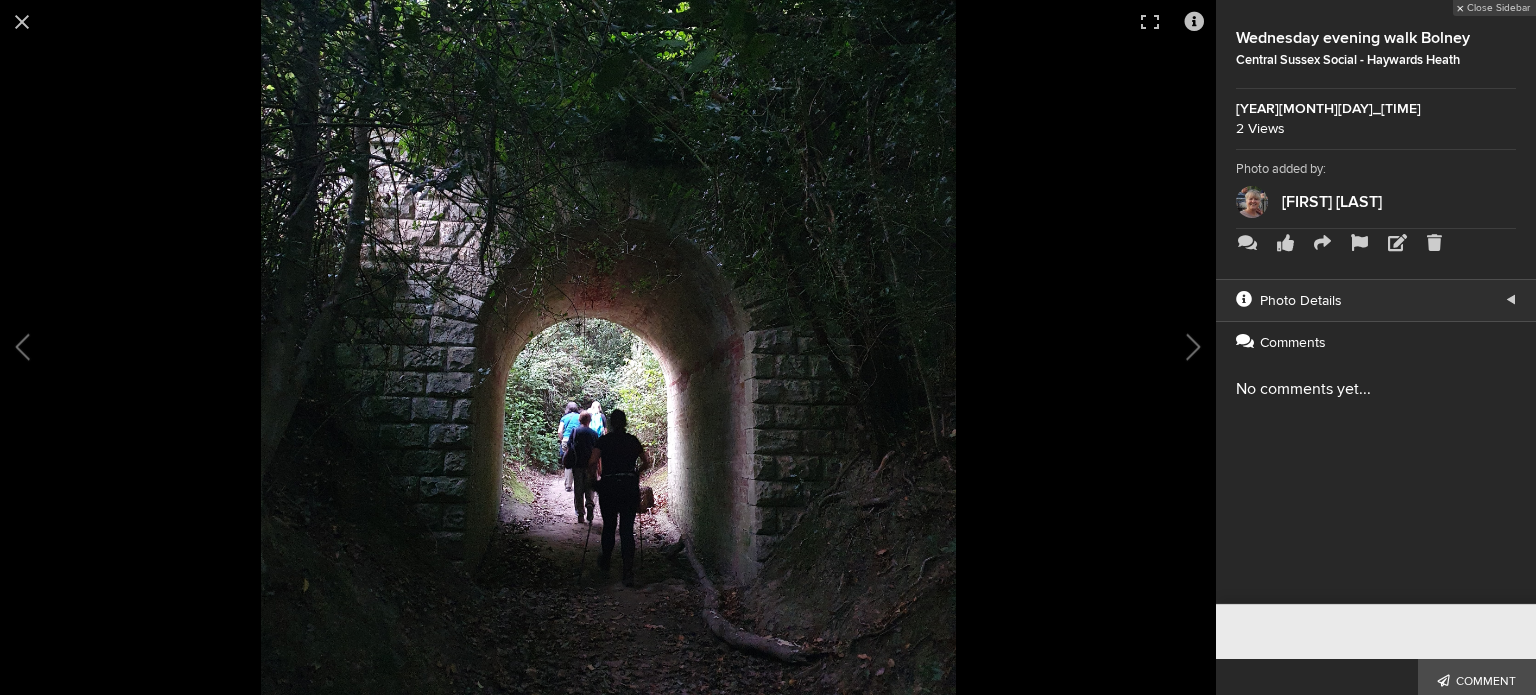 click 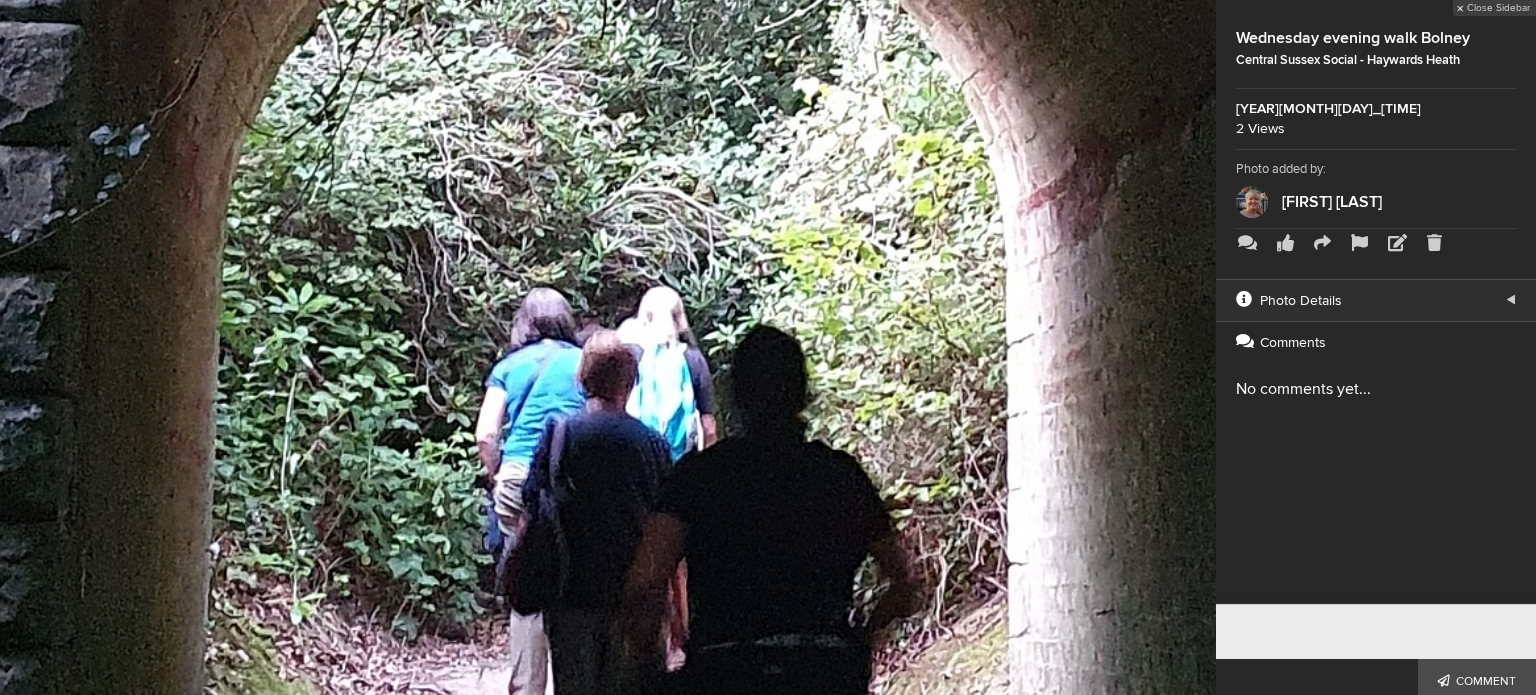 click 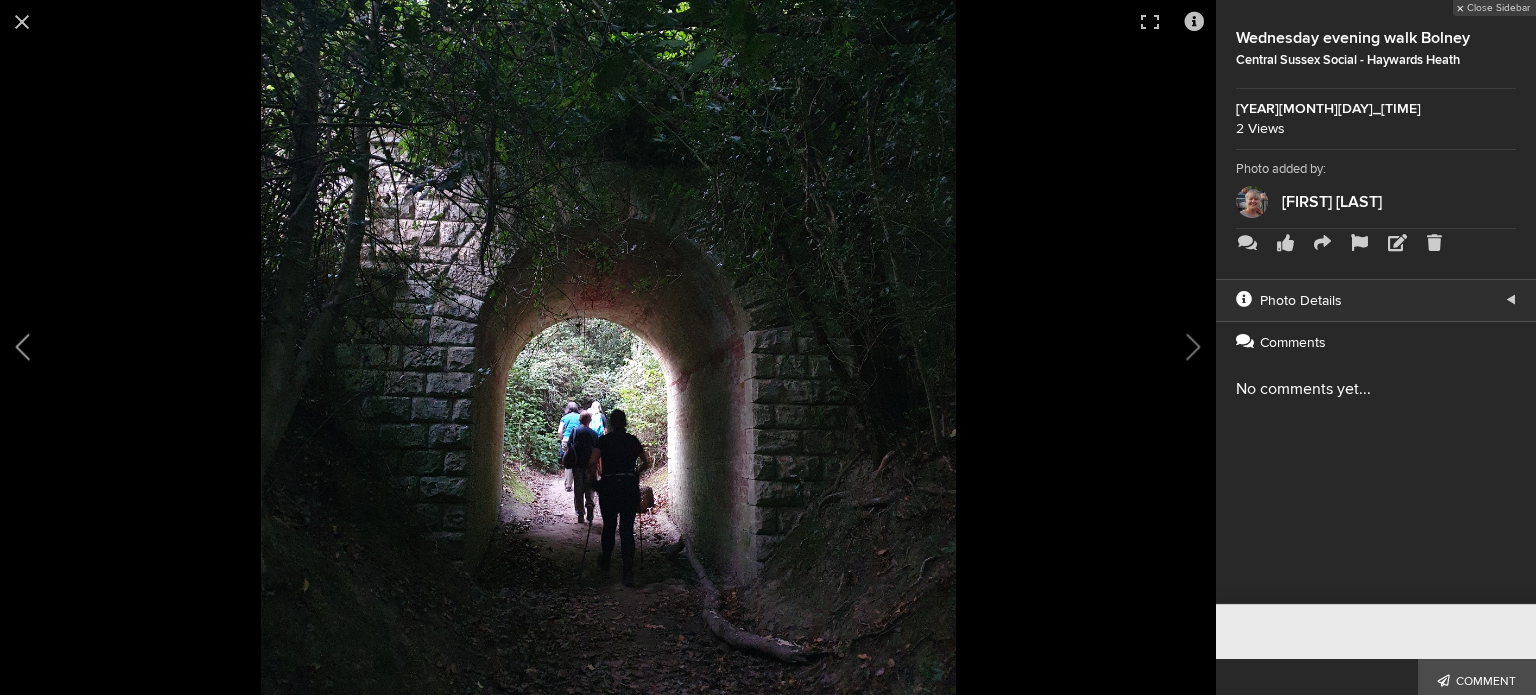 click 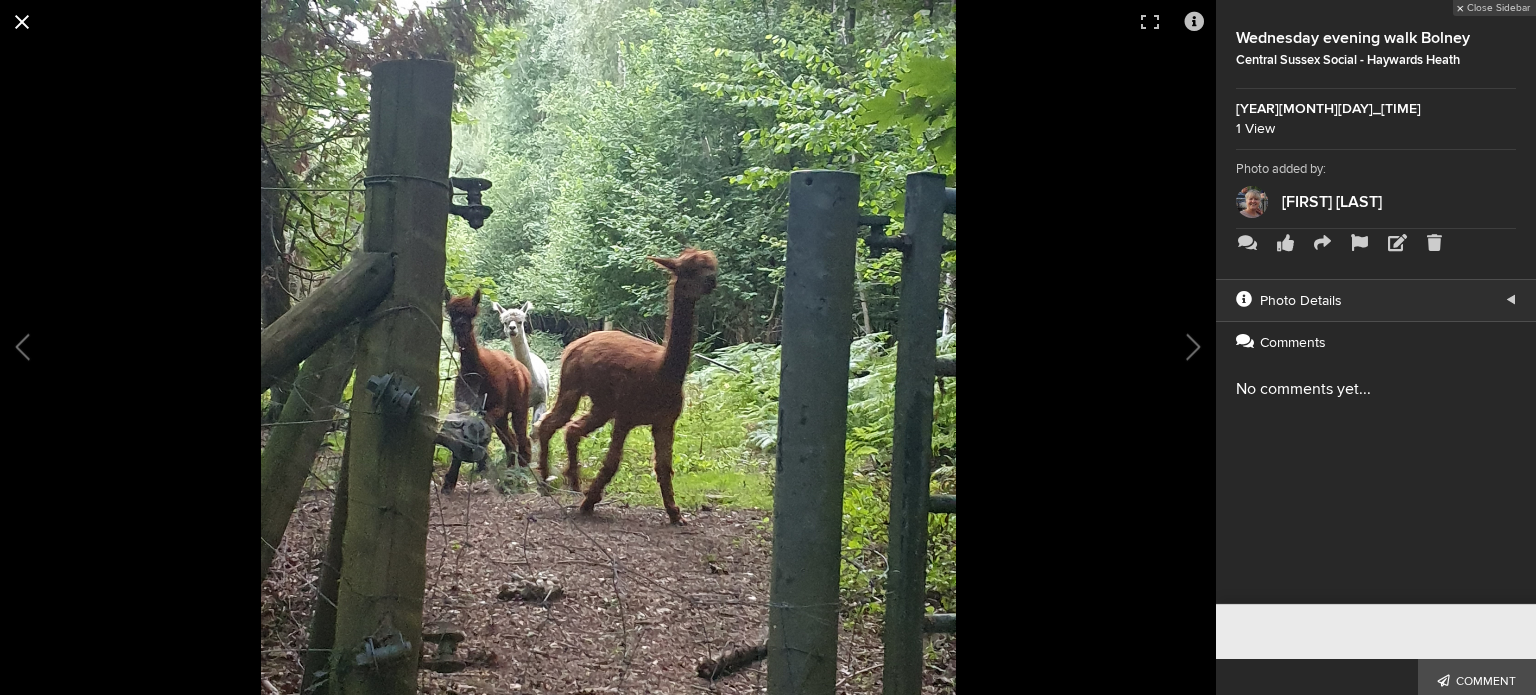 click 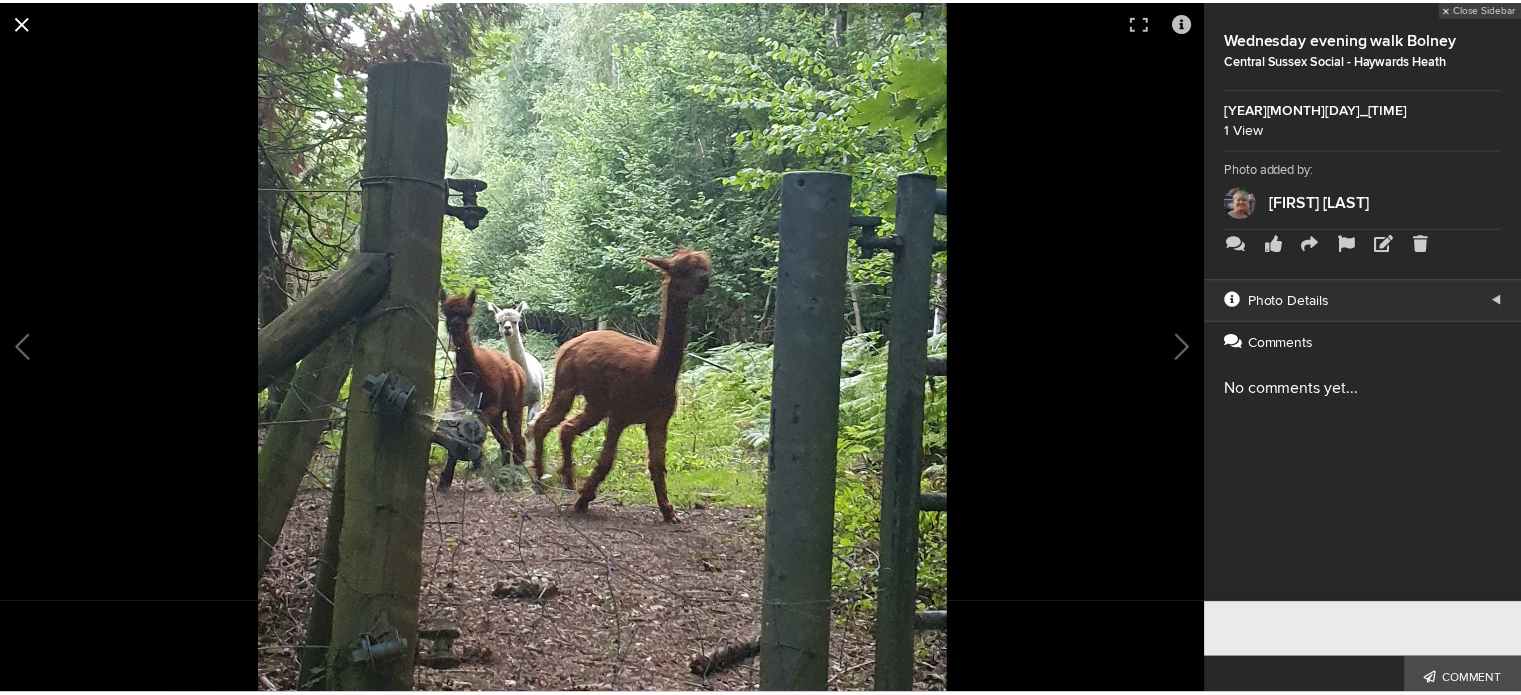 scroll, scrollTop: 512, scrollLeft: 0, axis: vertical 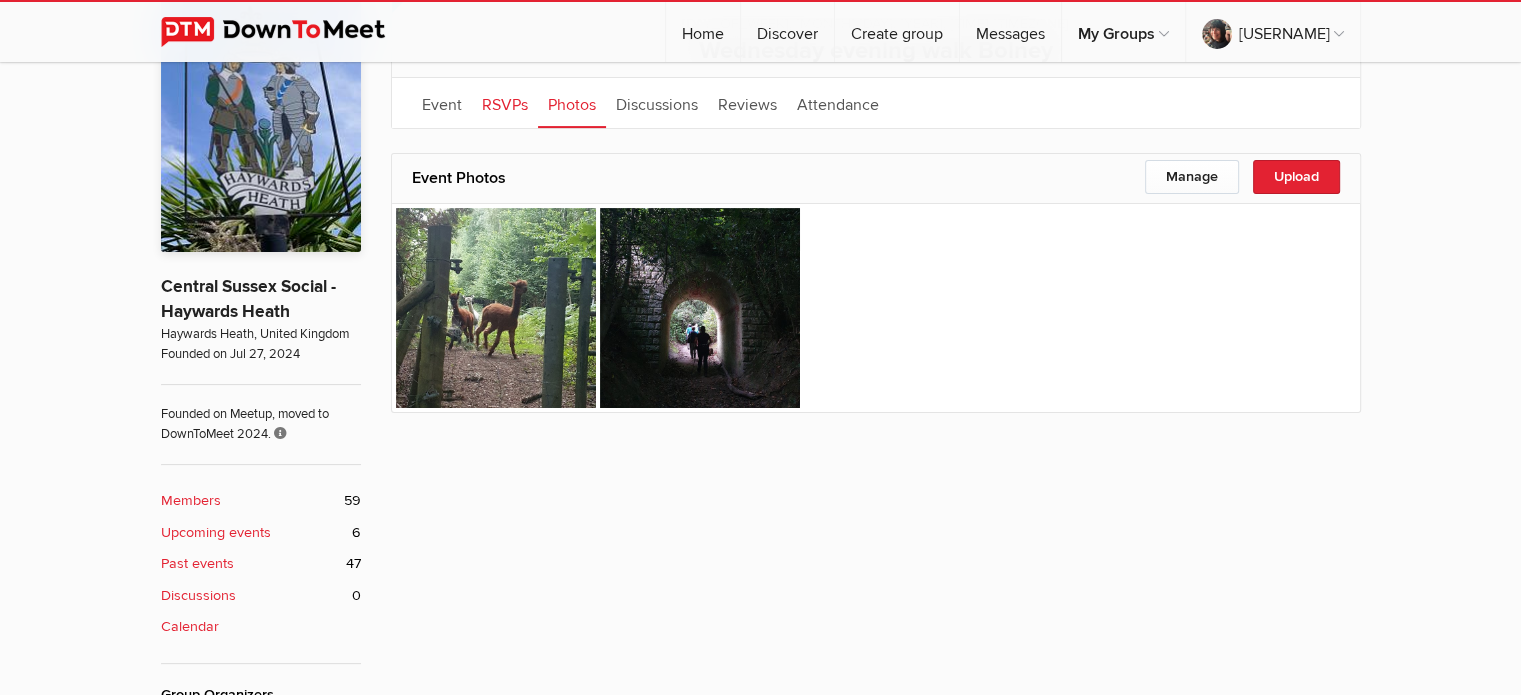 click on "RSVPs" 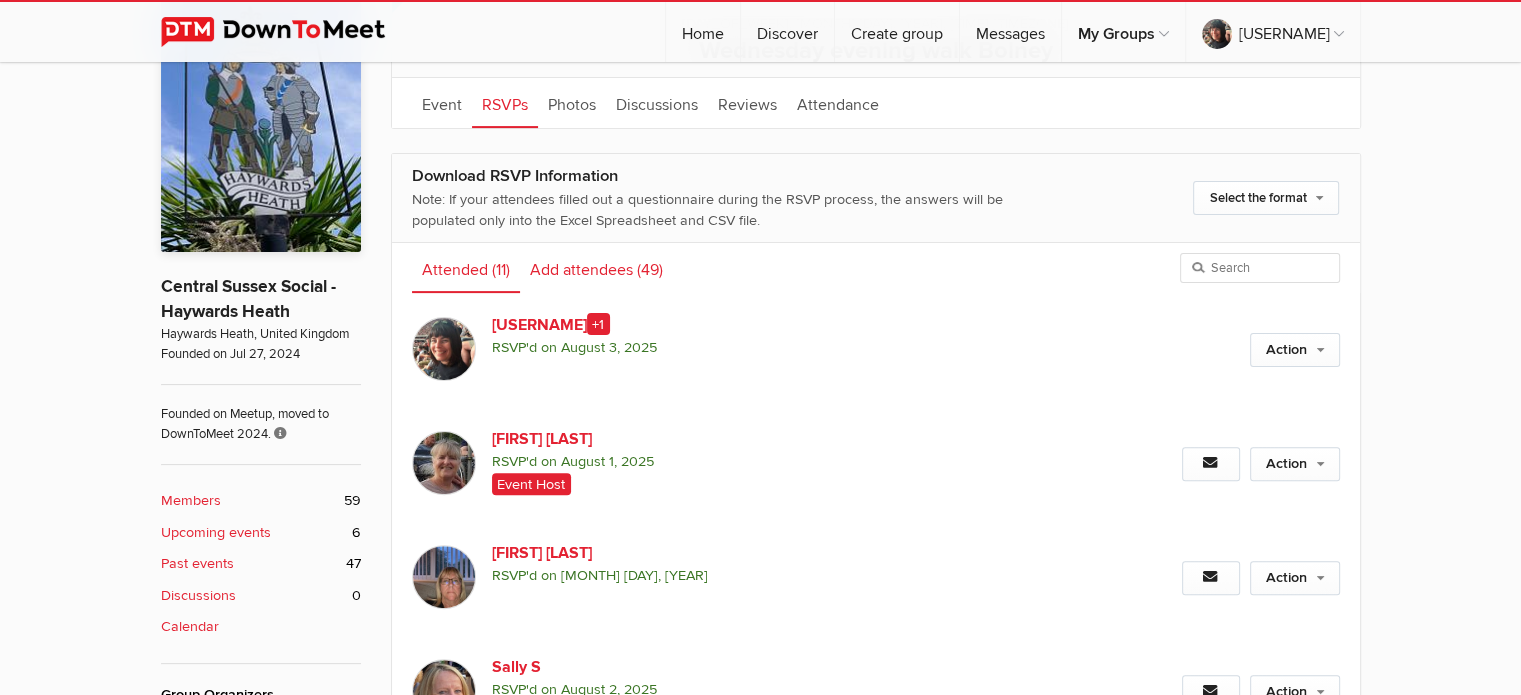 click on "(49)" 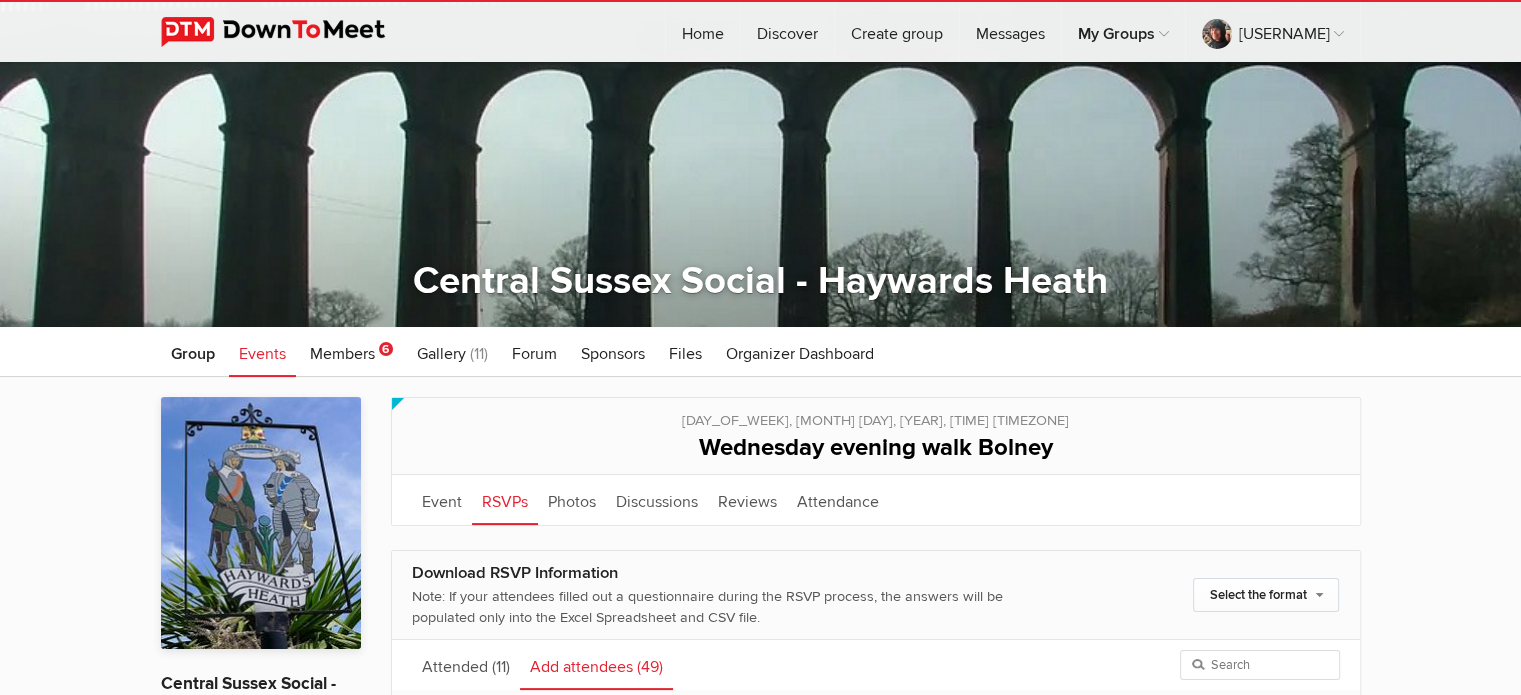 scroll, scrollTop: 124, scrollLeft: 0, axis: vertical 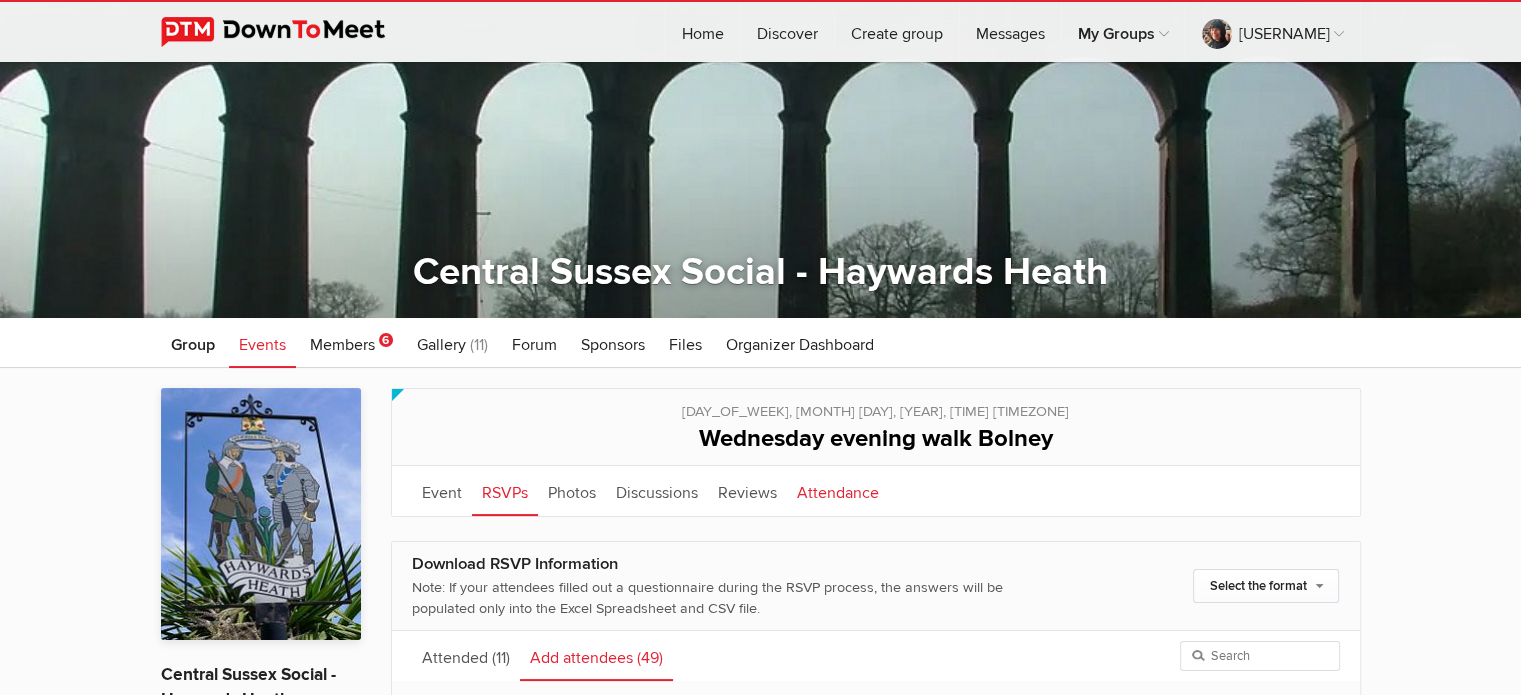 click on "Attendance" 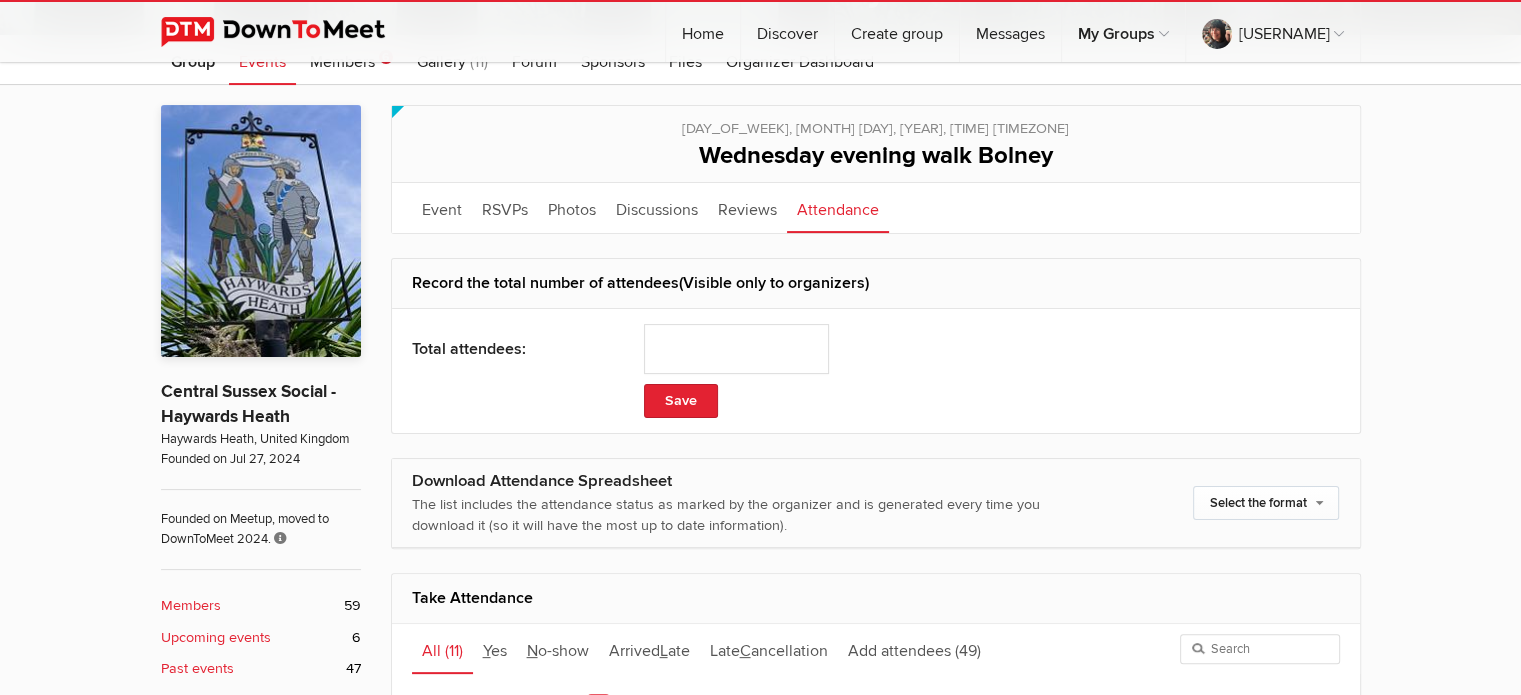 scroll, scrollTop: 408, scrollLeft: 0, axis: vertical 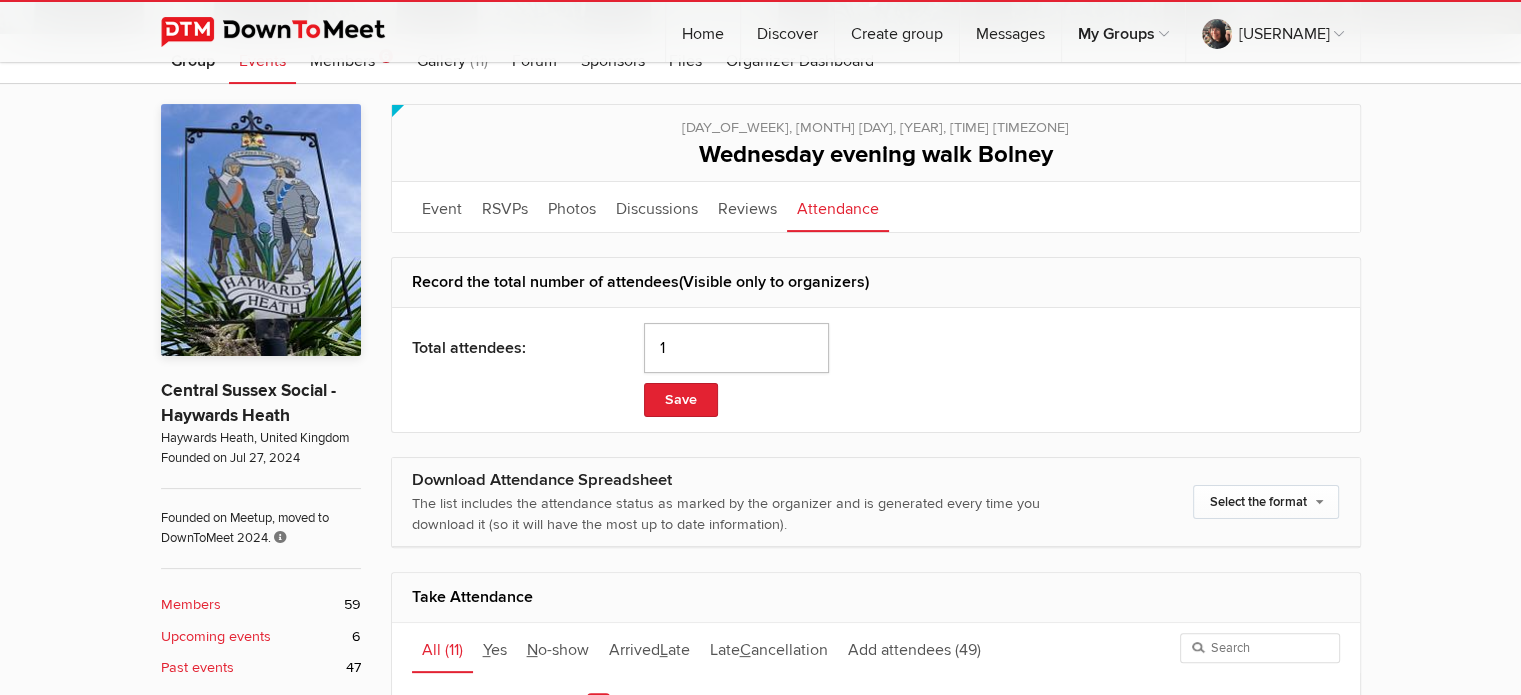 click on "1" 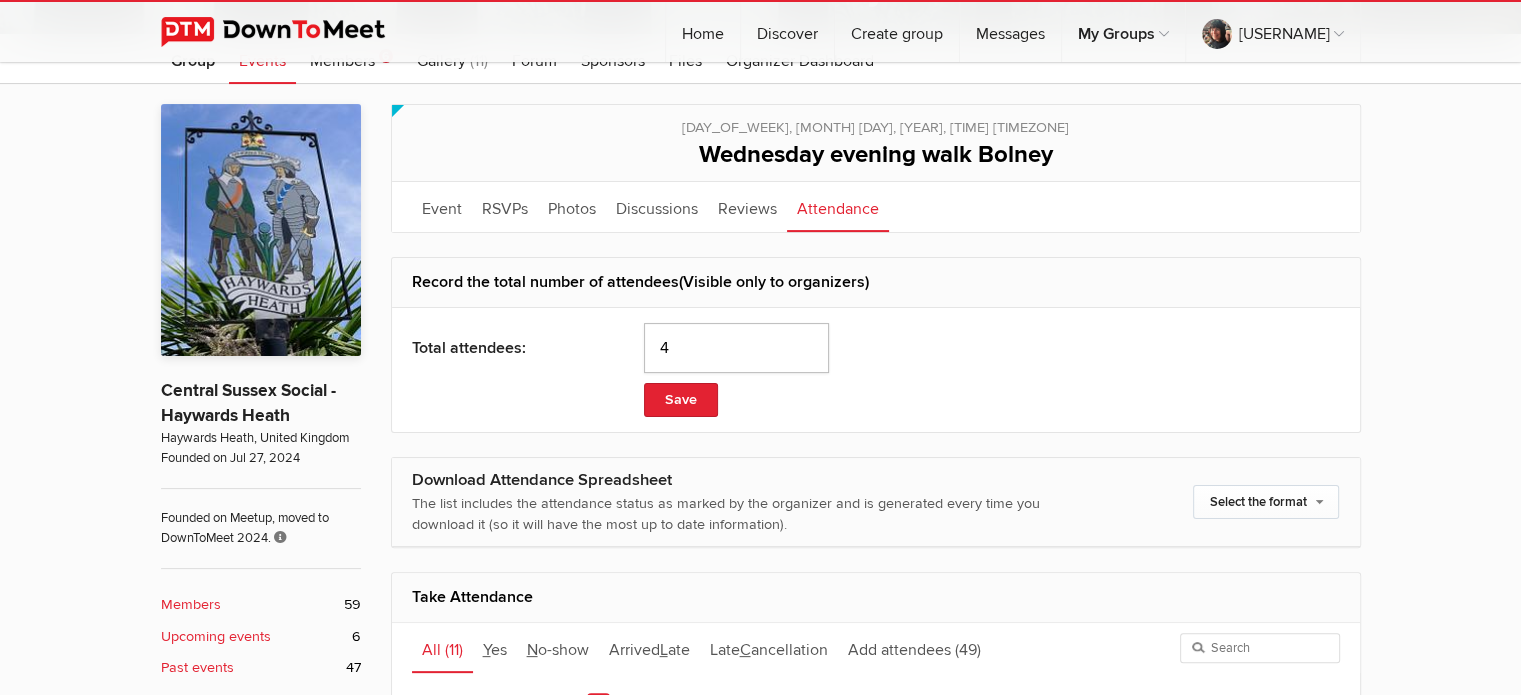 click on "4" 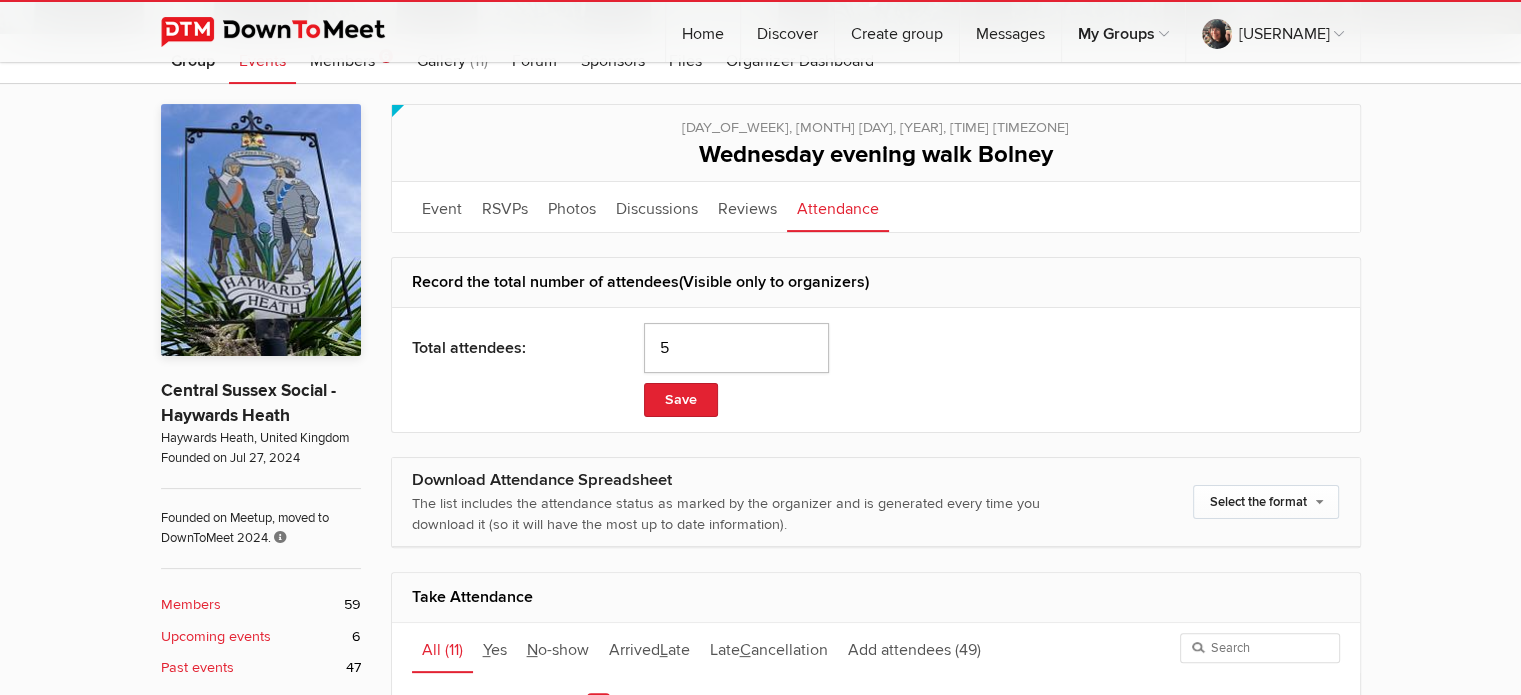 click on "5" 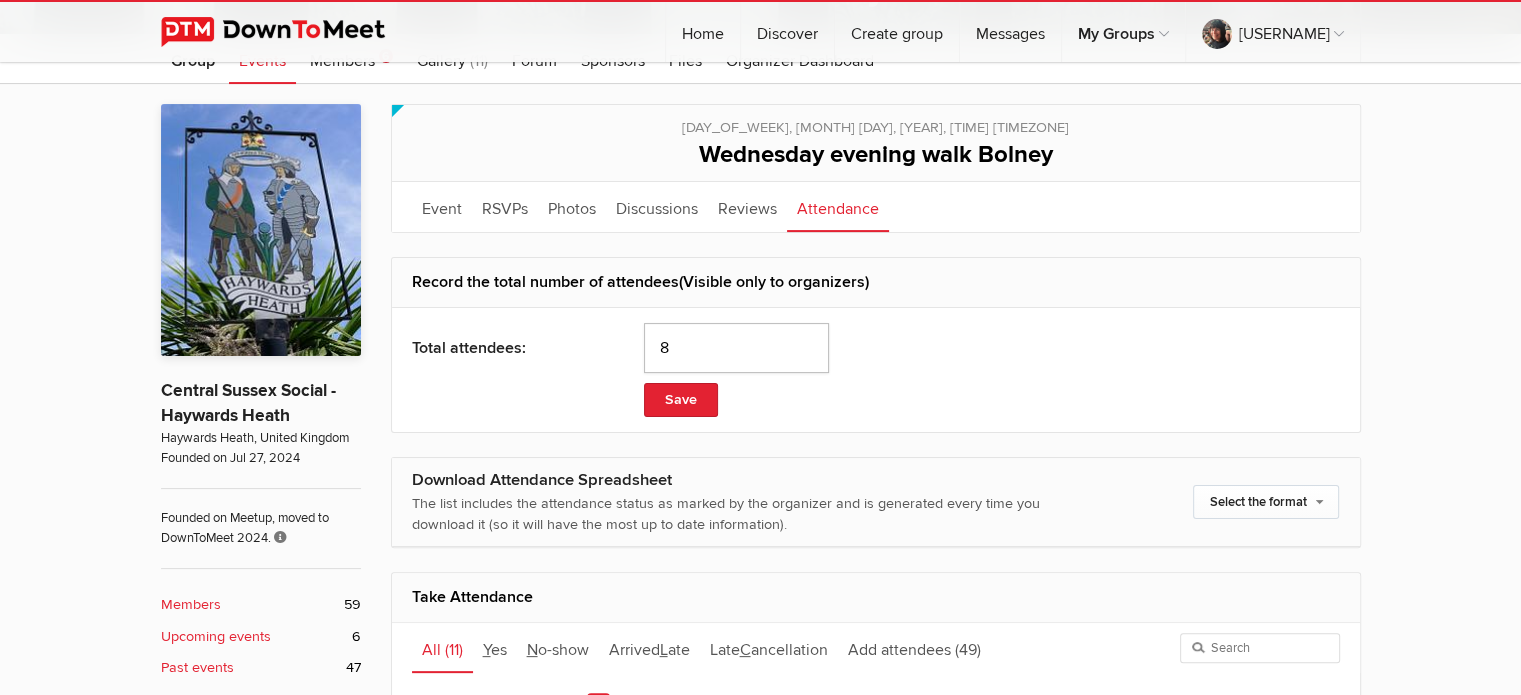 click on "8" 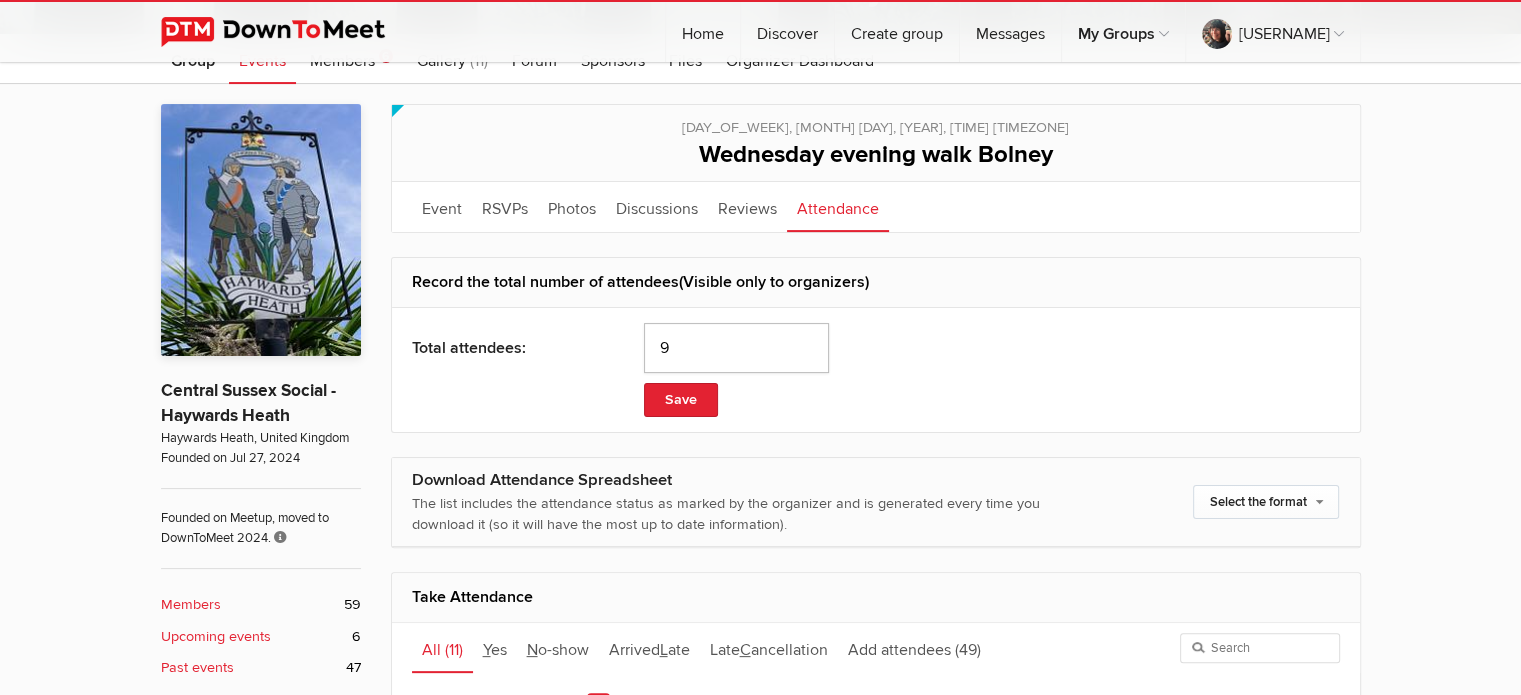 click on "9" 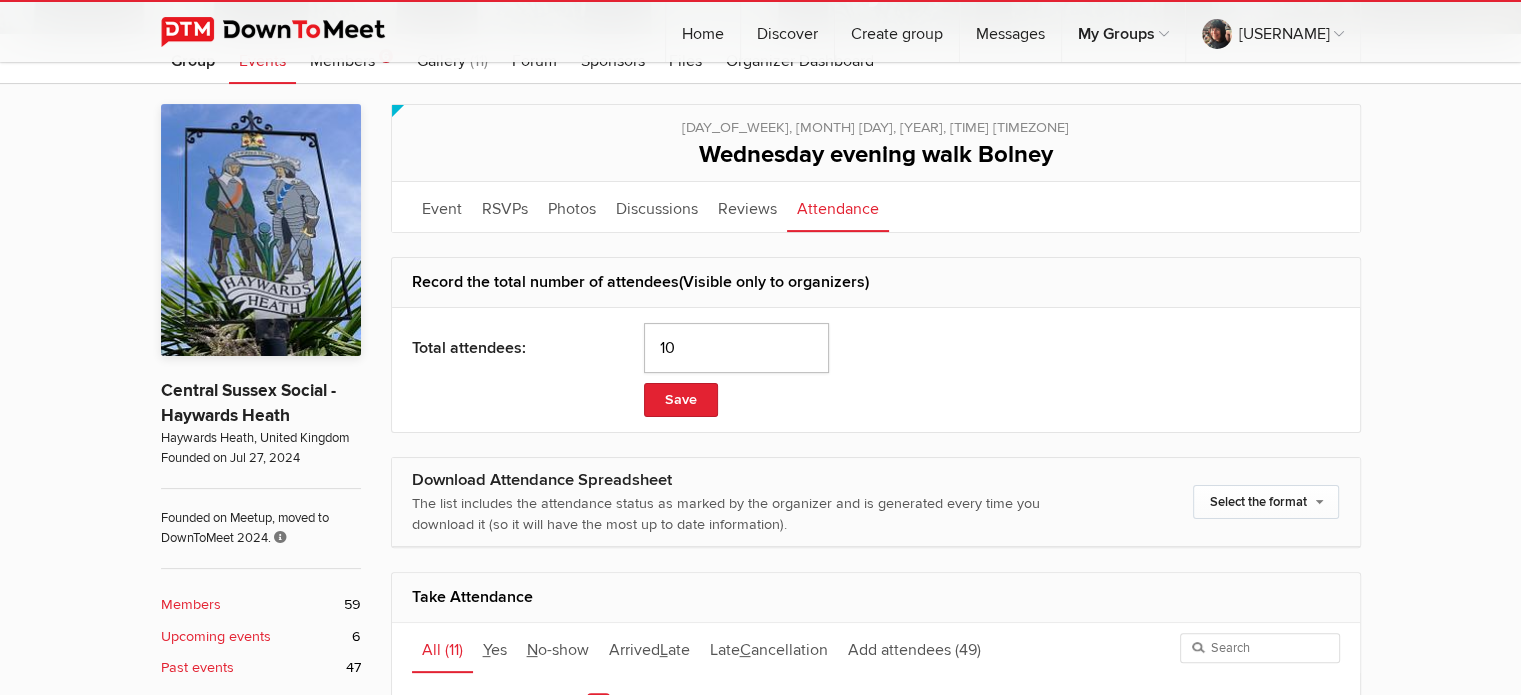 click on "10" 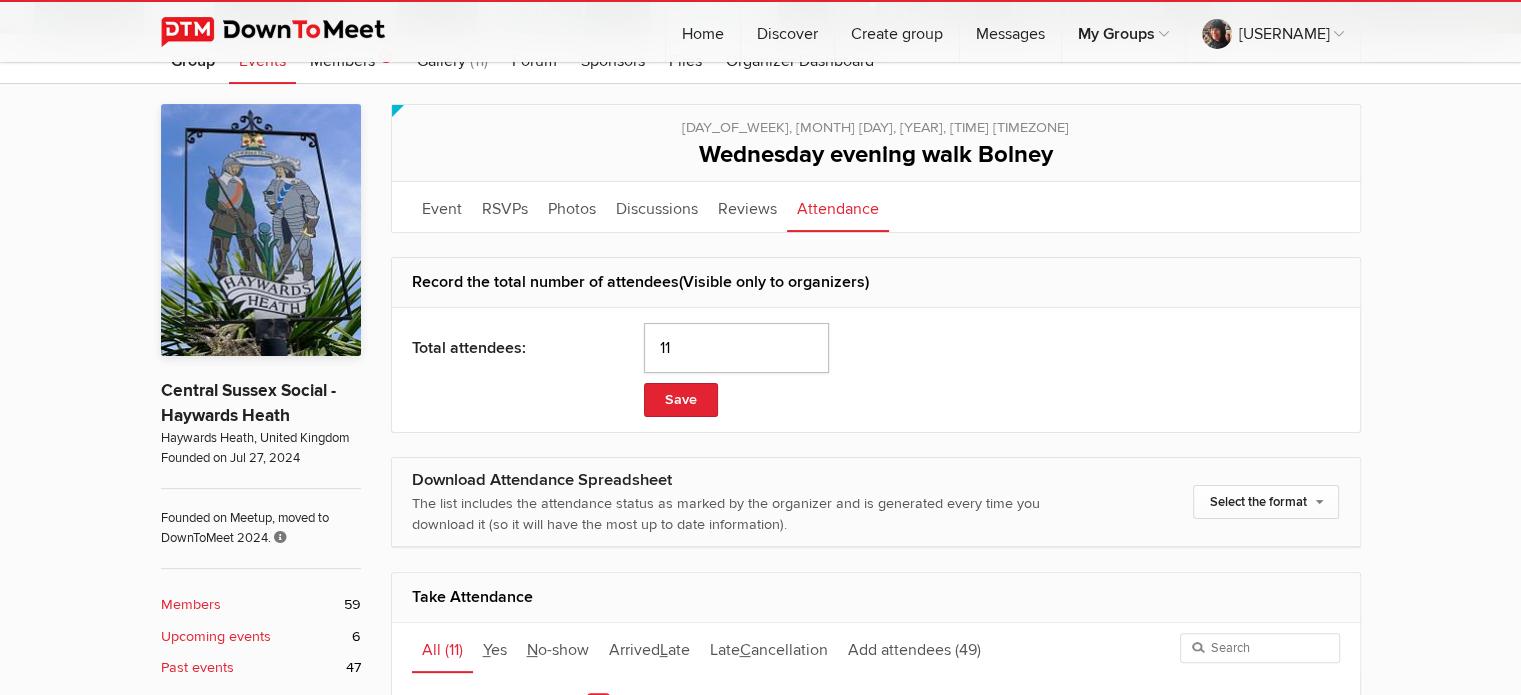 click on "11" 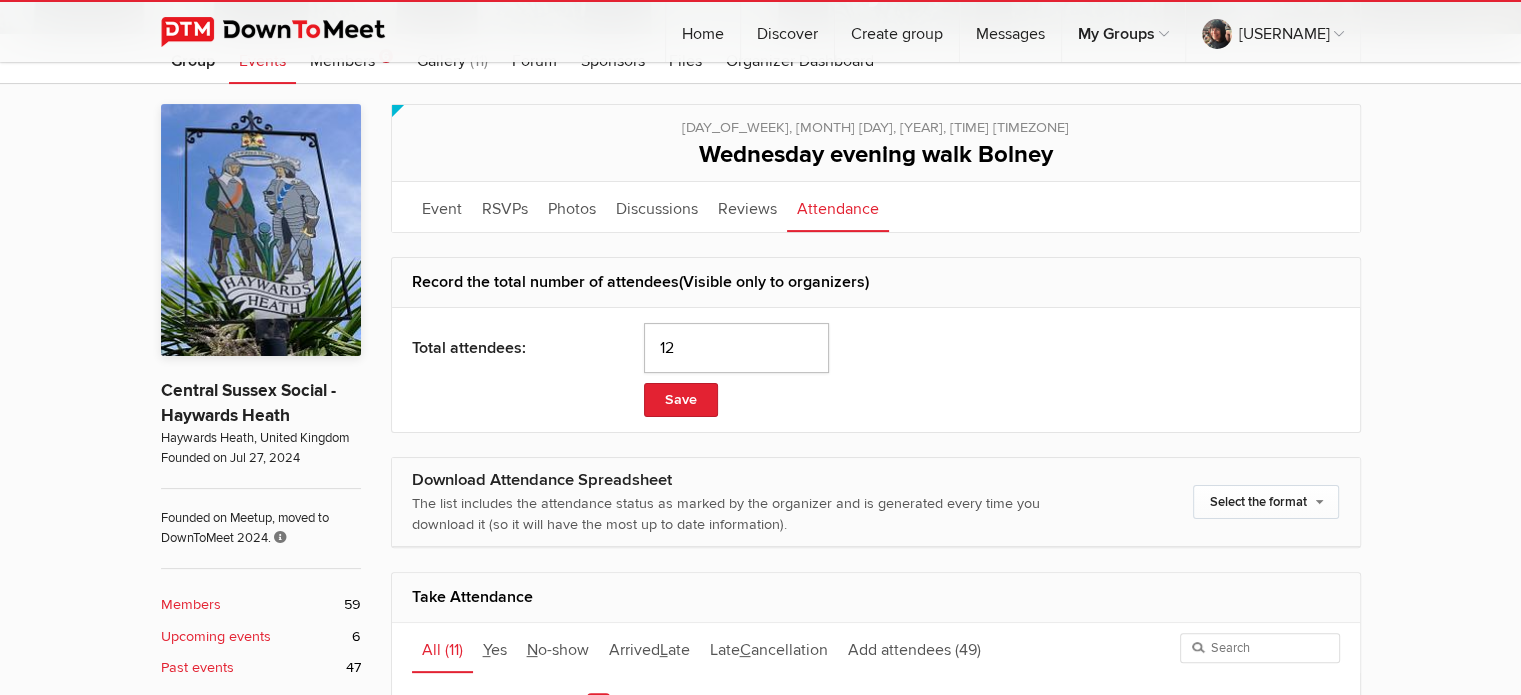 click on "12" 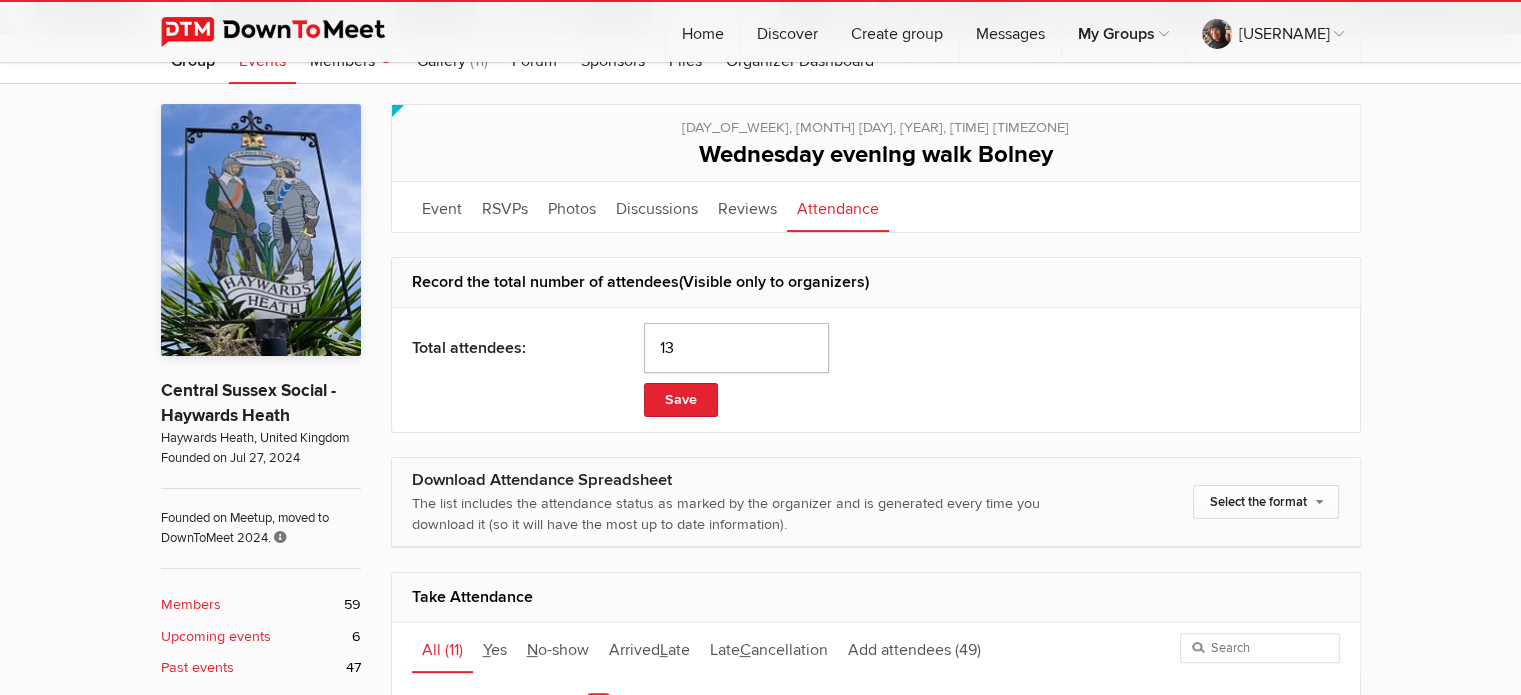 type on "13" 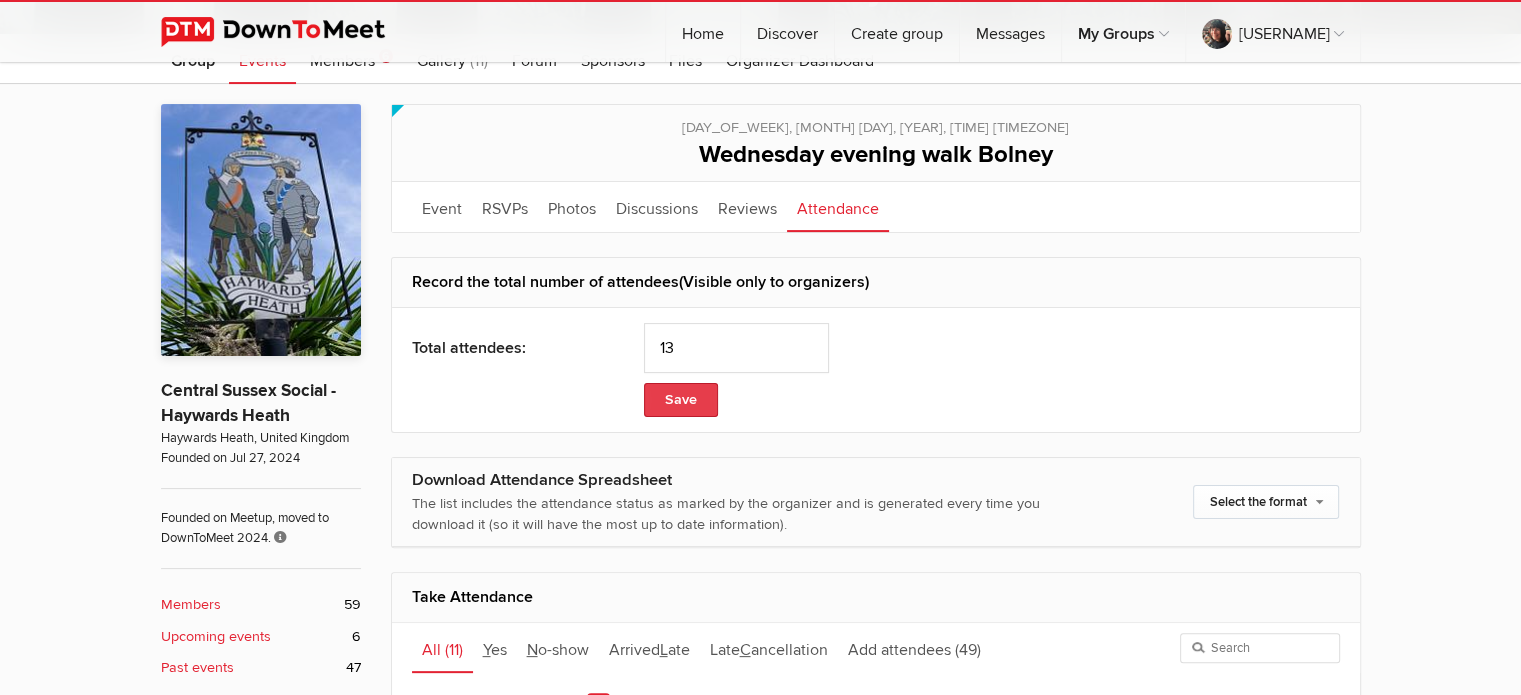 click on "Save" 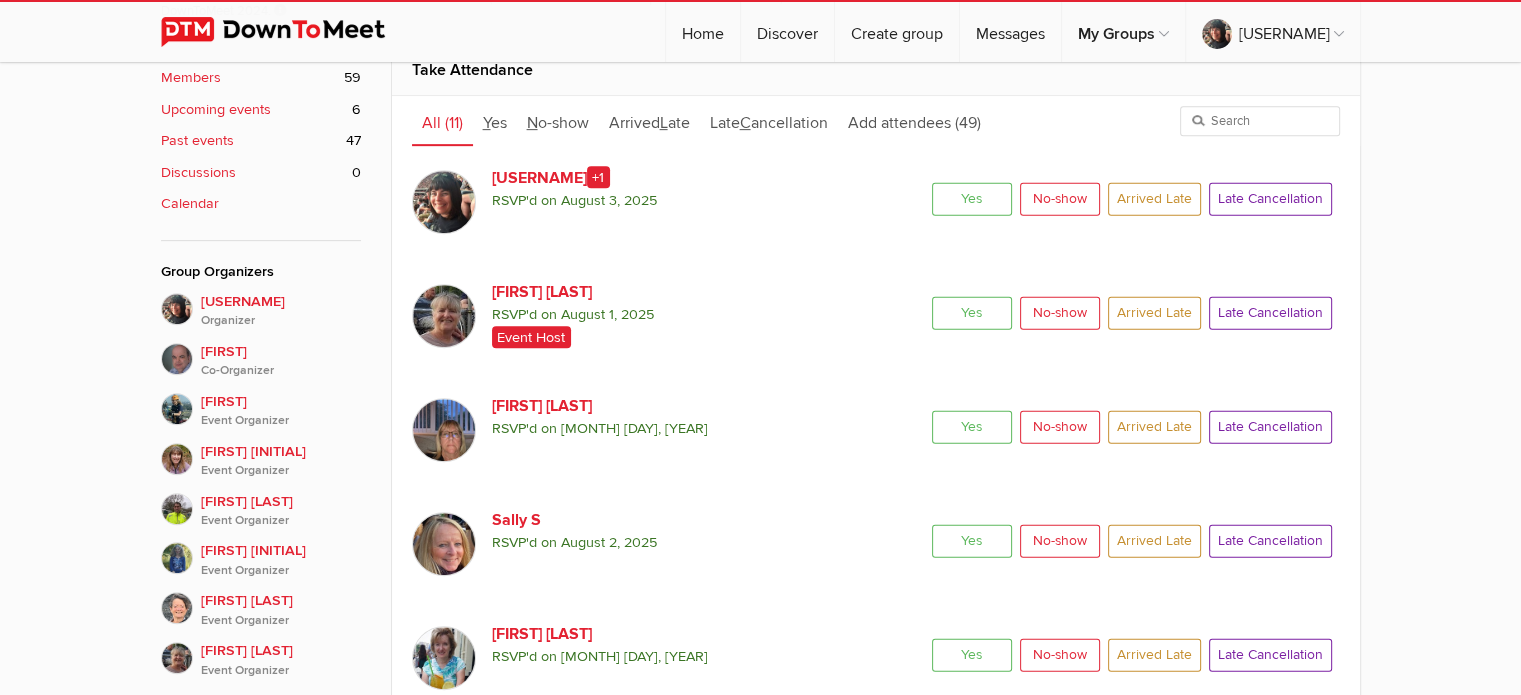 scroll, scrollTop: 971, scrollLeft: 0, axis: vertical 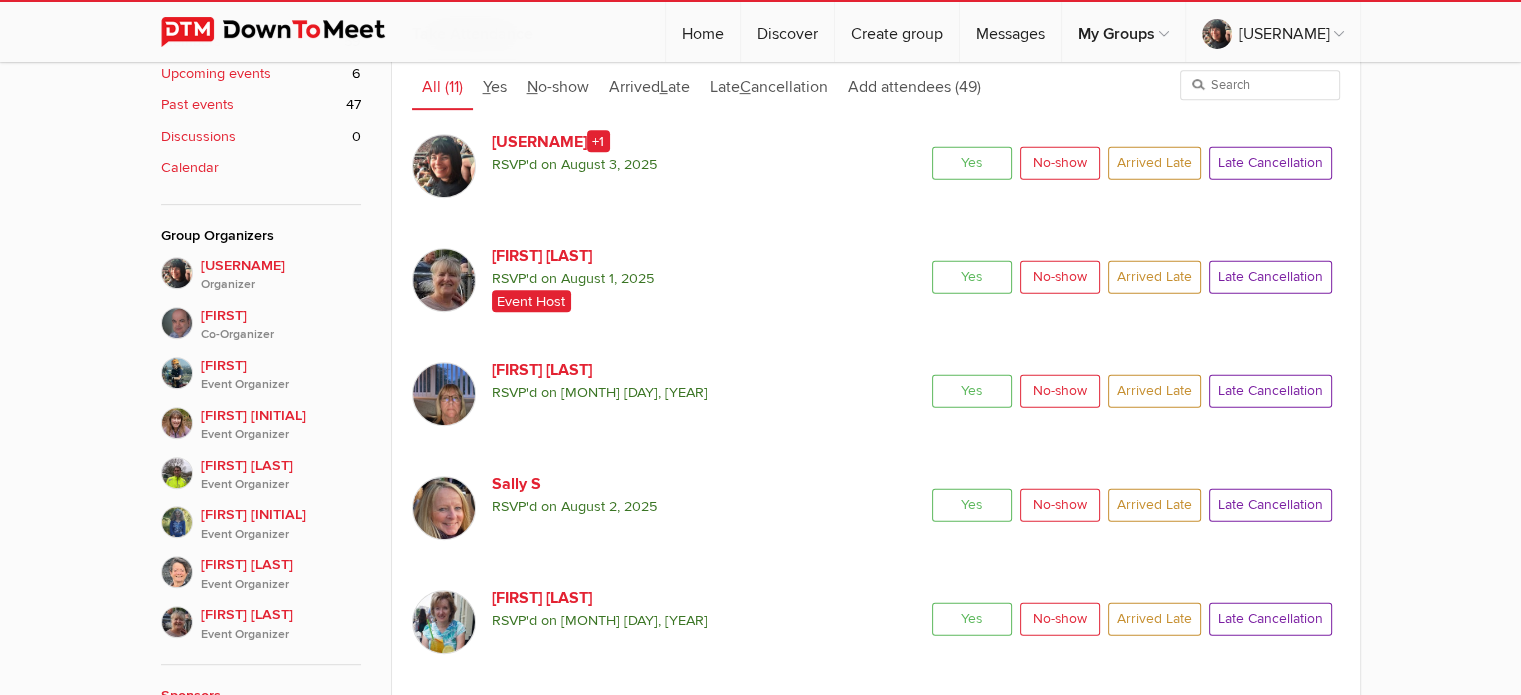 click on "Yes" 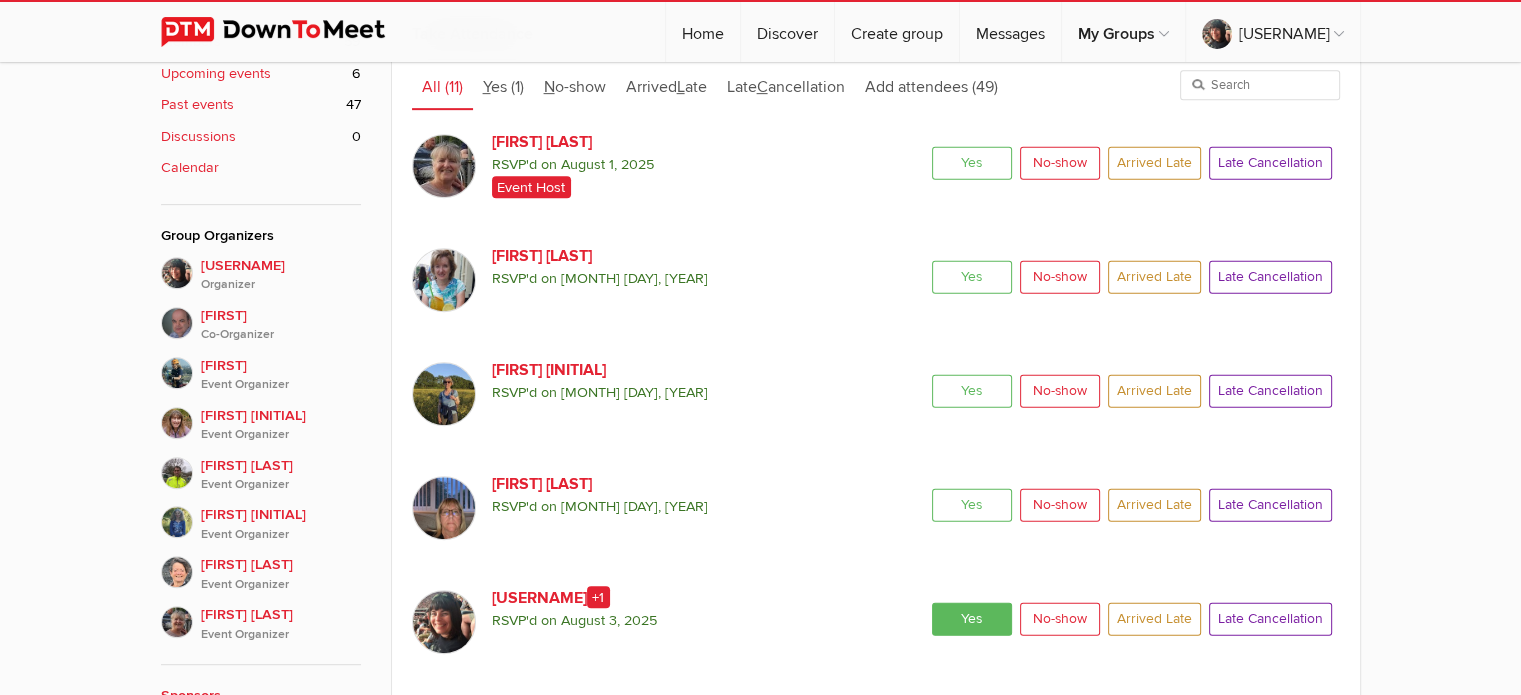 click on "Yes" 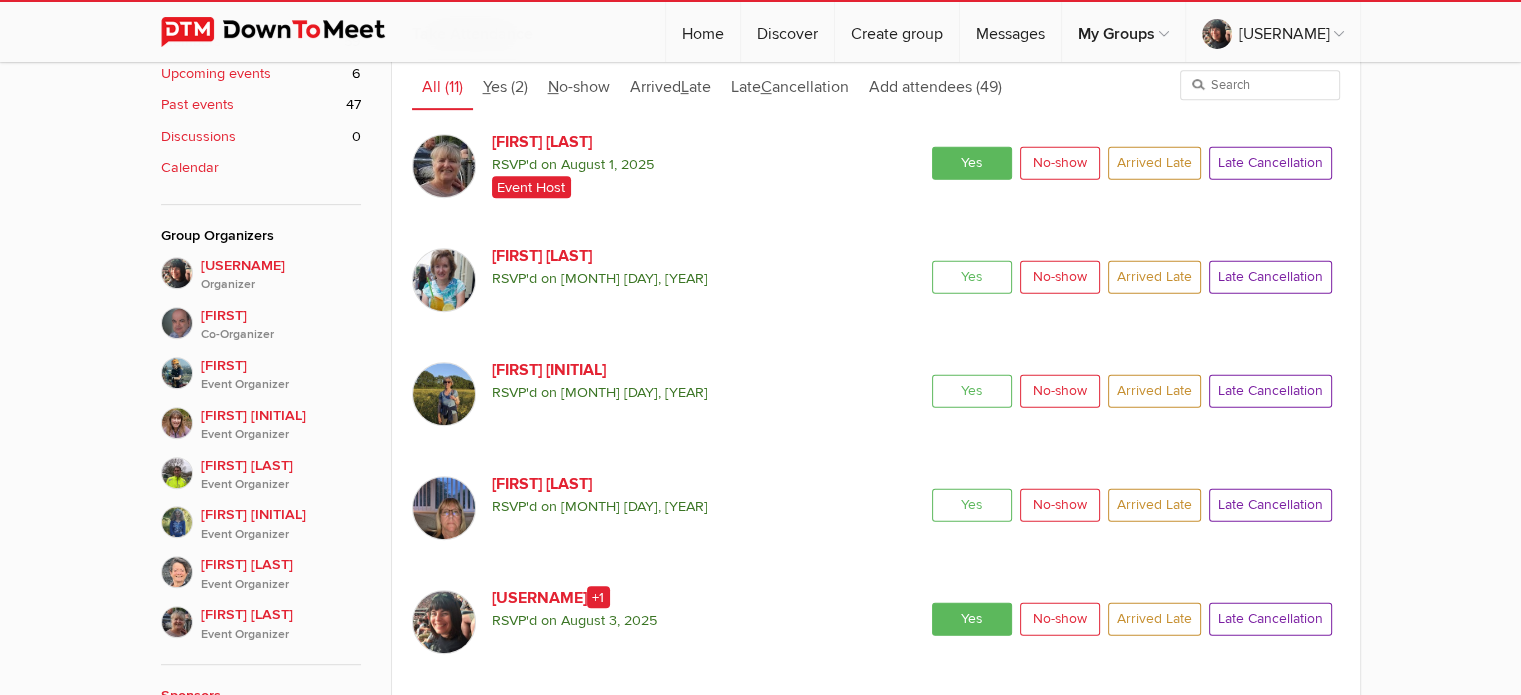 click on "Yes" 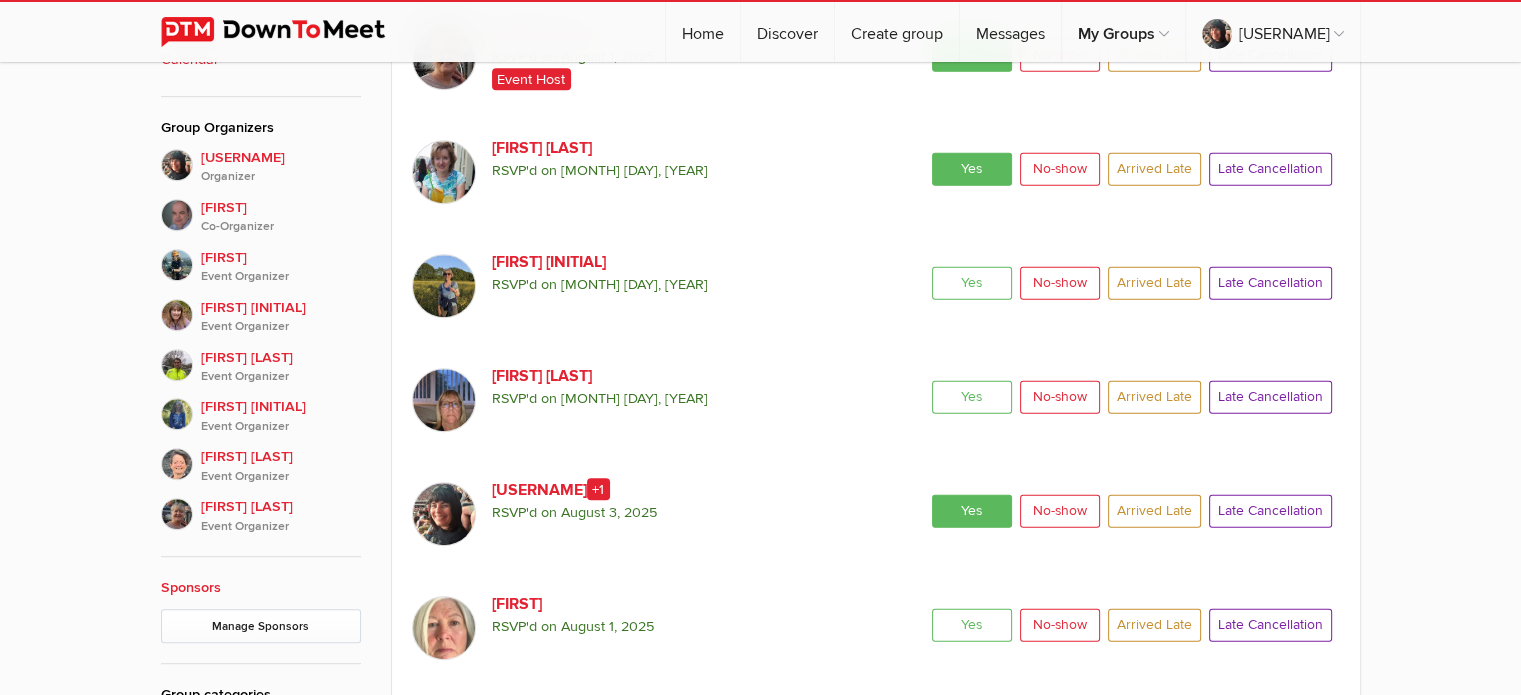scroll, scrollTop: 1080, scrollLeft: 0, axis: vertical 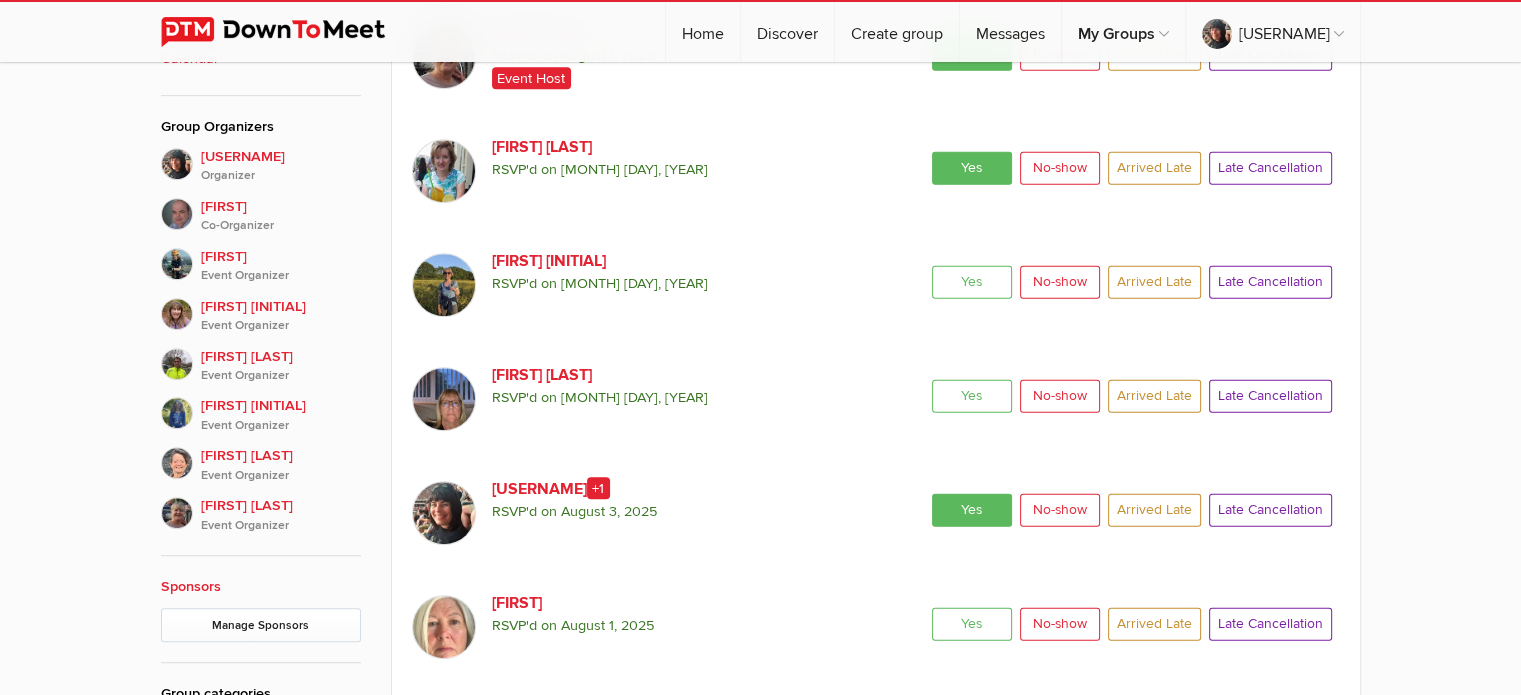 click on "Yes" 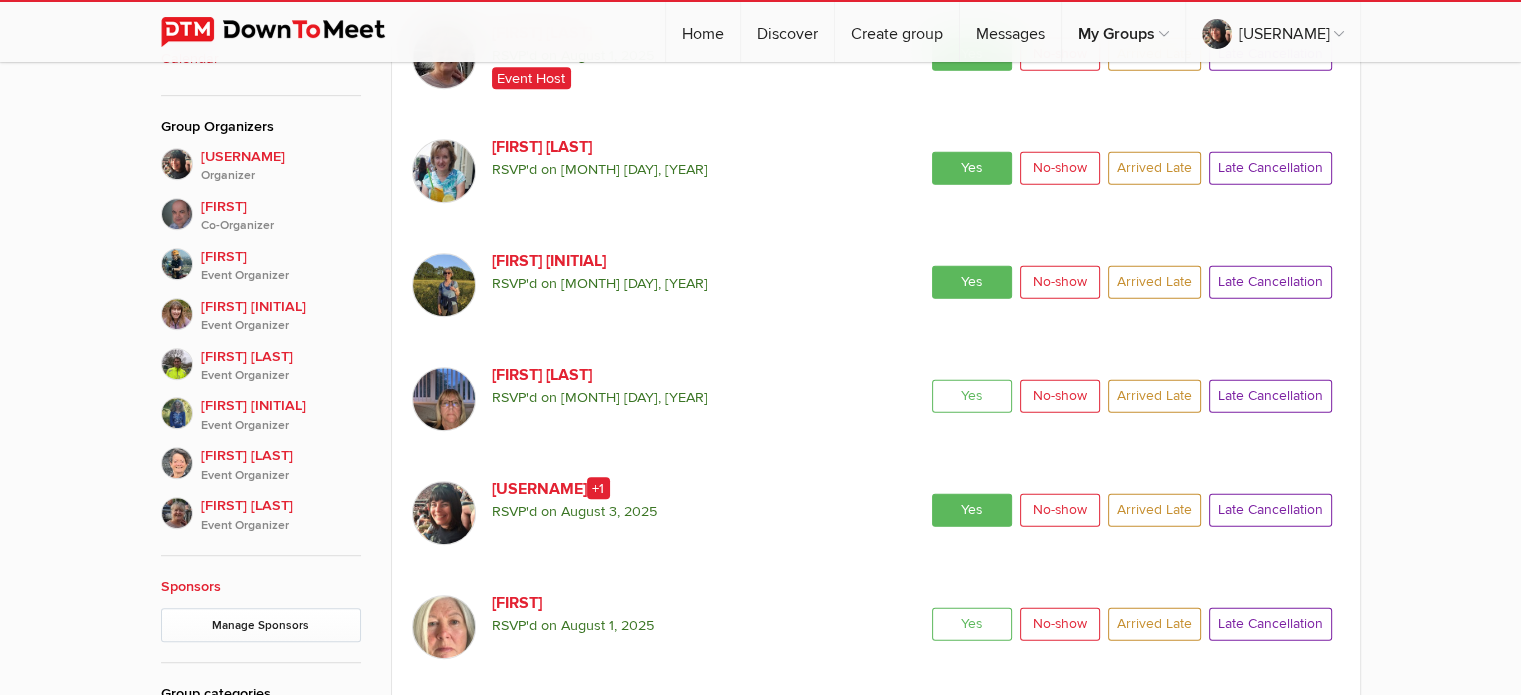 click on "Yes" 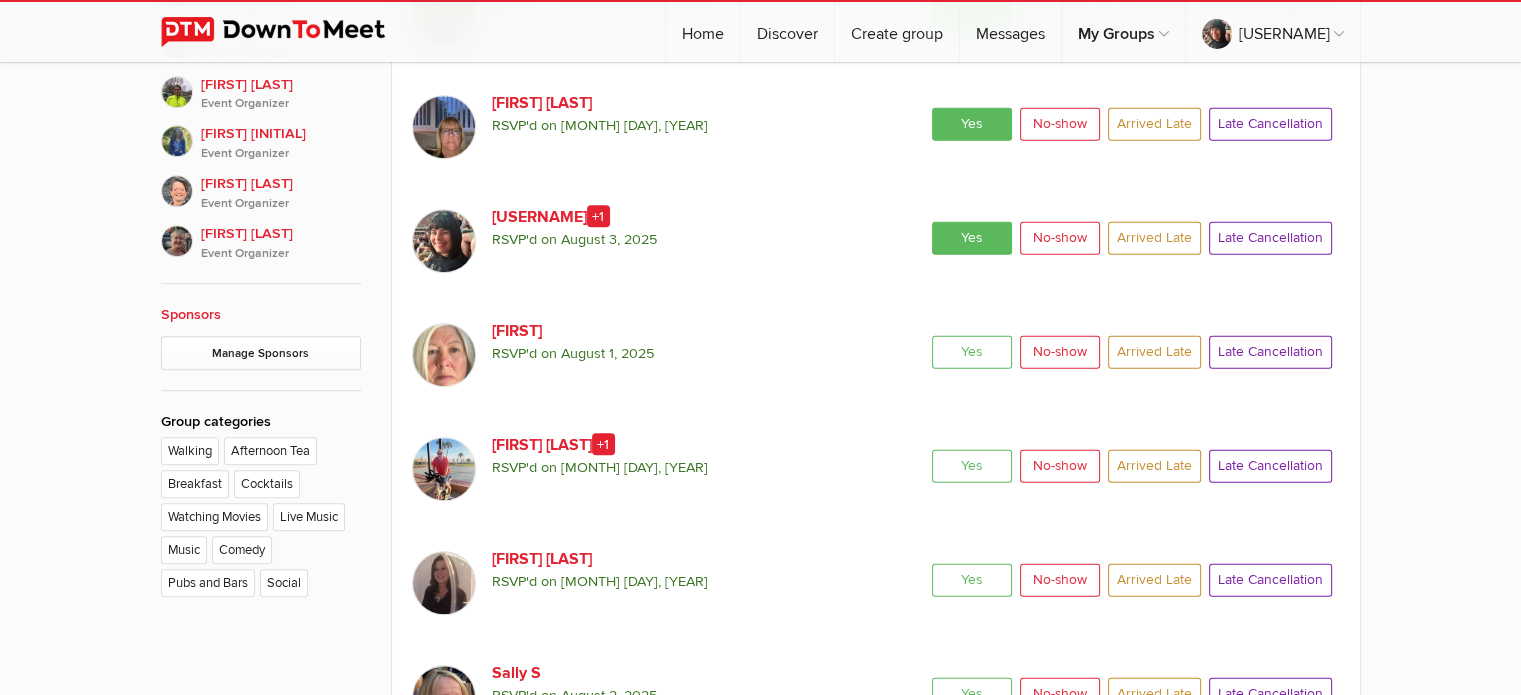scroll, scrollTop: 1354, scrollLeft: 0, axis: vertical 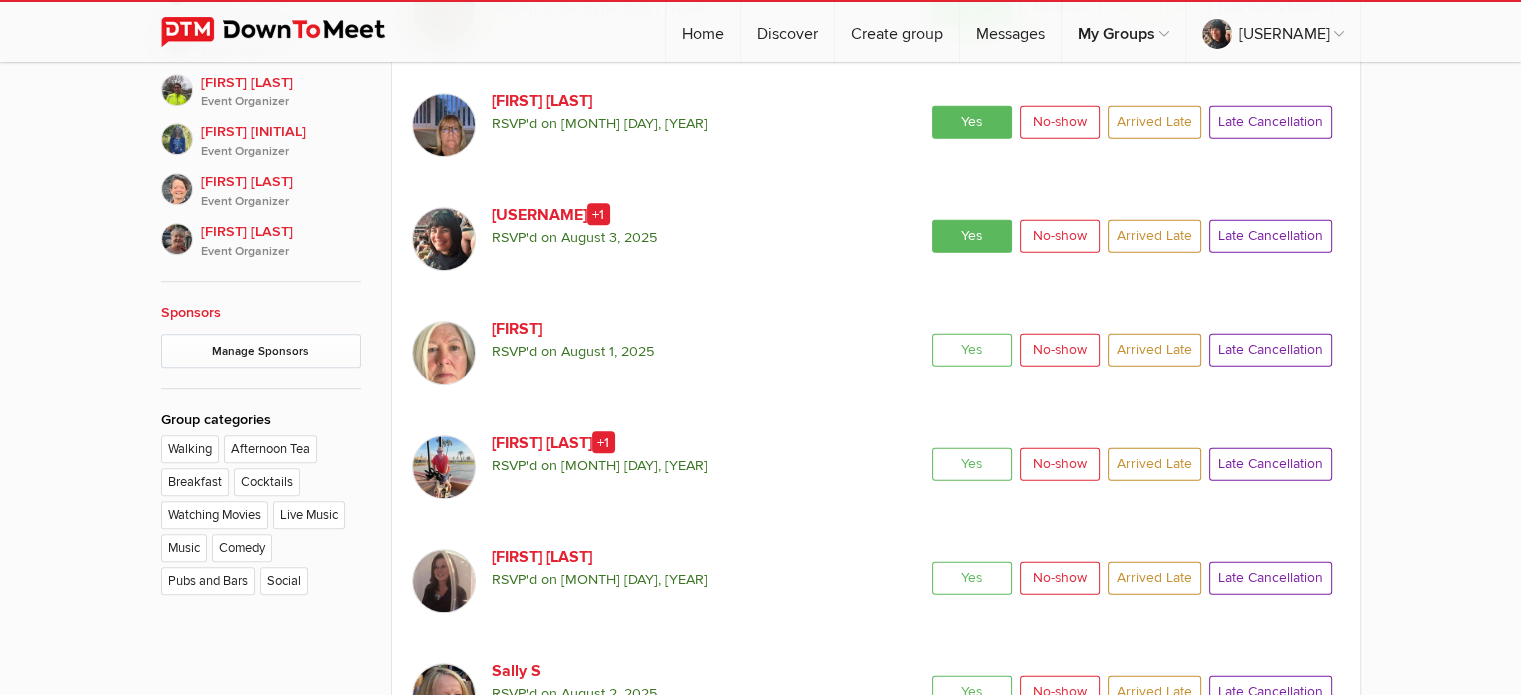 click on "Yes" 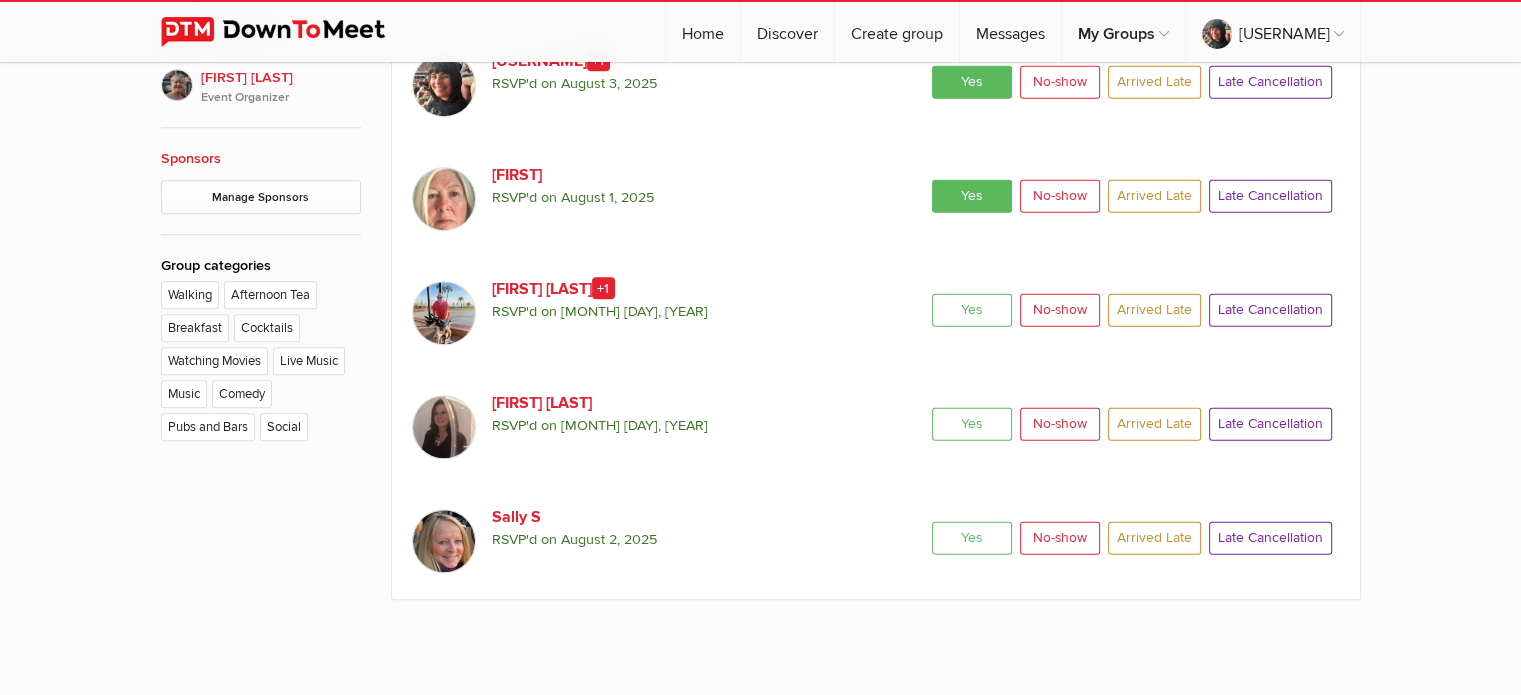 scroll, scrollTop: 1512, scrollLeft: 0, axis: vertical 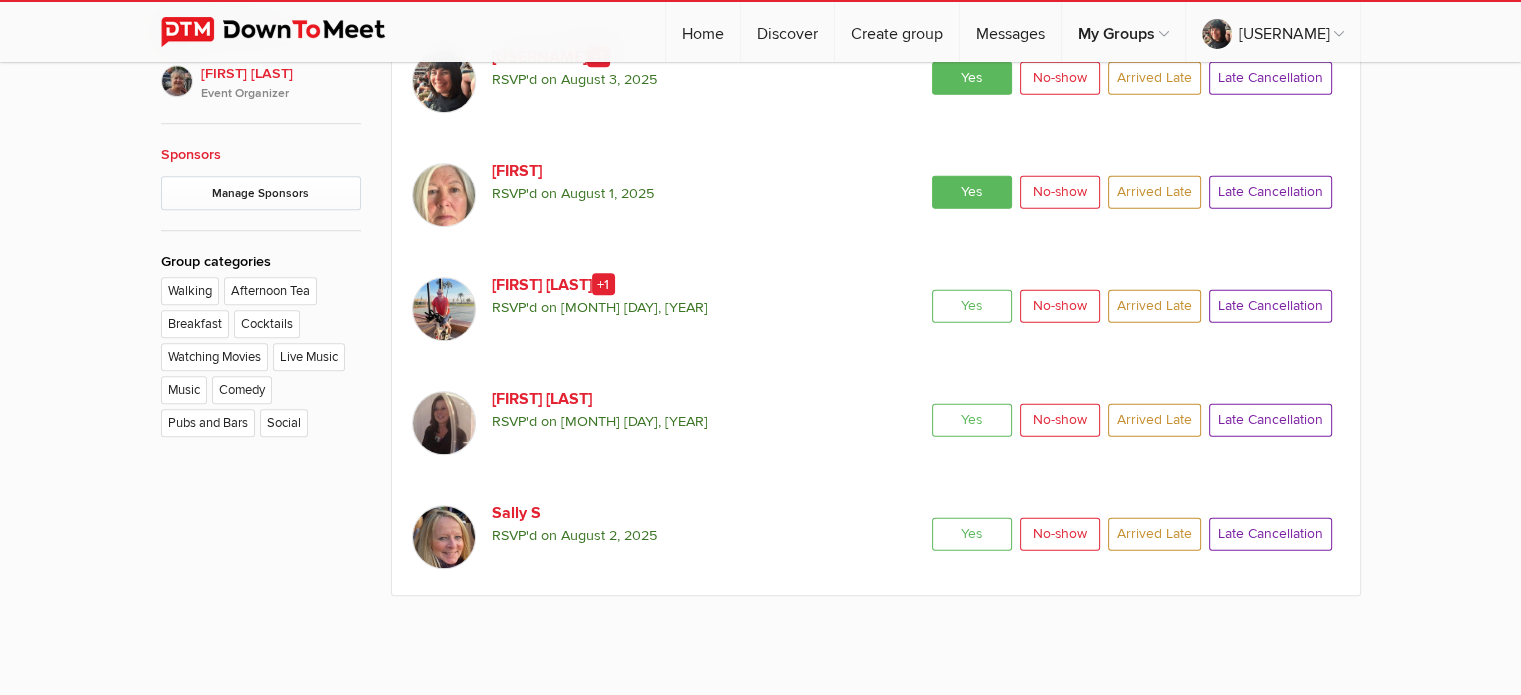 click on "Yes" 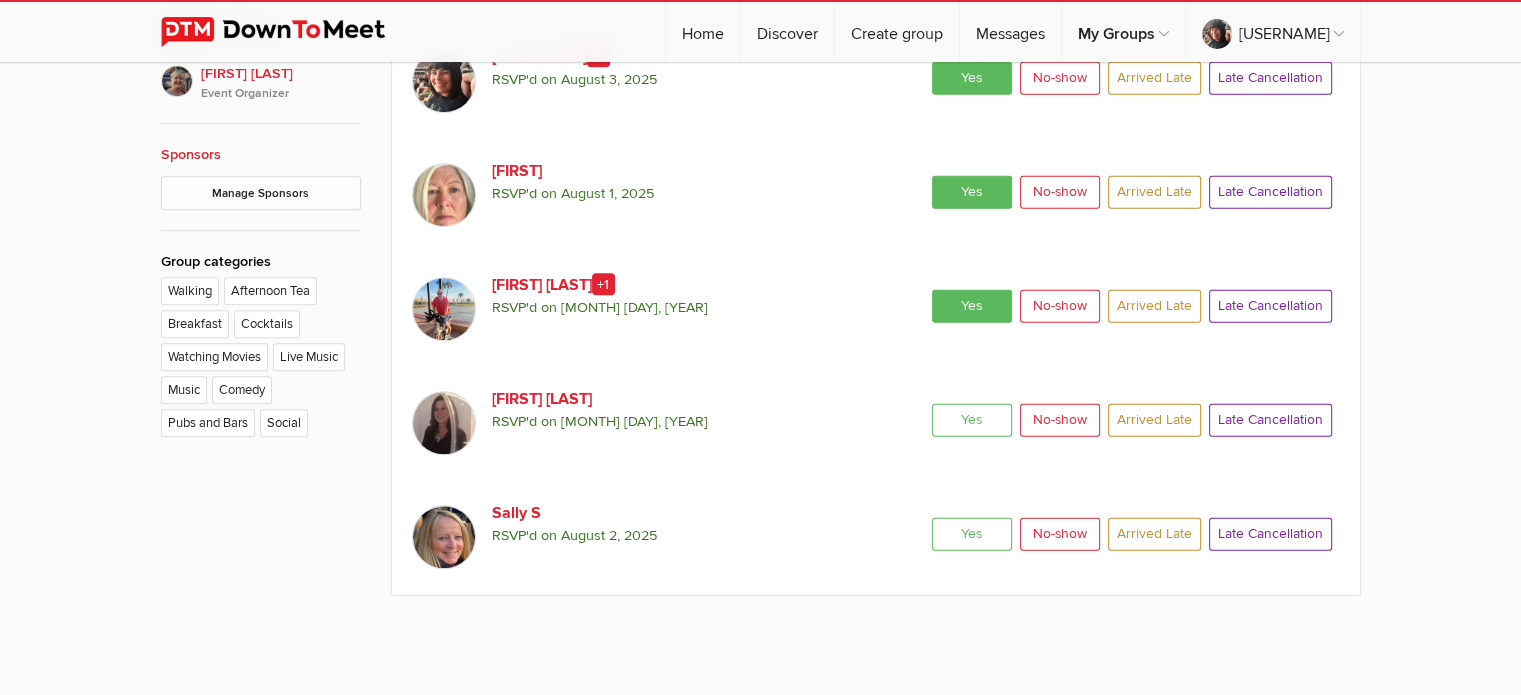 click on "Yes" 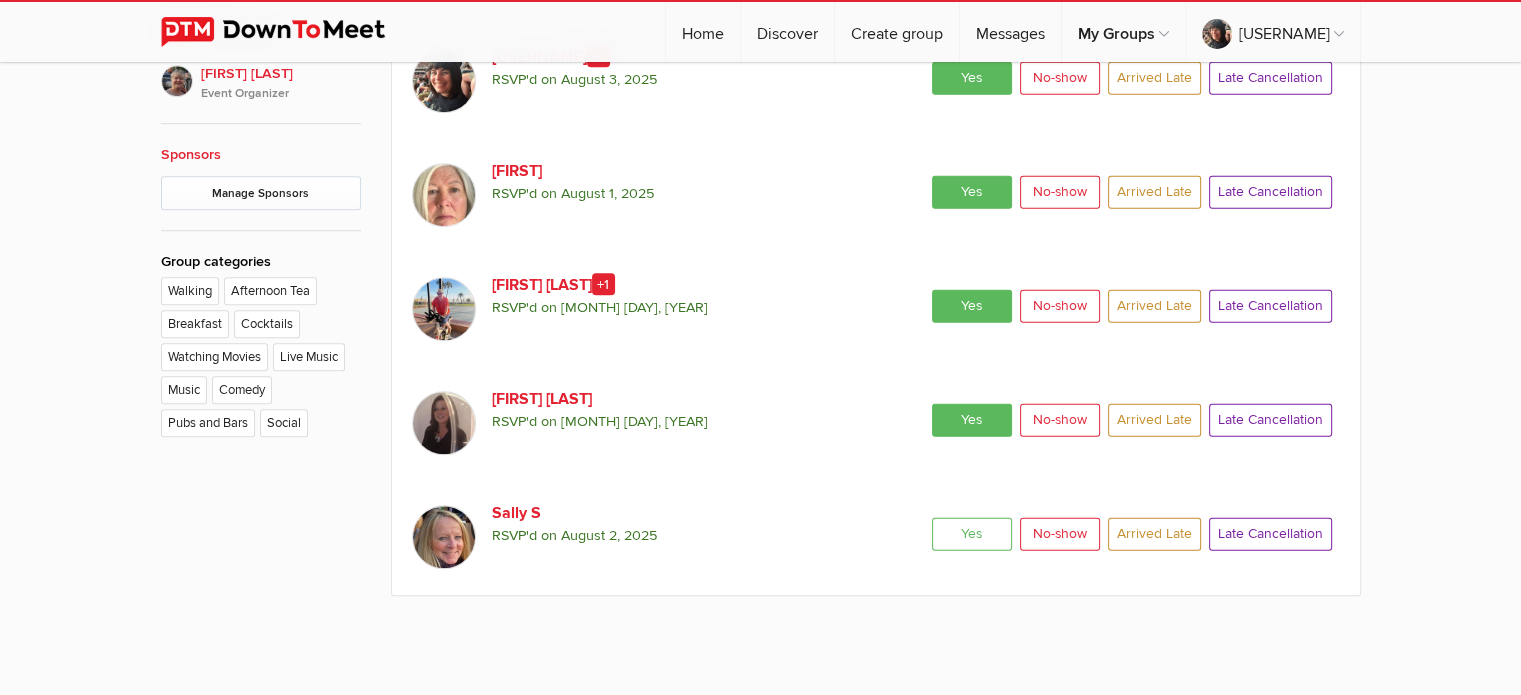 click on "Yes" 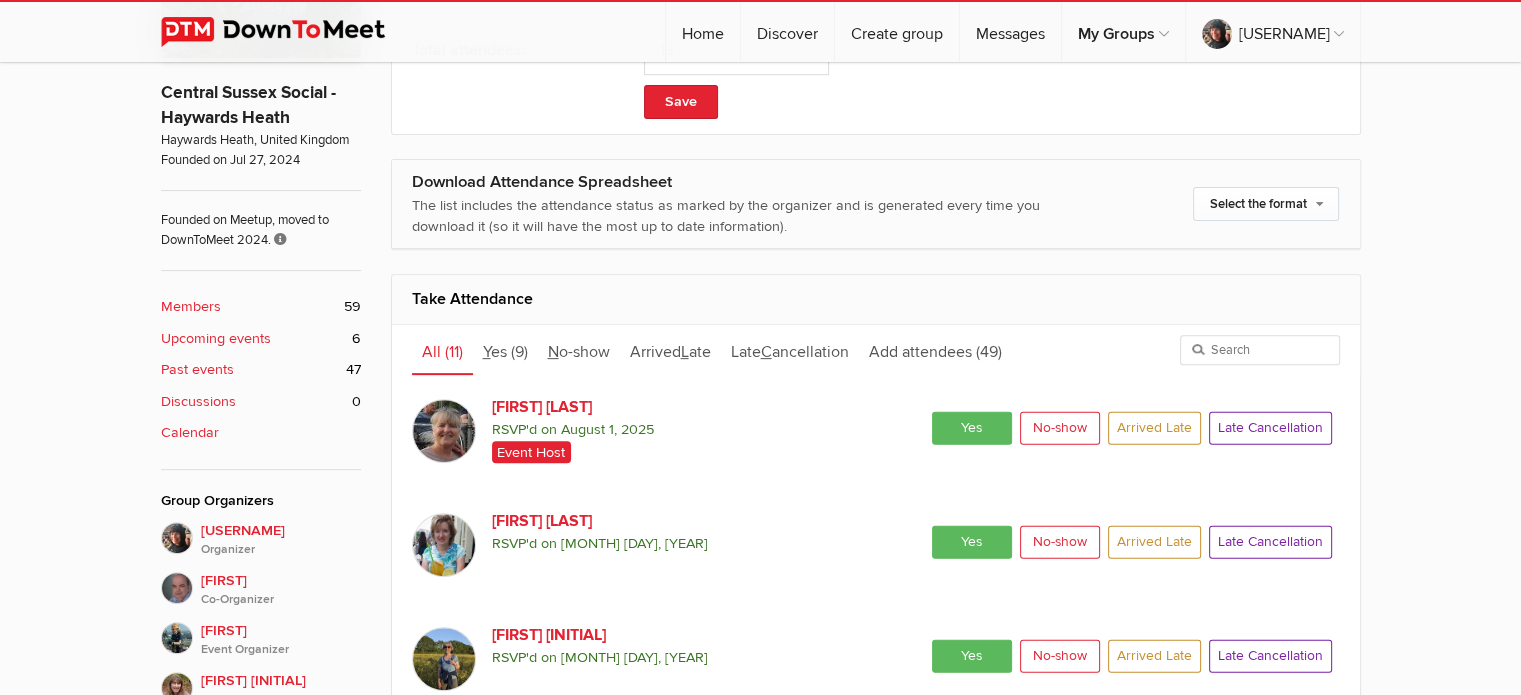 scroll, scrollTop: 708, scrollLeft: 0, axis: vertical 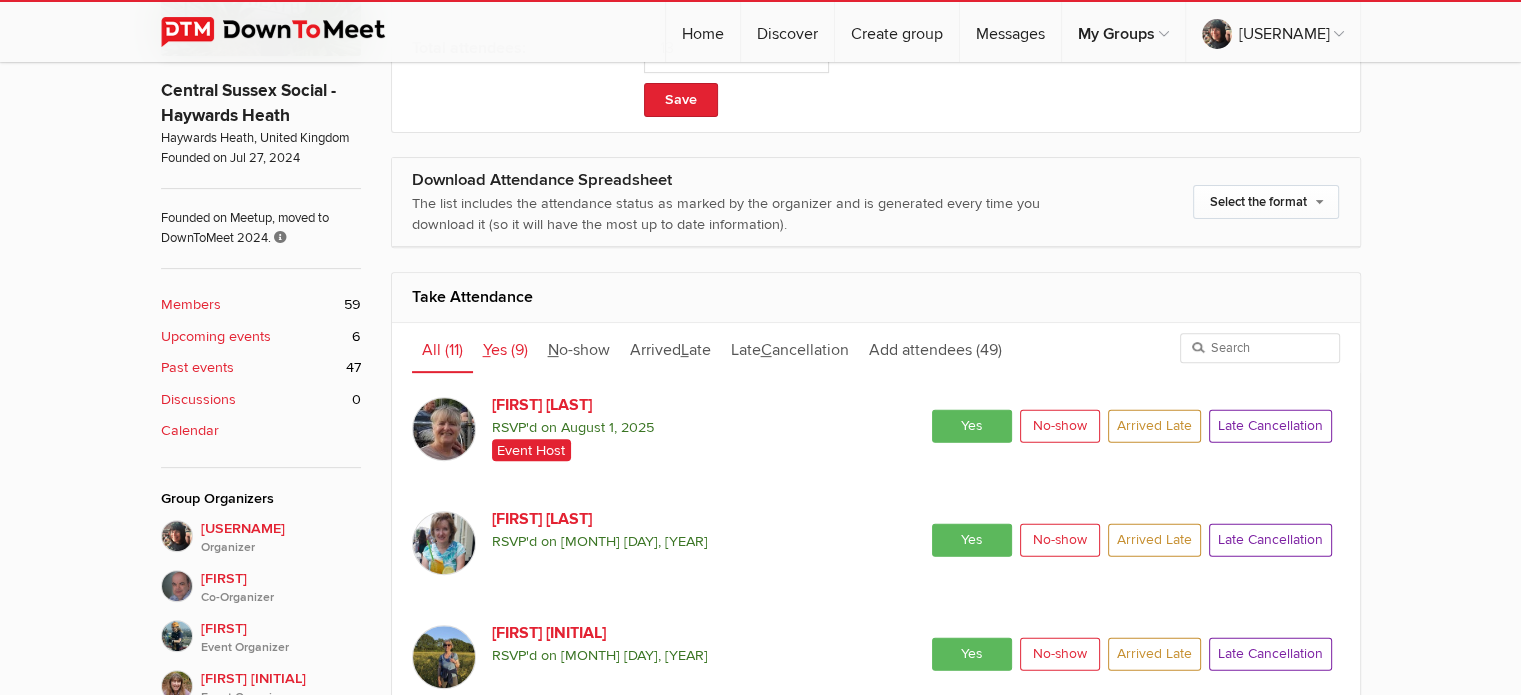 click on "Y es" 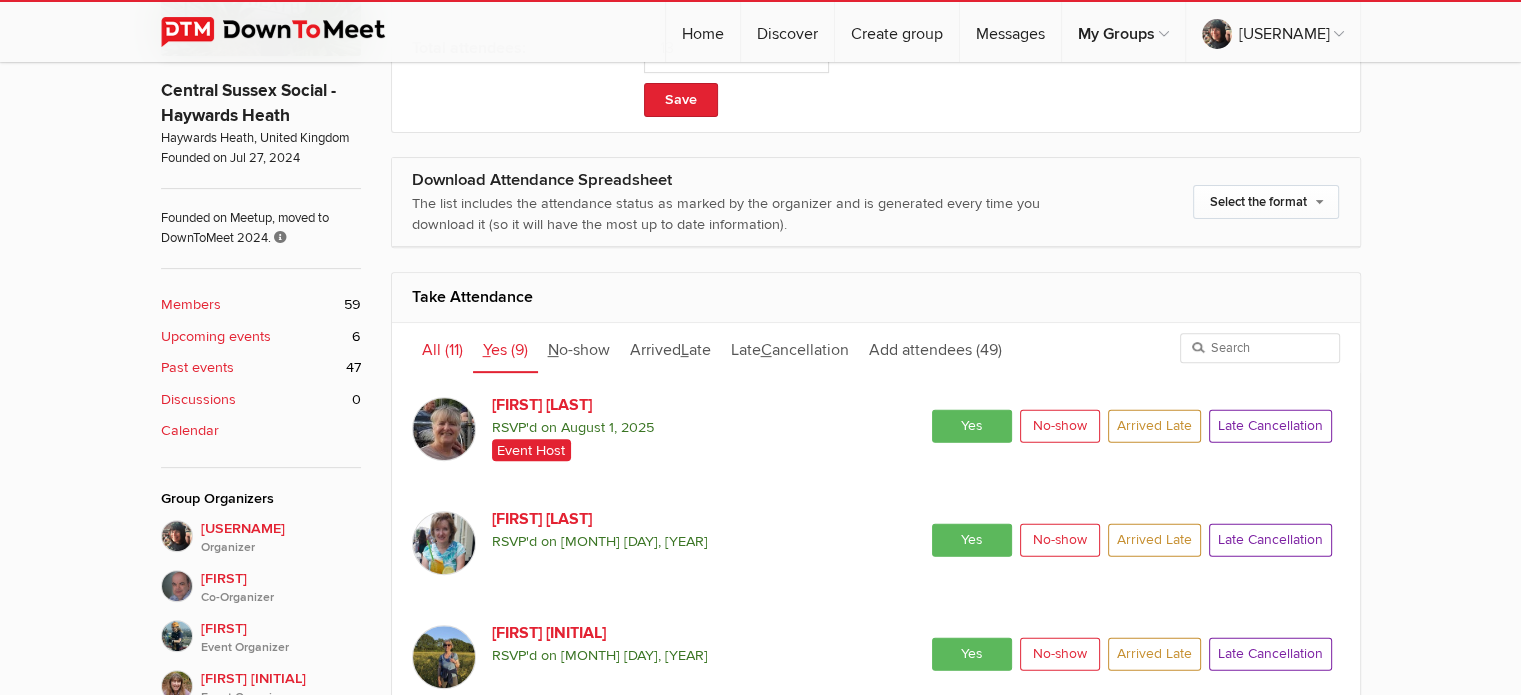 click on "(11)" 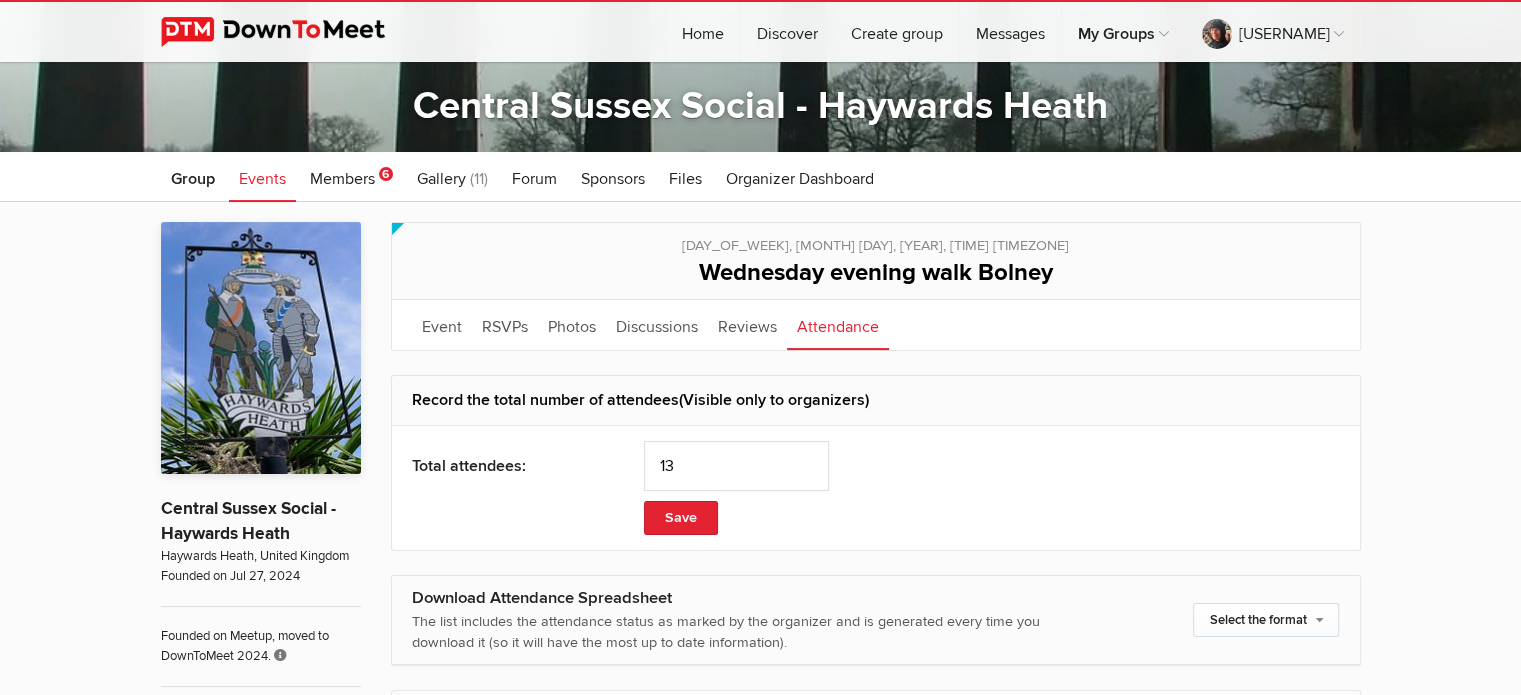 scroll, scrollTop: 288, scrollLeft: 0, axis: vertical 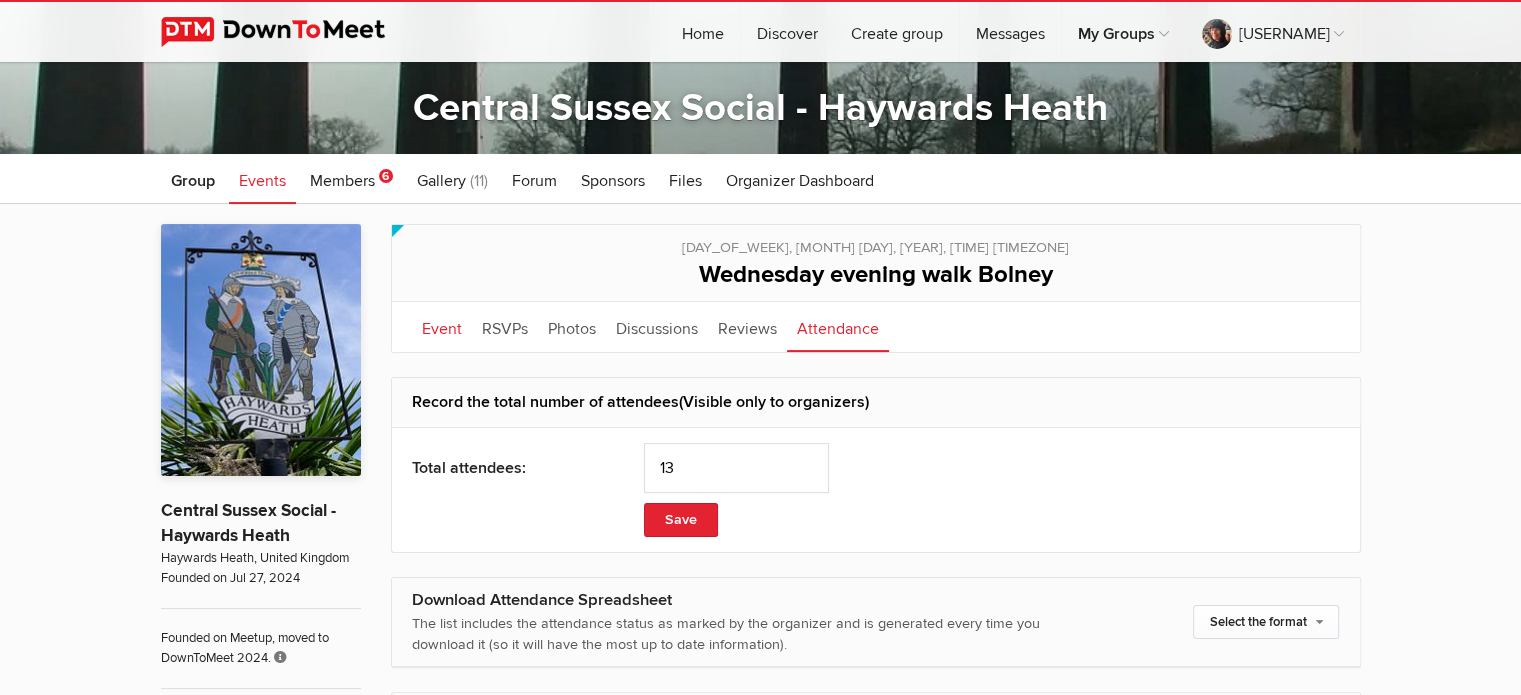 click on "Event" 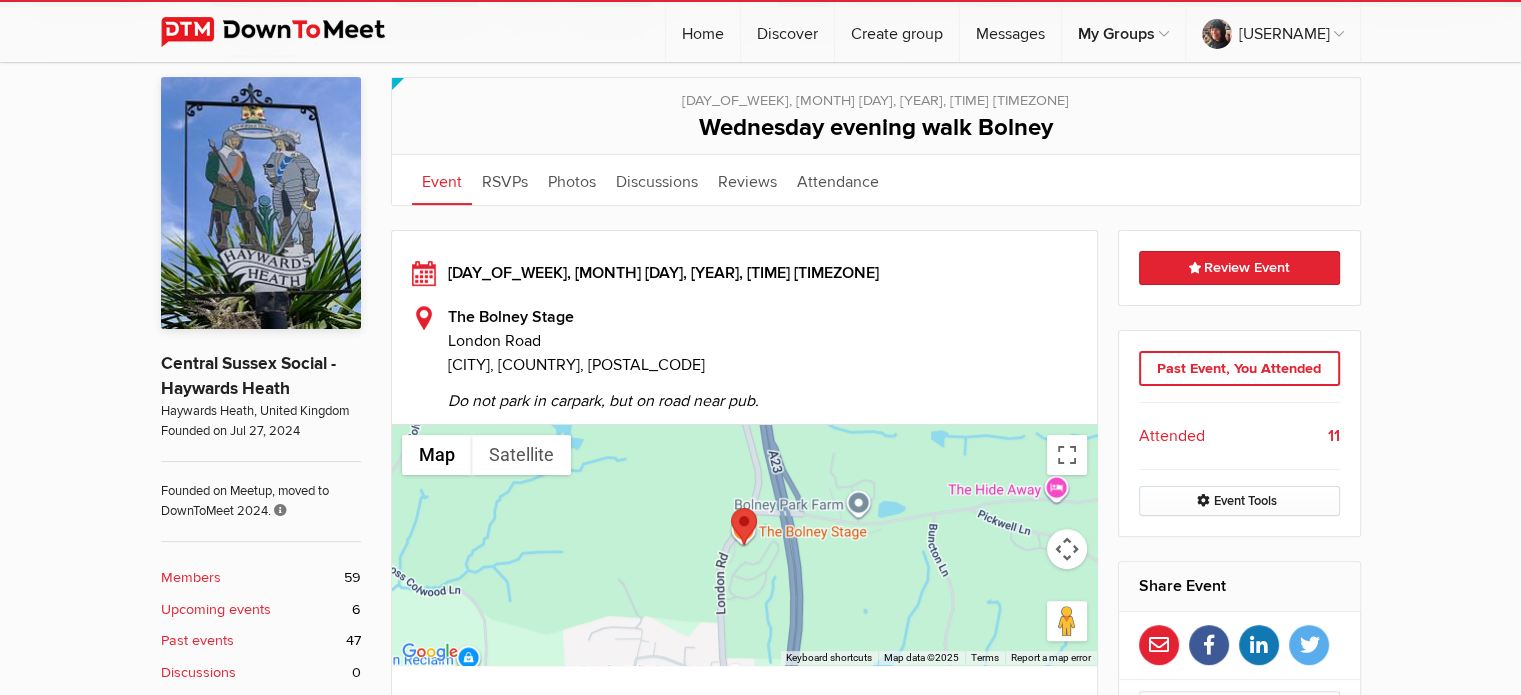 scroll, scrollTop: 422, scrollLeft: 0, axis: vertical 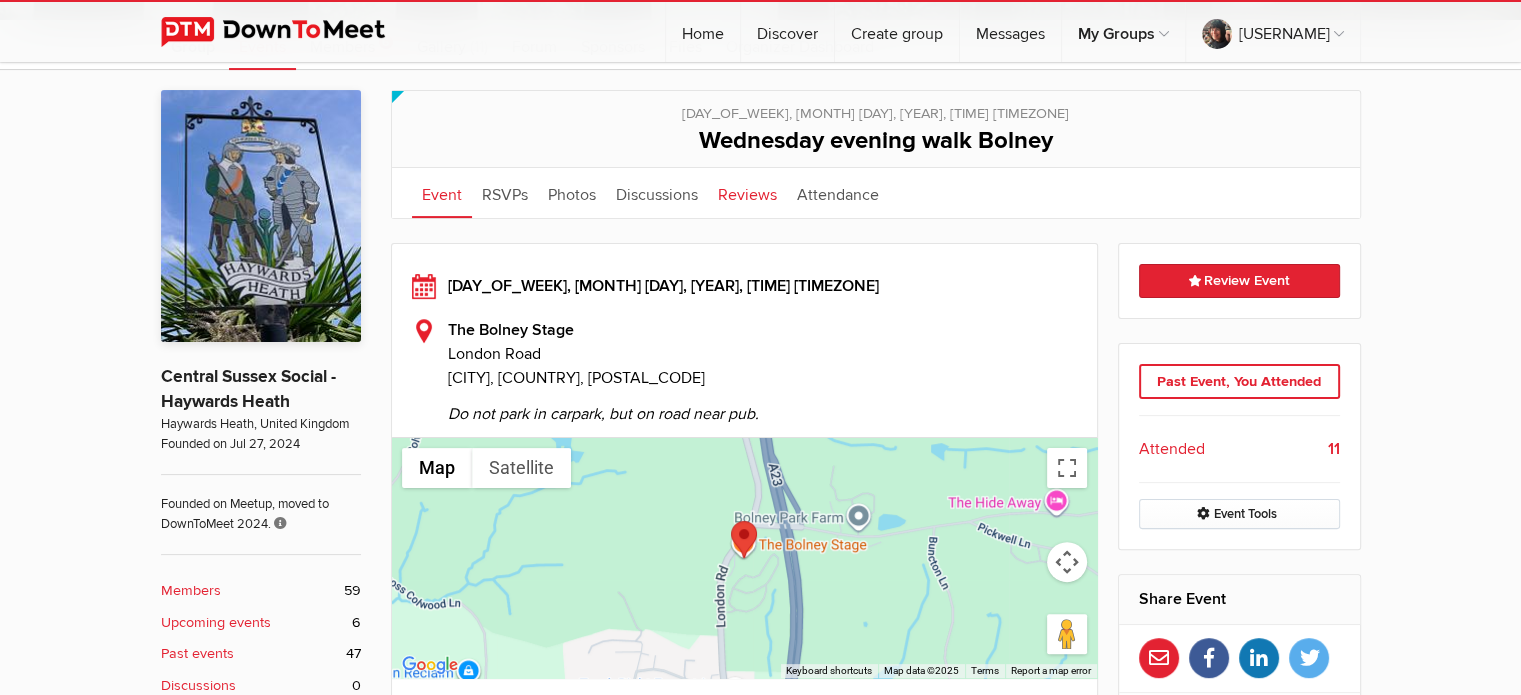 click on "Reviews" 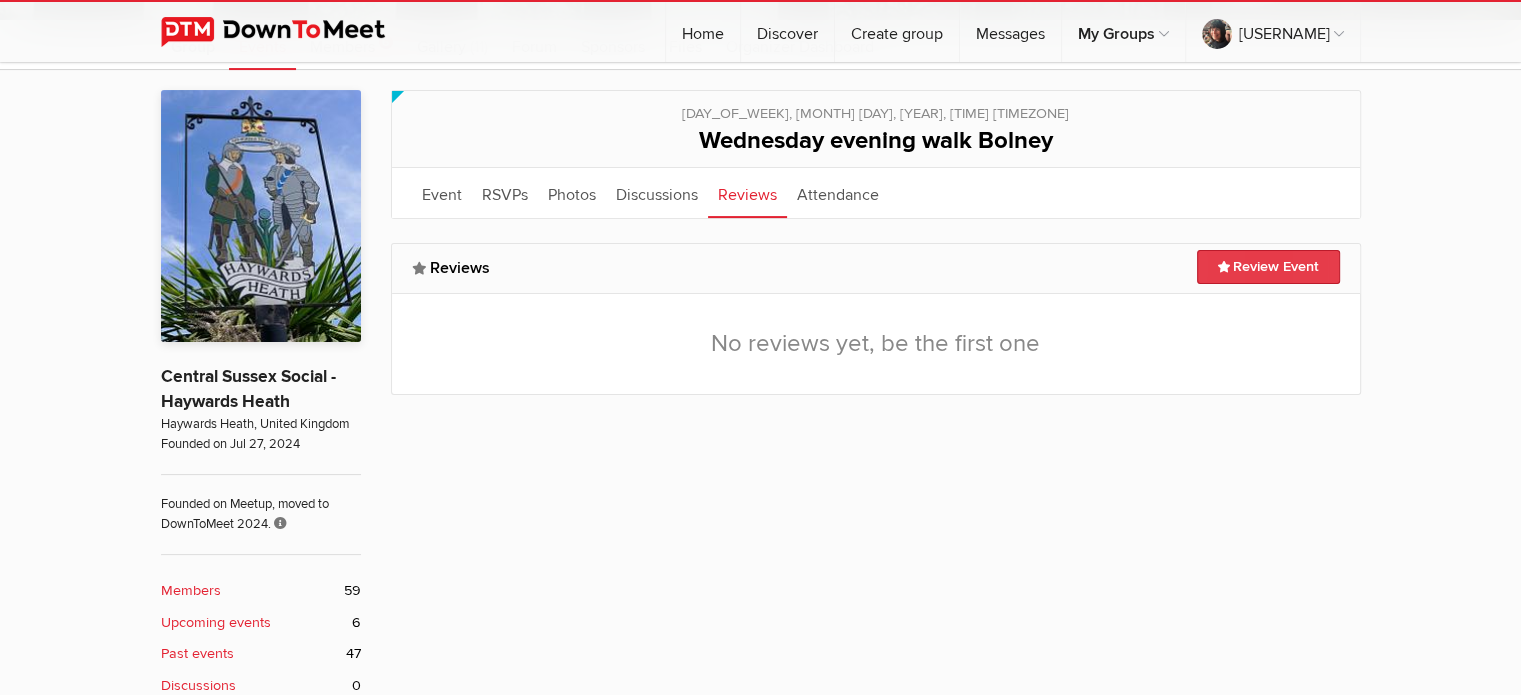click on "Review Event" 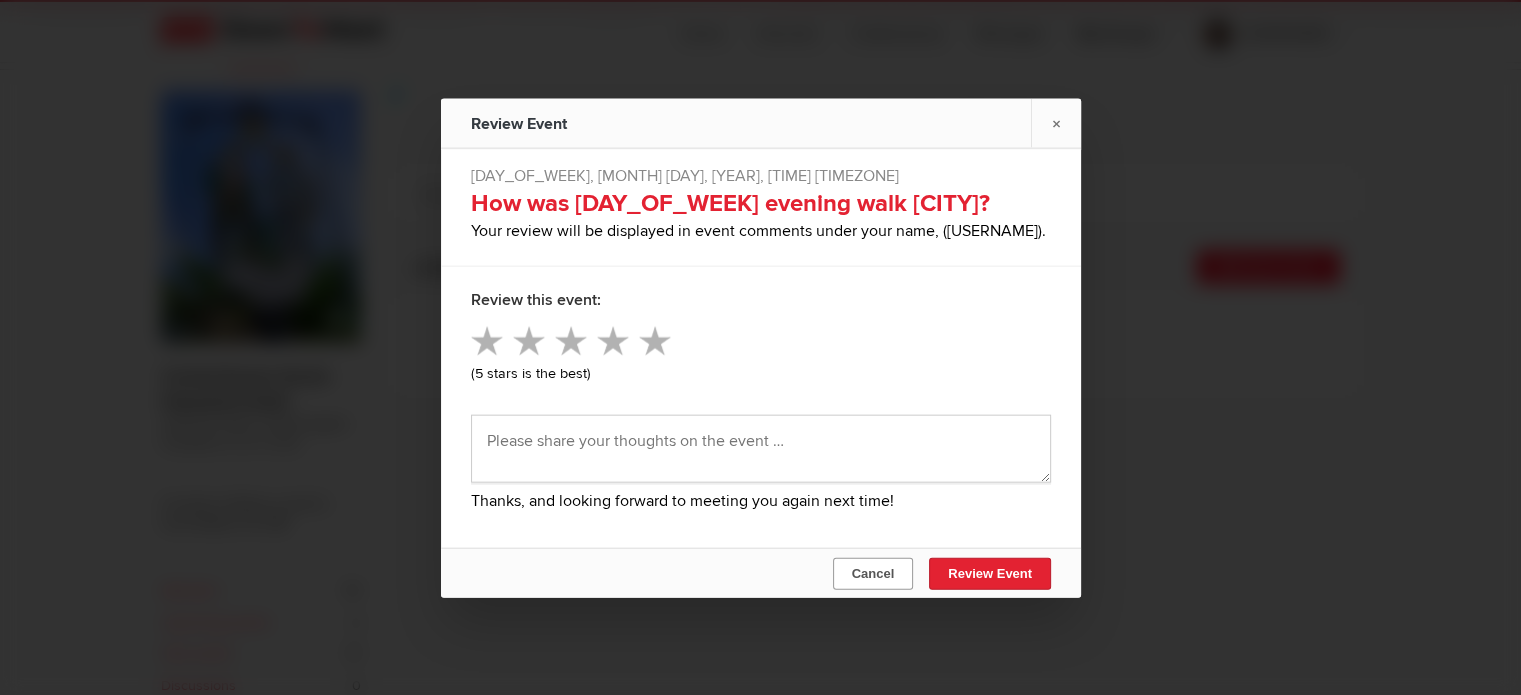 click on "Cancel" 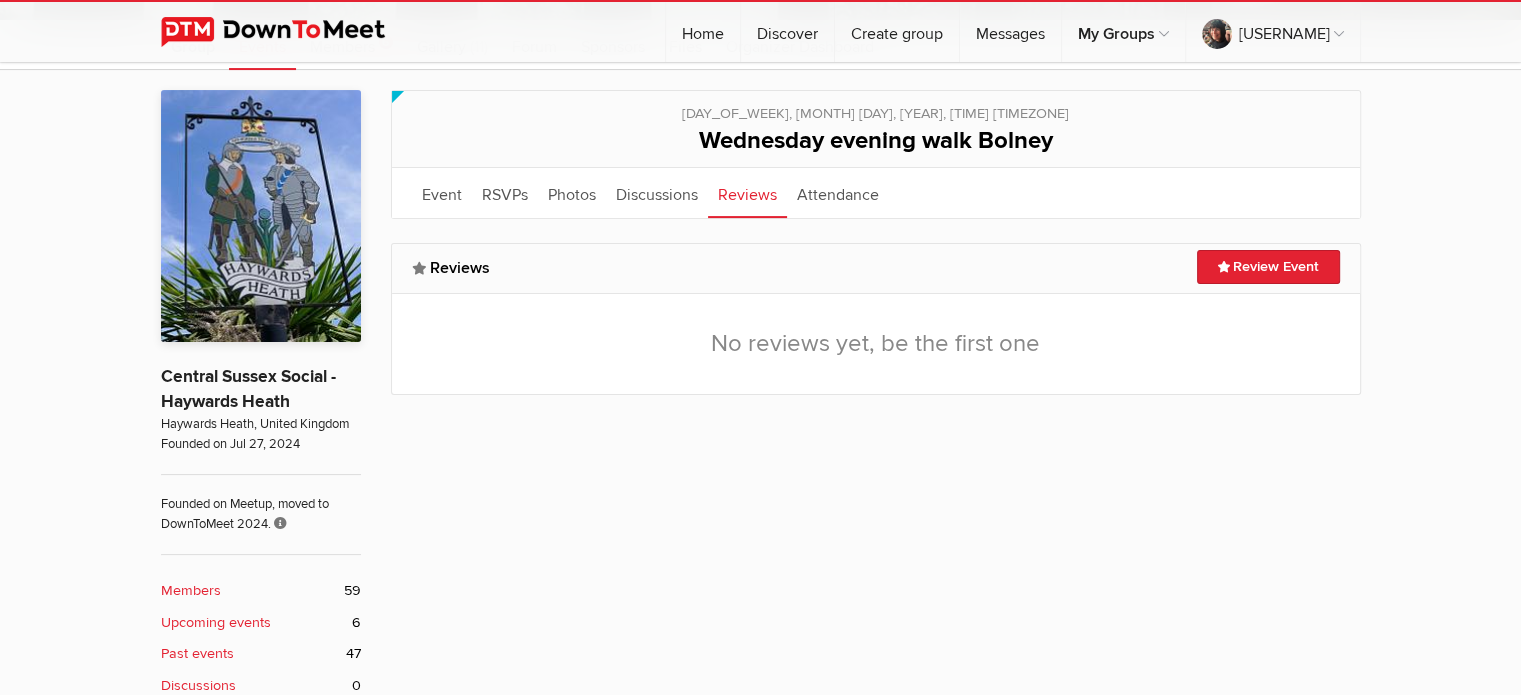 click on "Past events" 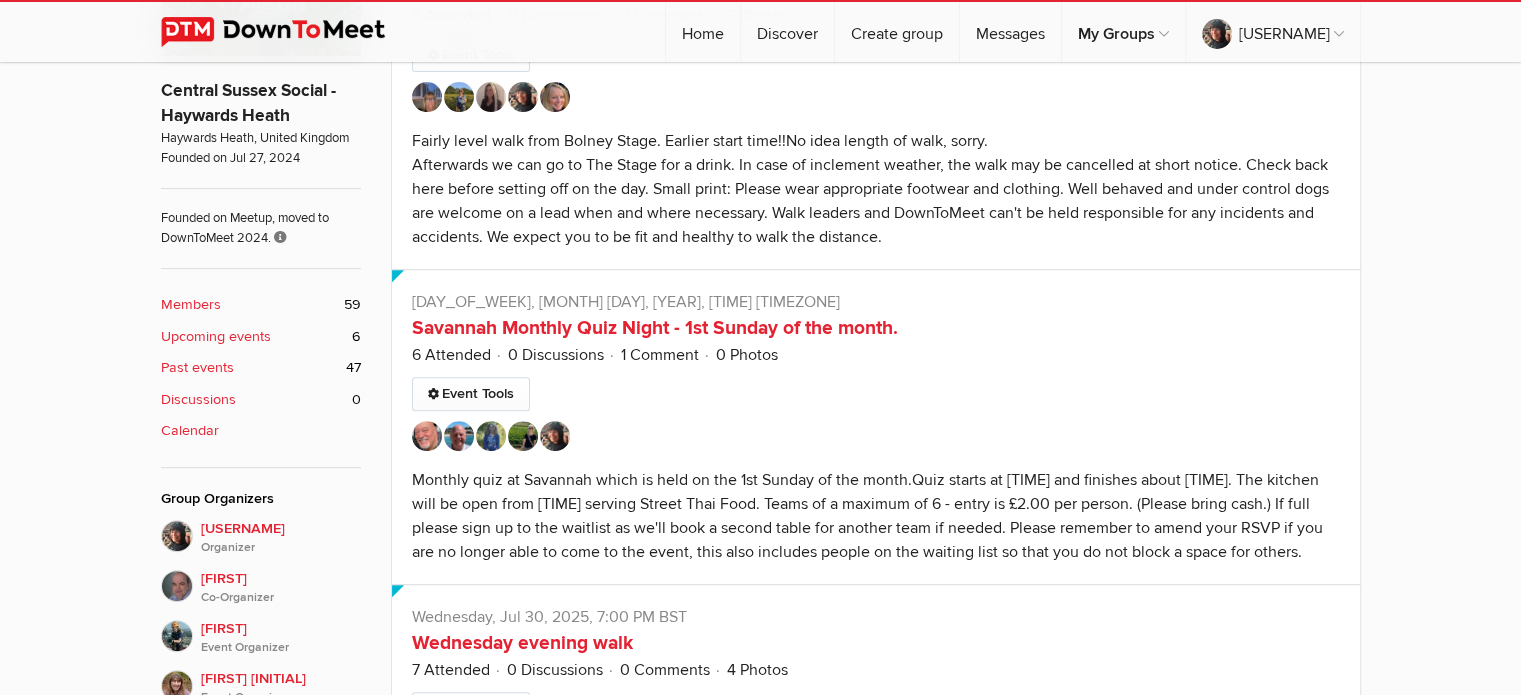 scroll, scrollTop: 711, scrollLeft: 0, axis: vertical 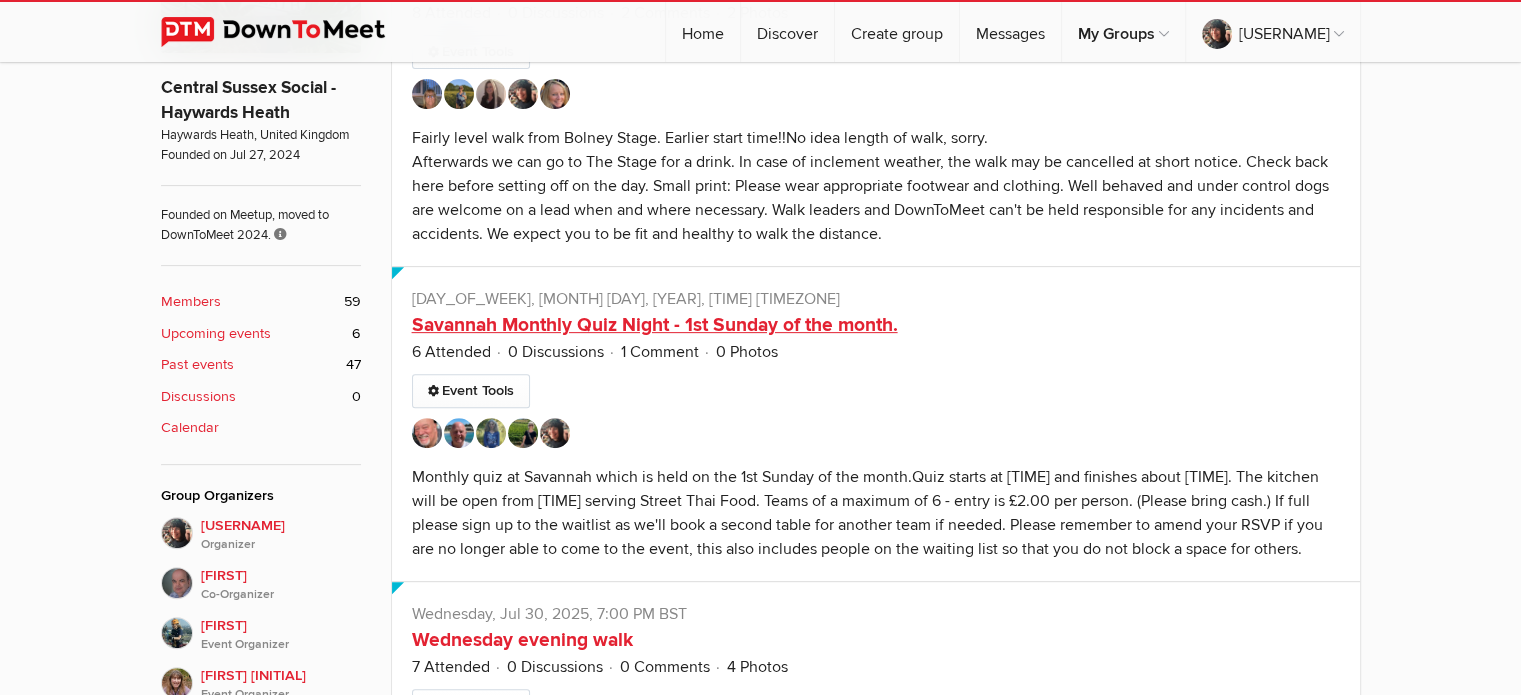 click on "Savannah Monthly Quiz Night - 1st Sunday of the month." 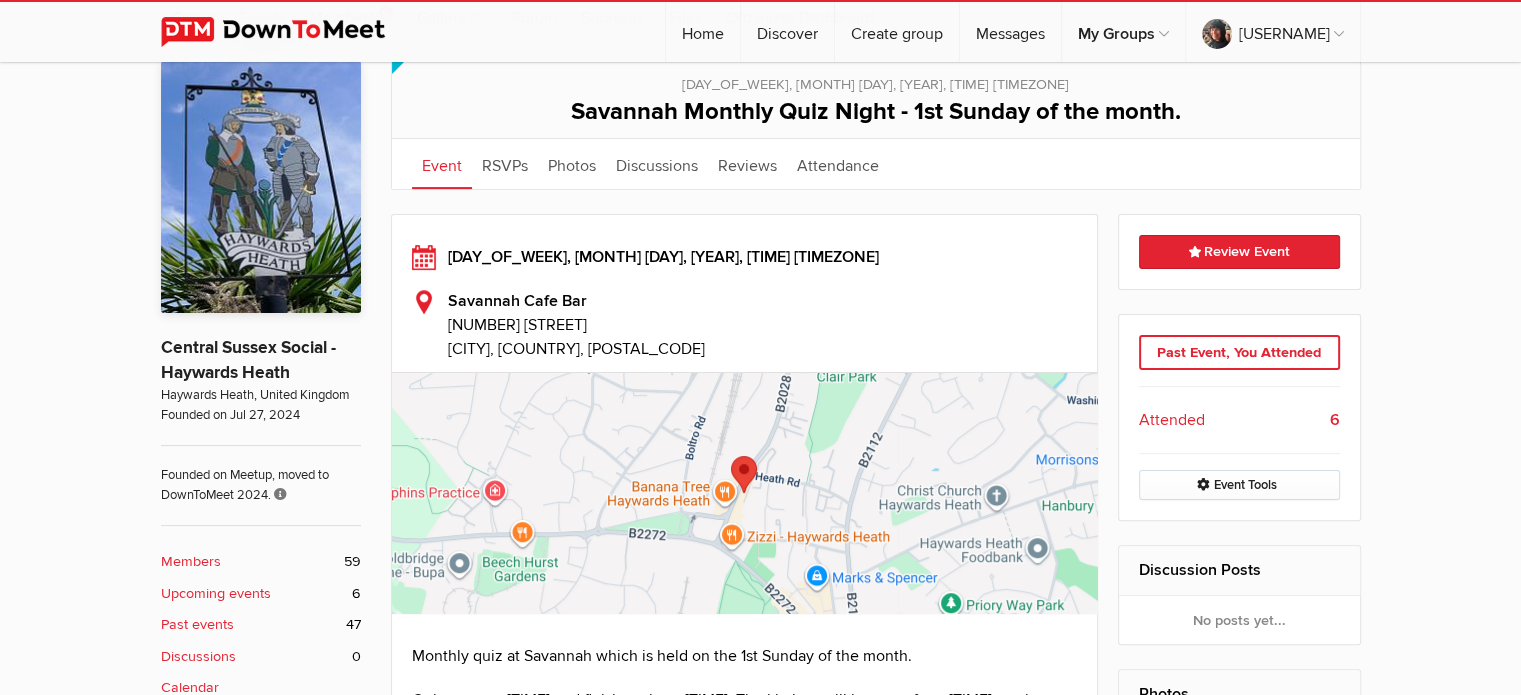 scroll, scrollTop: 532, scrollLeft: 0, axis: vertical 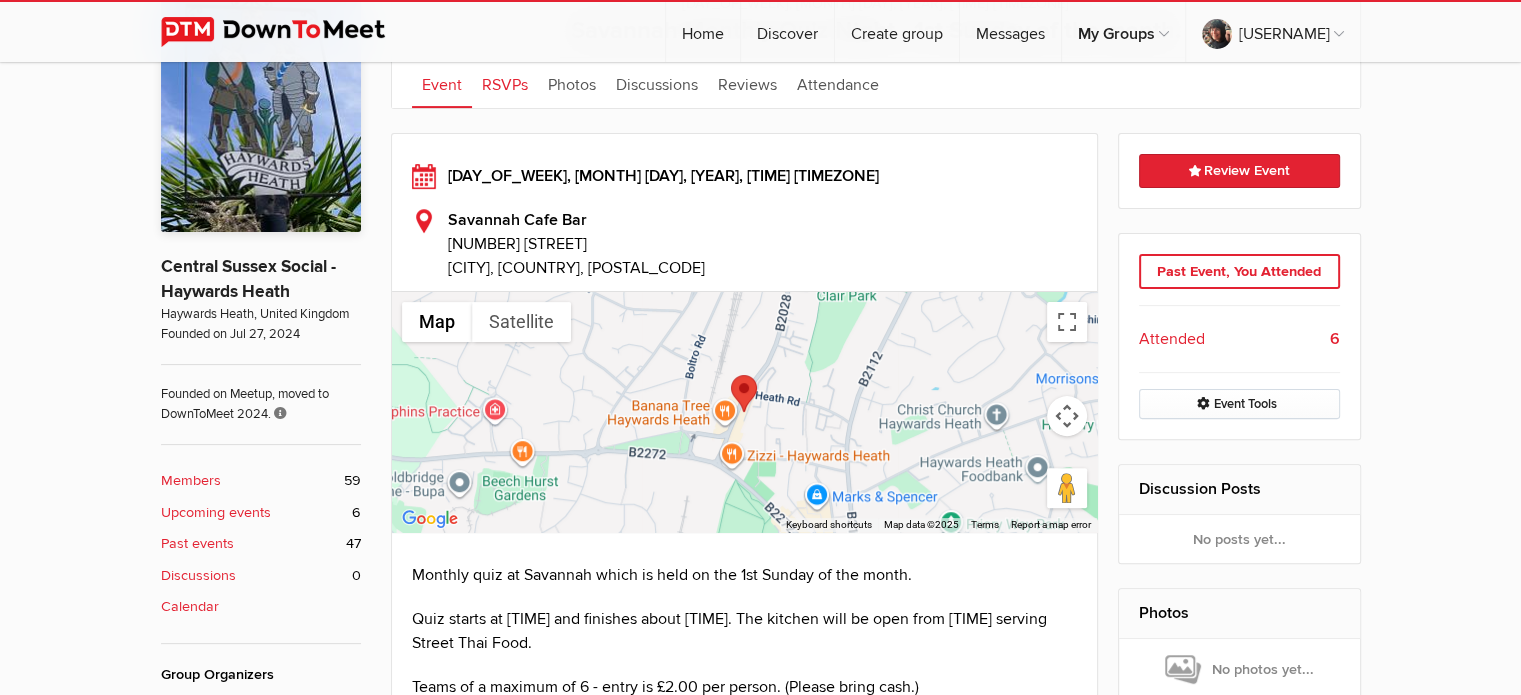 click on "RSVPs" 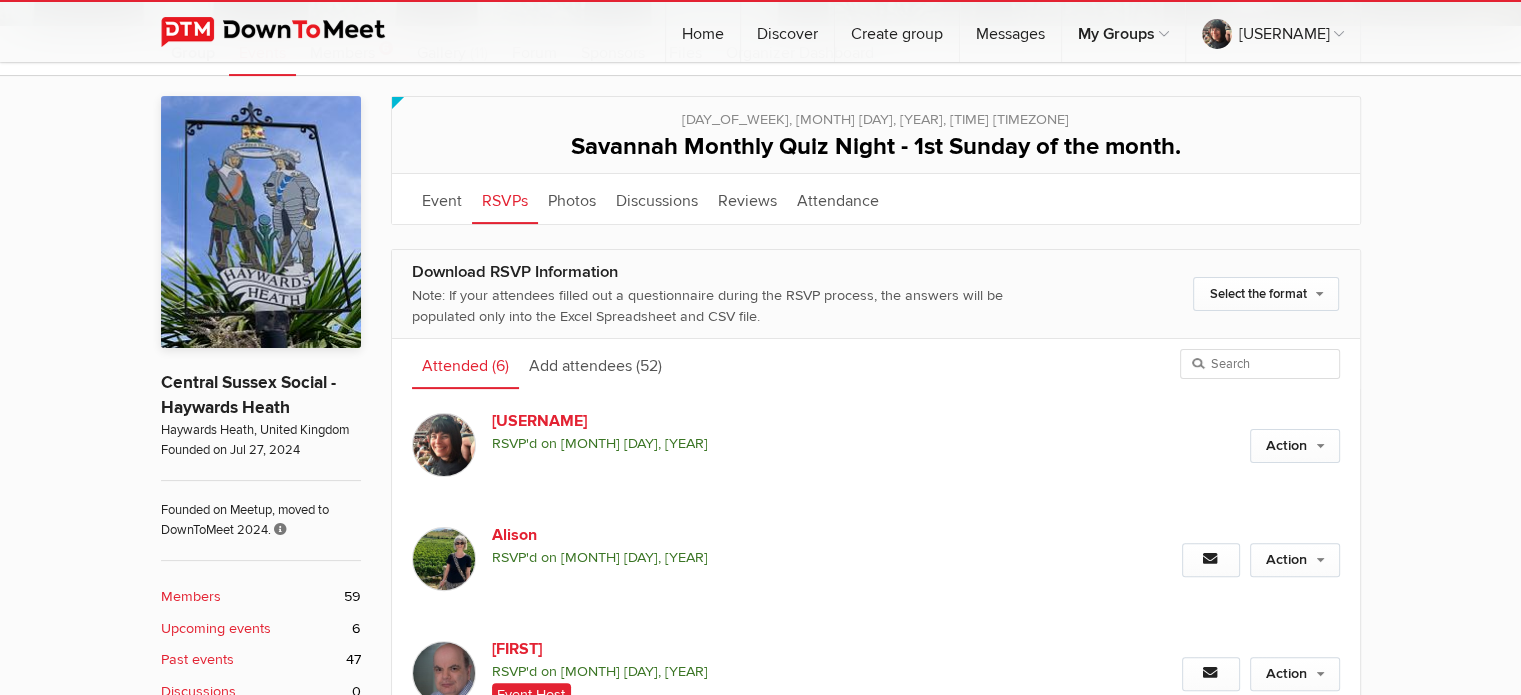 scroll, scrollTop: 415, scrollLeft: 0, axis: vertical 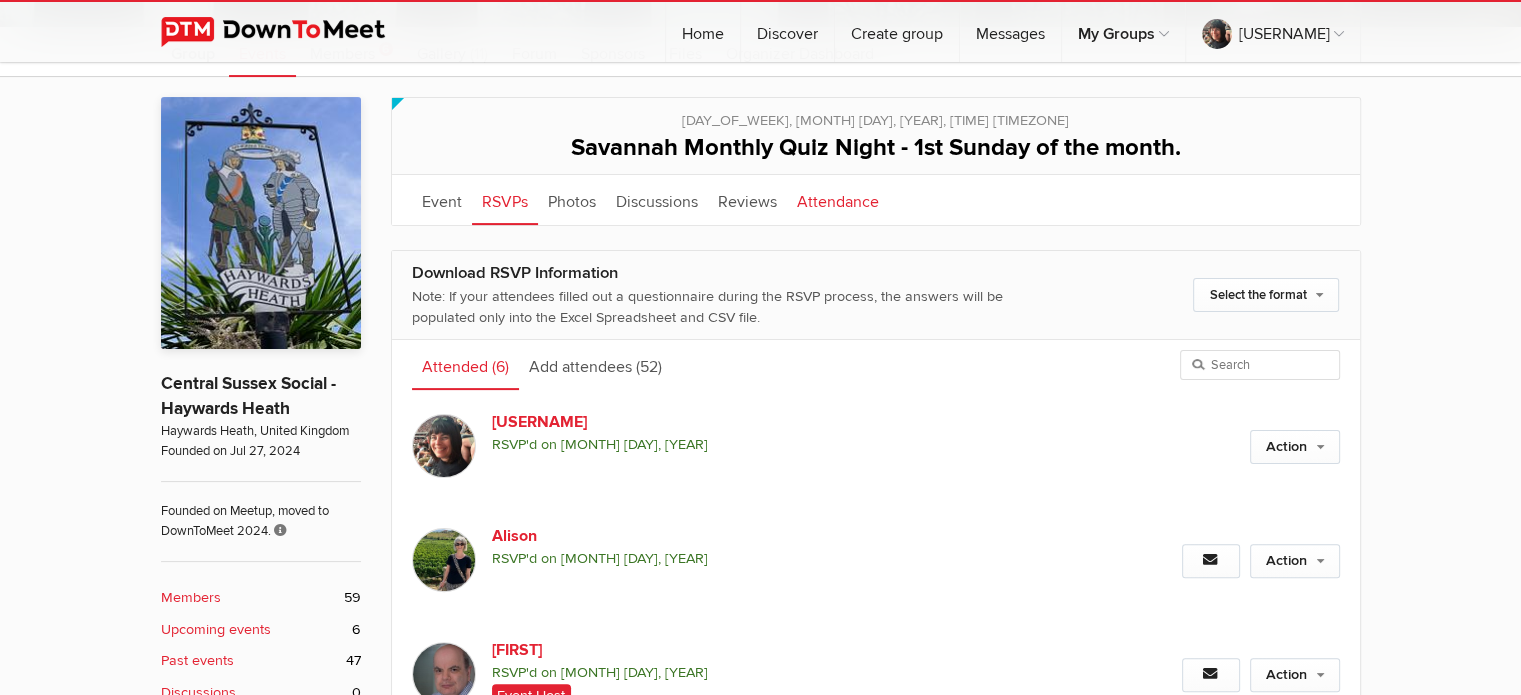 click on "Attendance" 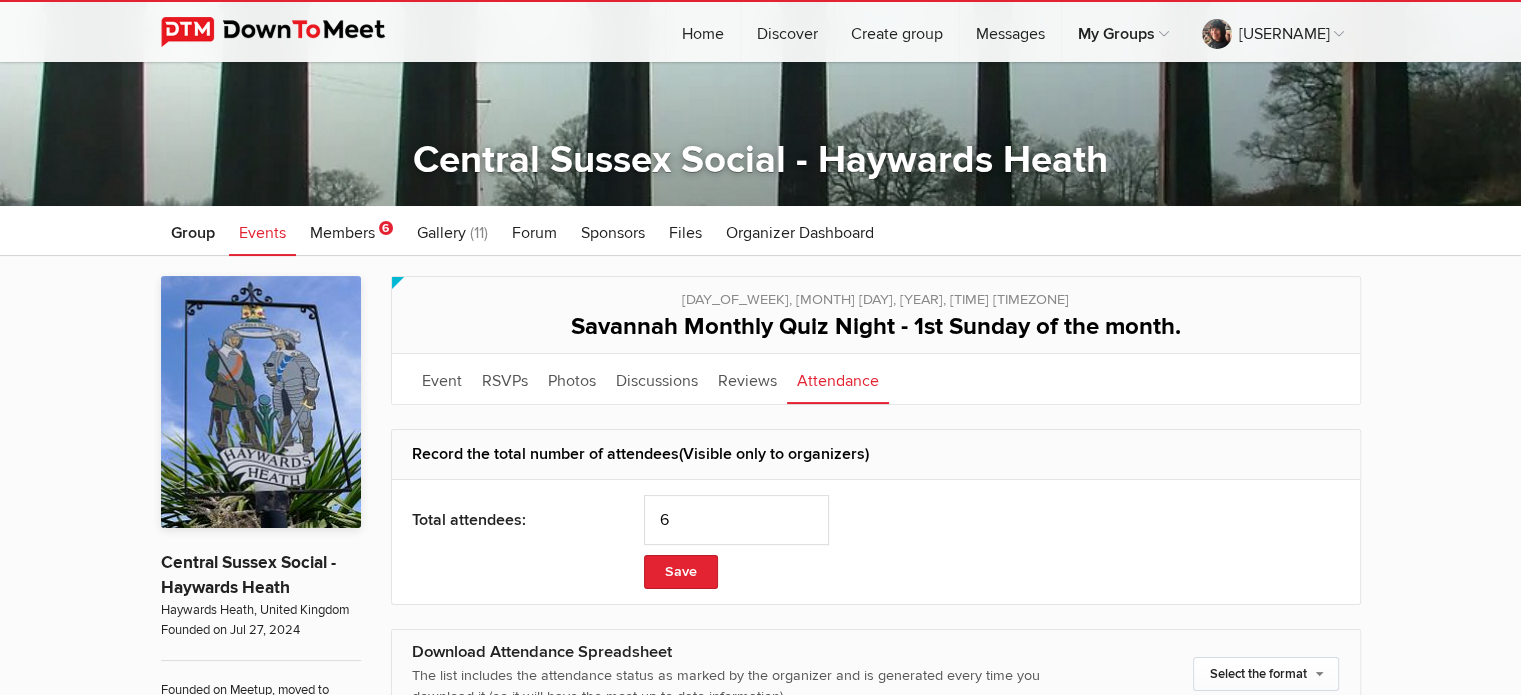 scroll, scrollTop: 0, scrollLeft: 0, axis: both 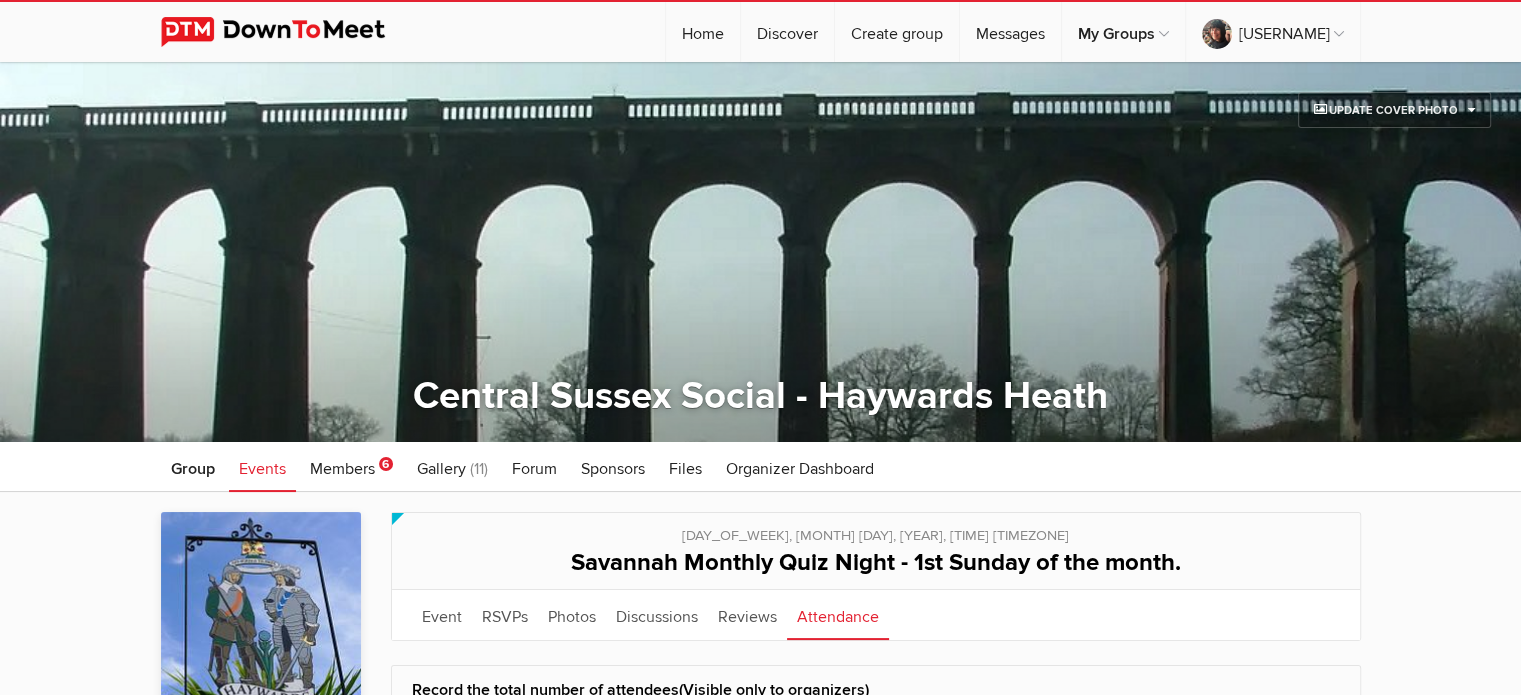 click on "Events" 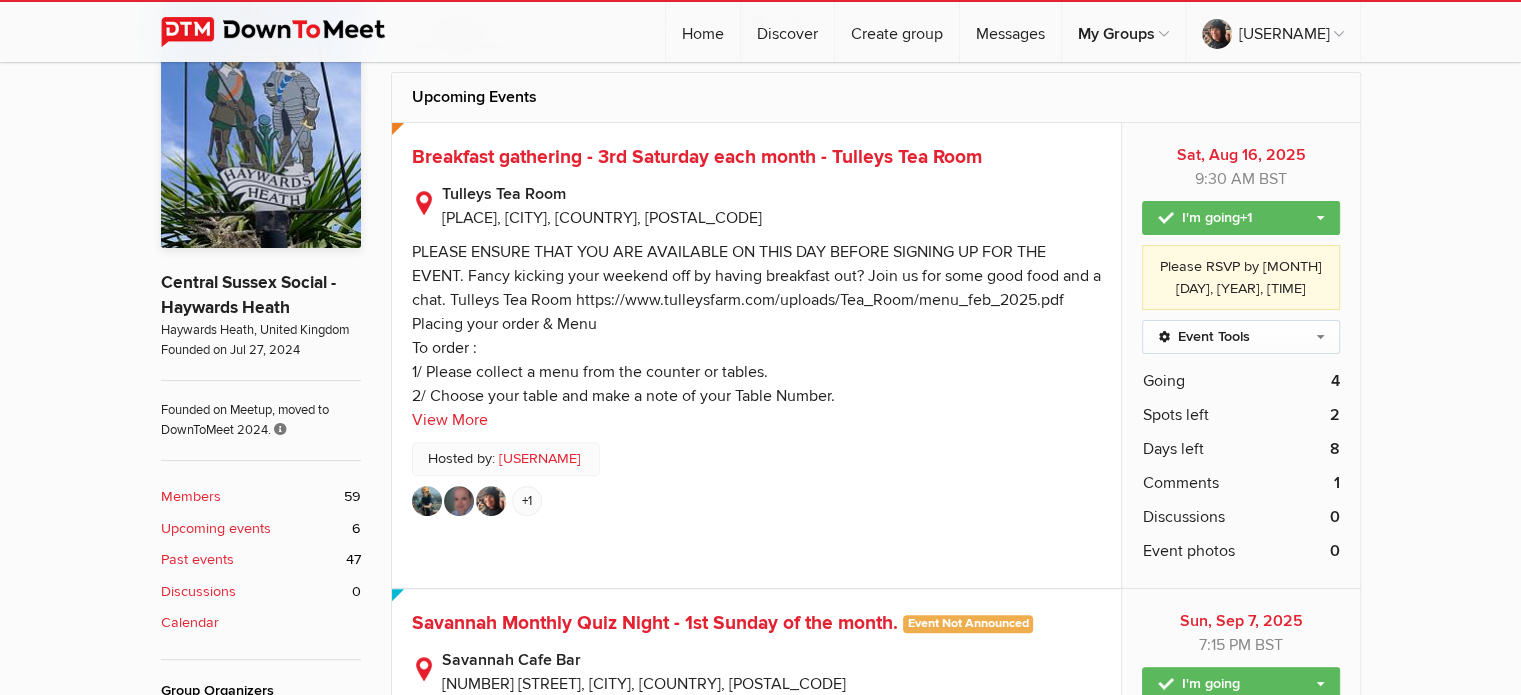 scroll, scrollTop: 540, scrollLeft: 0, axis: vertical 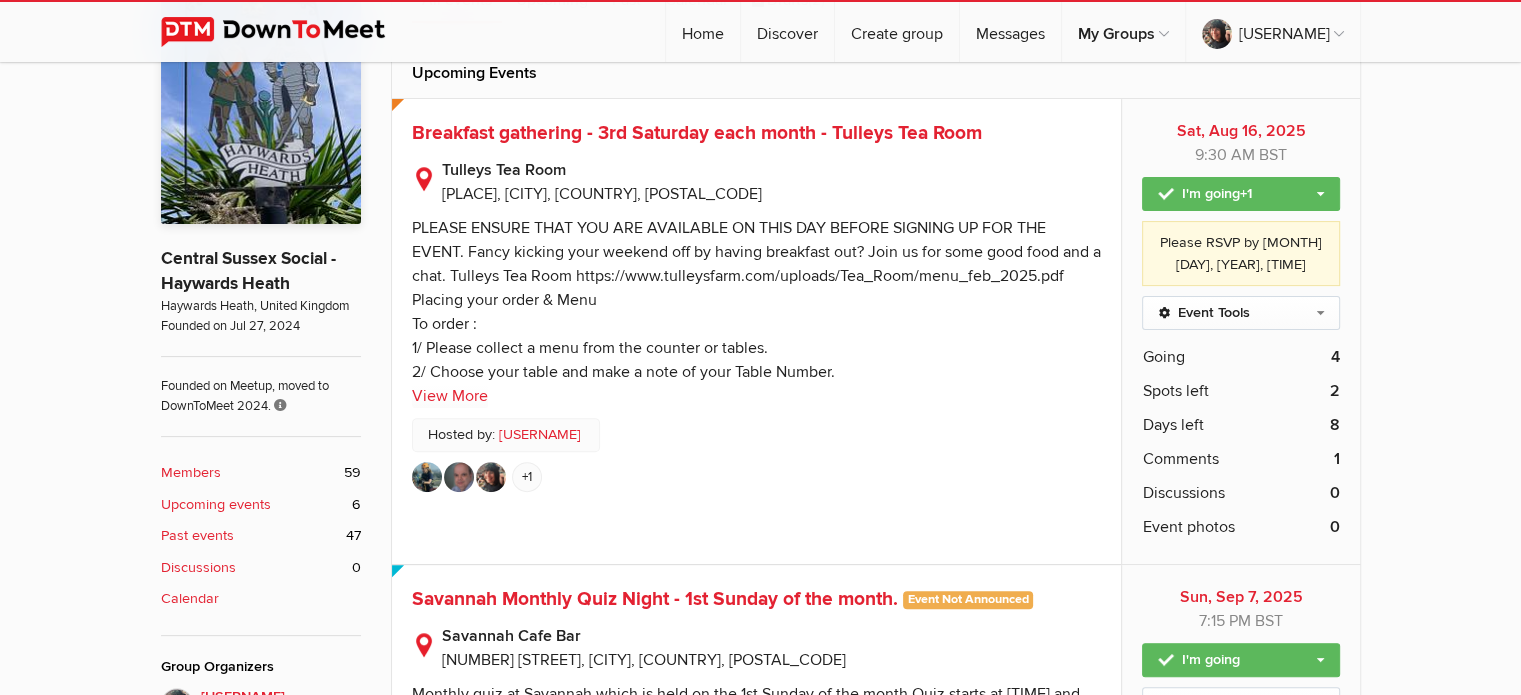 click on "Upcoming events" 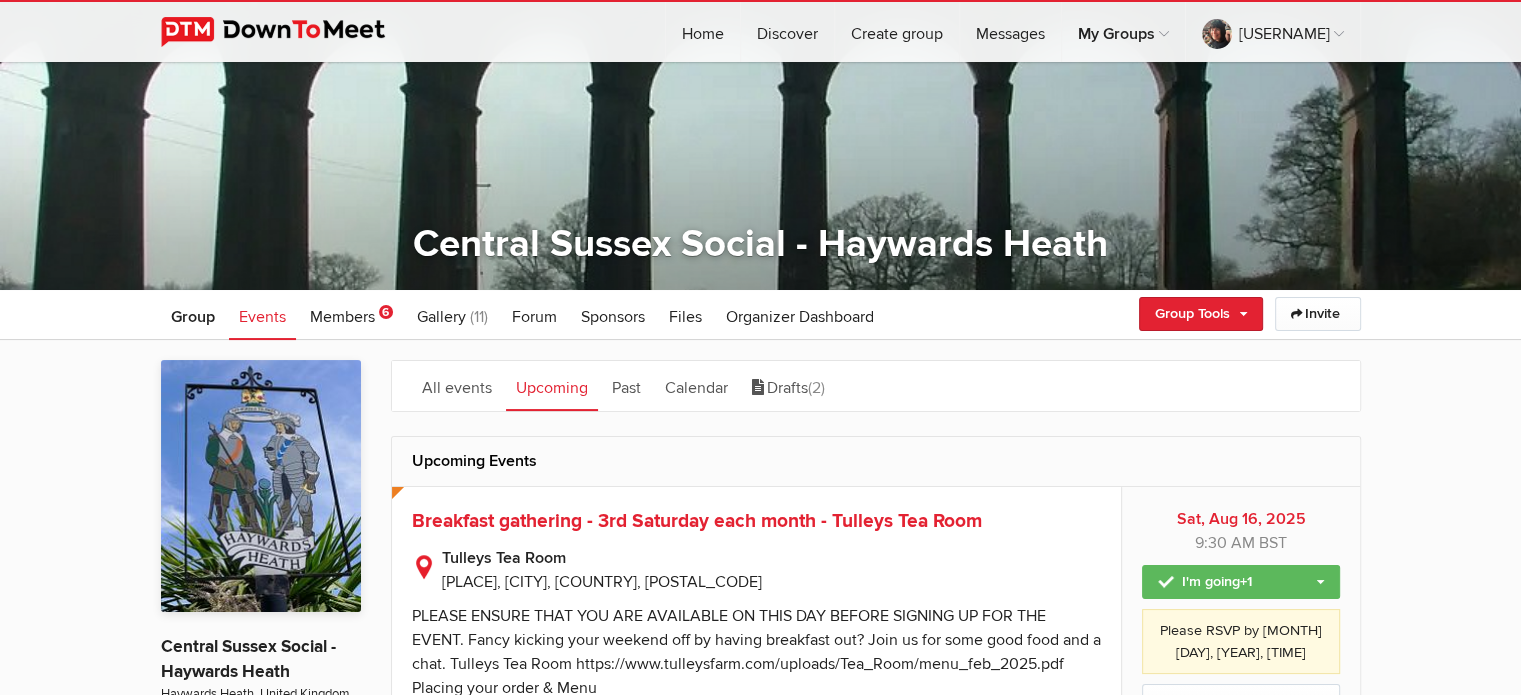scroll, scrollTop: 0, scrollLeft: 0, axis: both 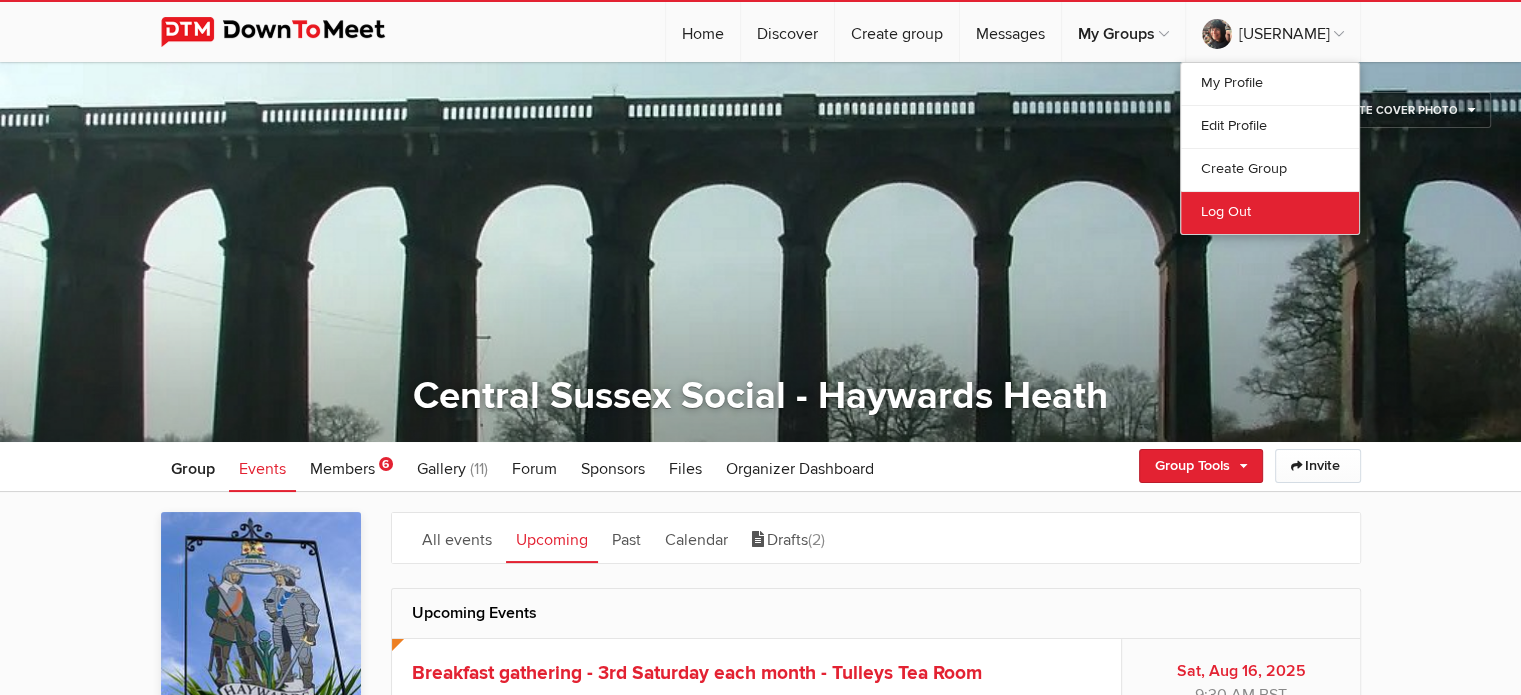 click on "Log Out" 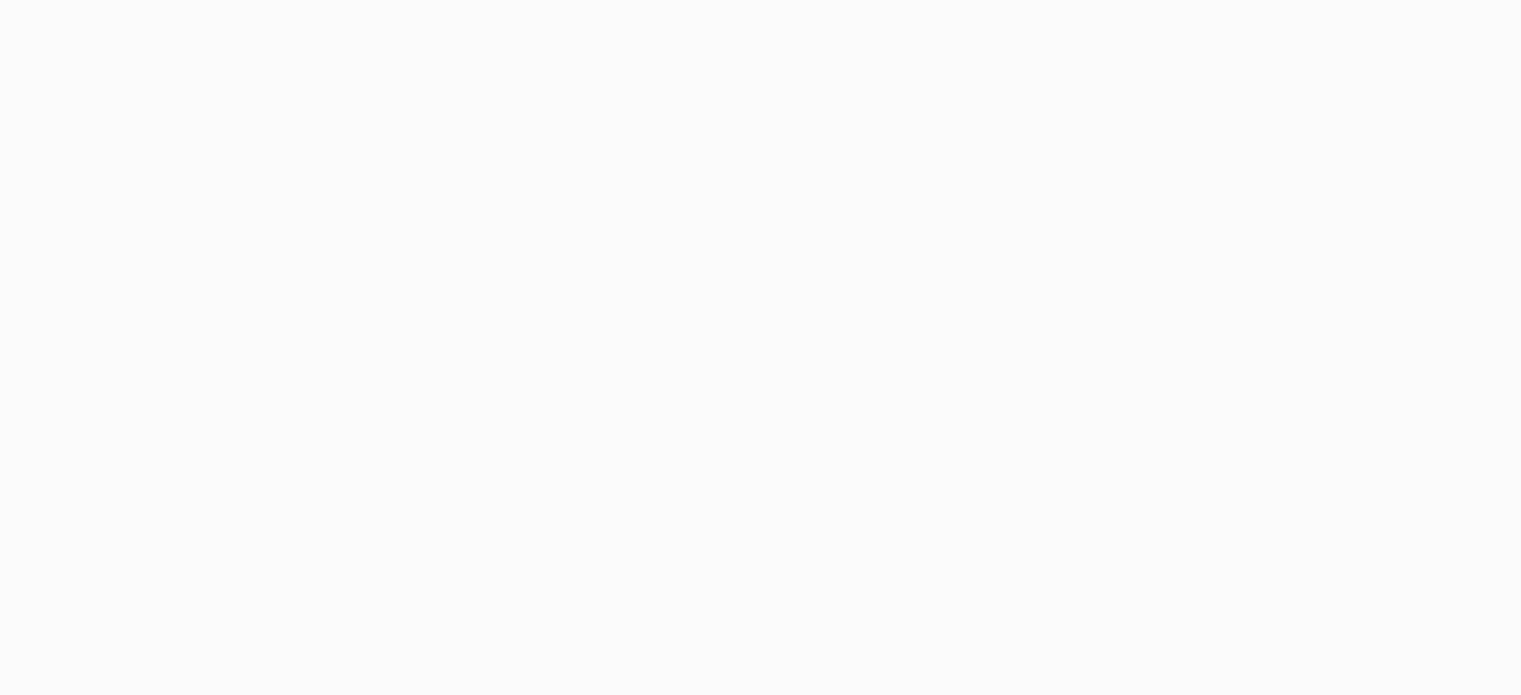 scroll, scrollTop: 0, scrollLeft: 0, axis: both 